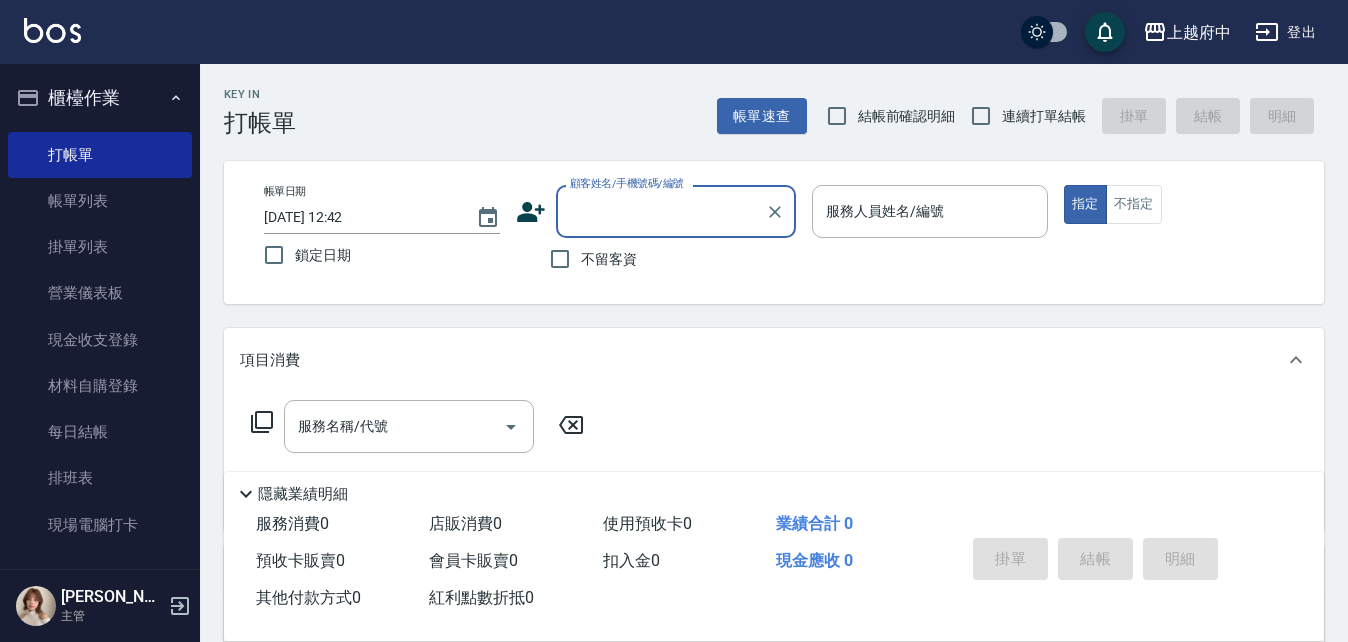 scroll, scrollTop: 0, scrollLeft: 0, axis: both 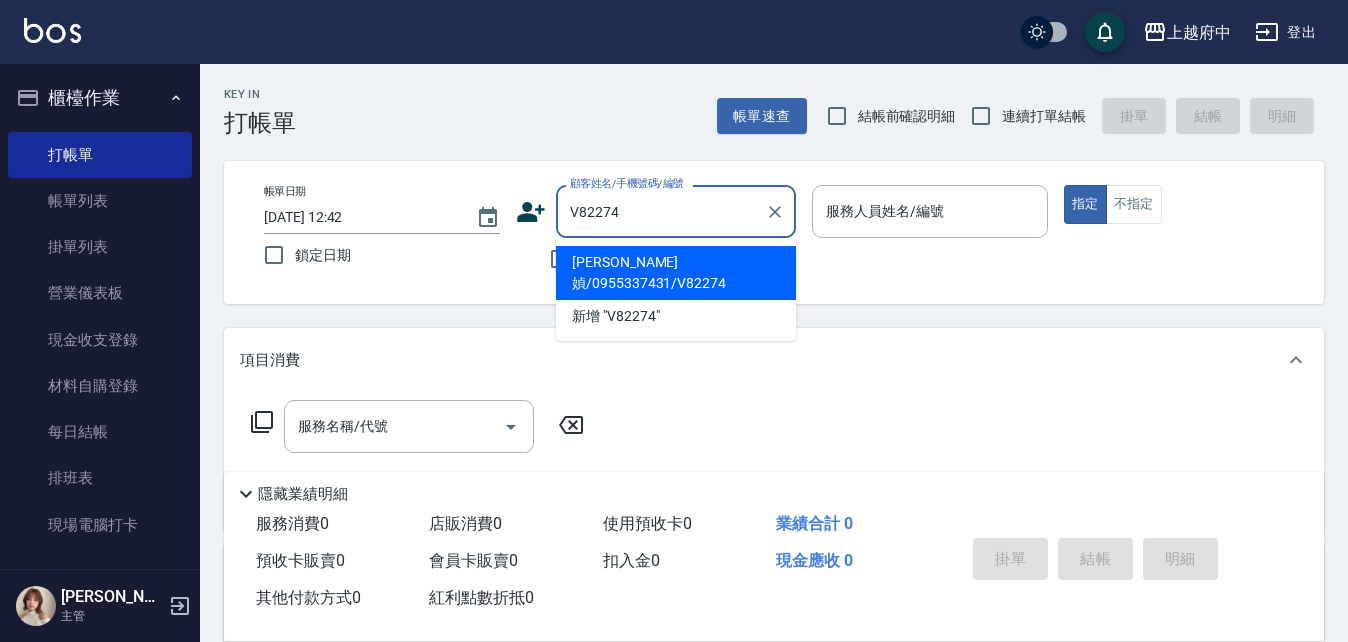 click on "[PERSON_NAME]媜/0955337431/V82274" at bounding box center (676, 273) 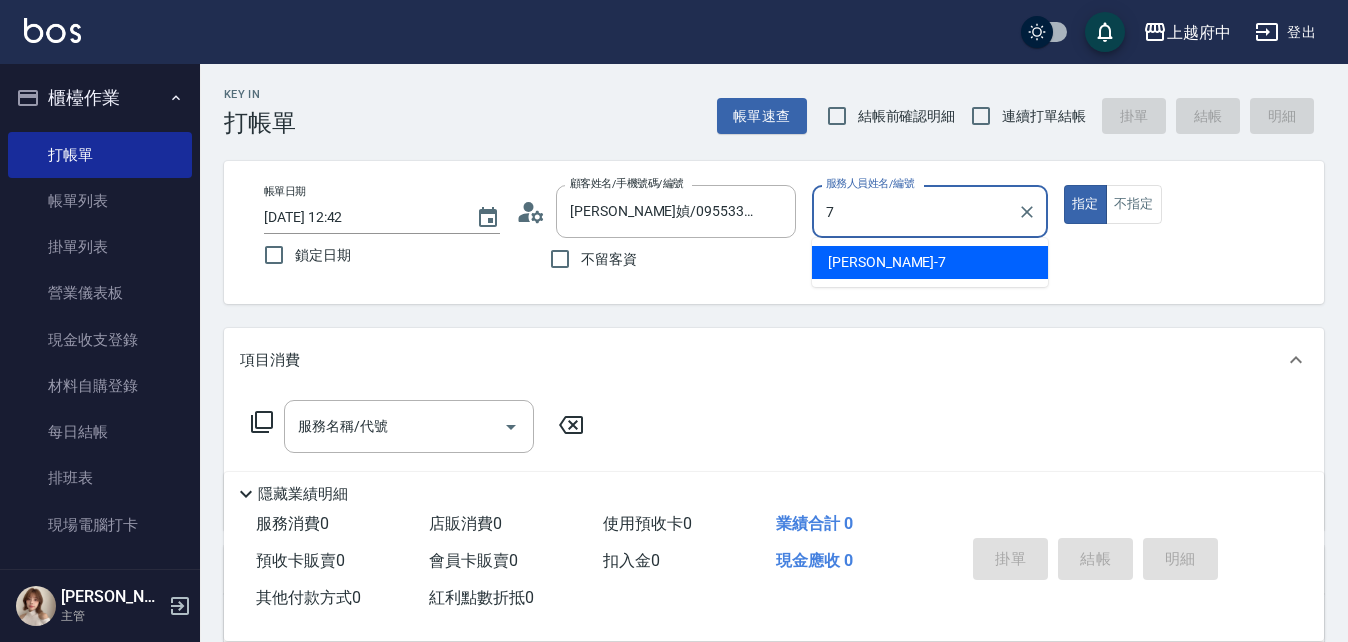 click on "Fanny -7" at bounding box center [930, 262] 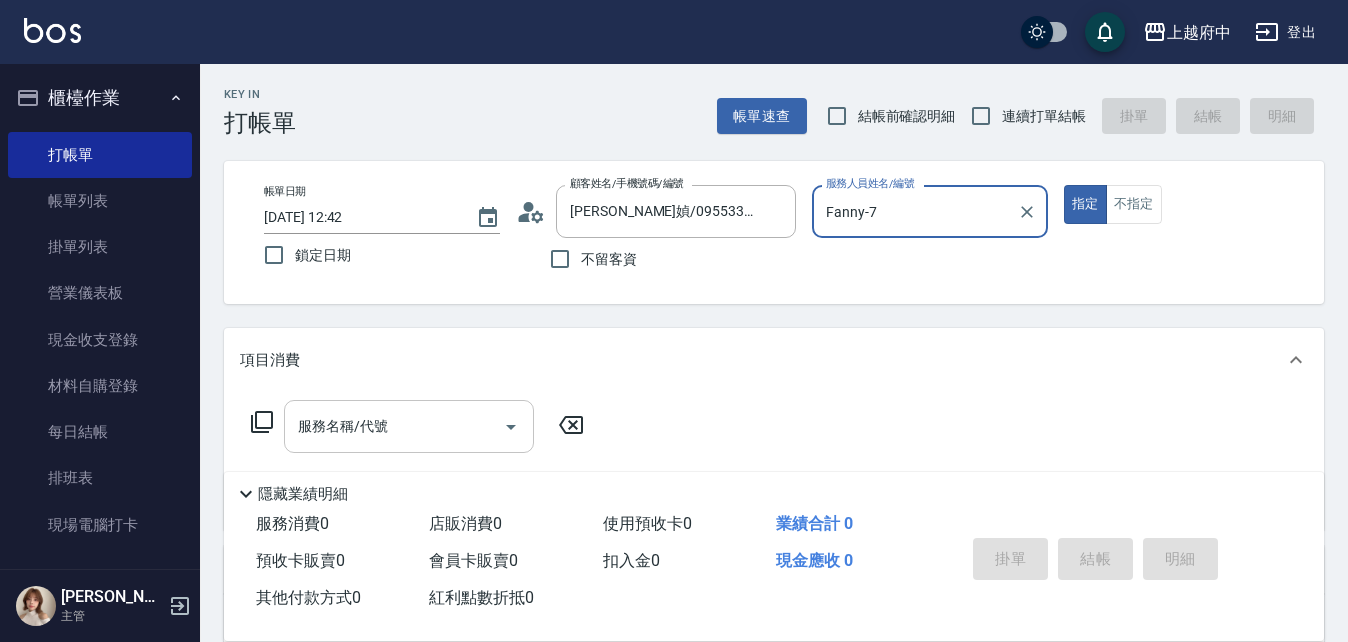 type on "Fanny-7" 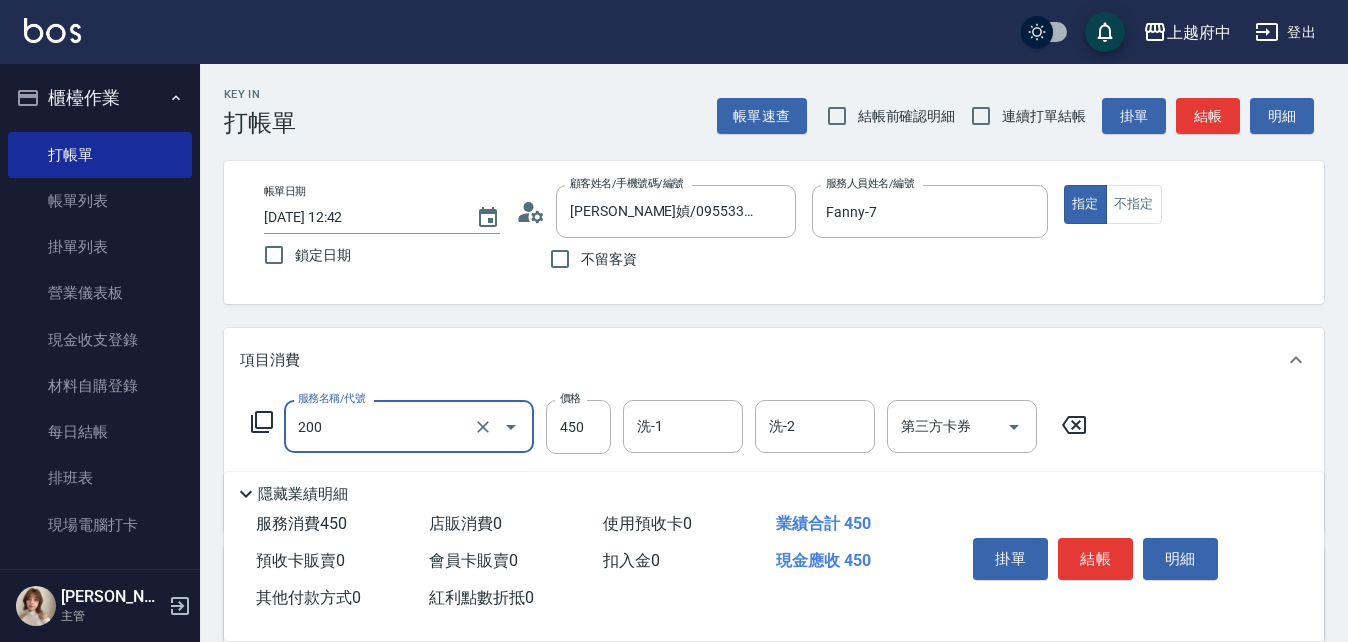 type on "有機洗髮(200)" 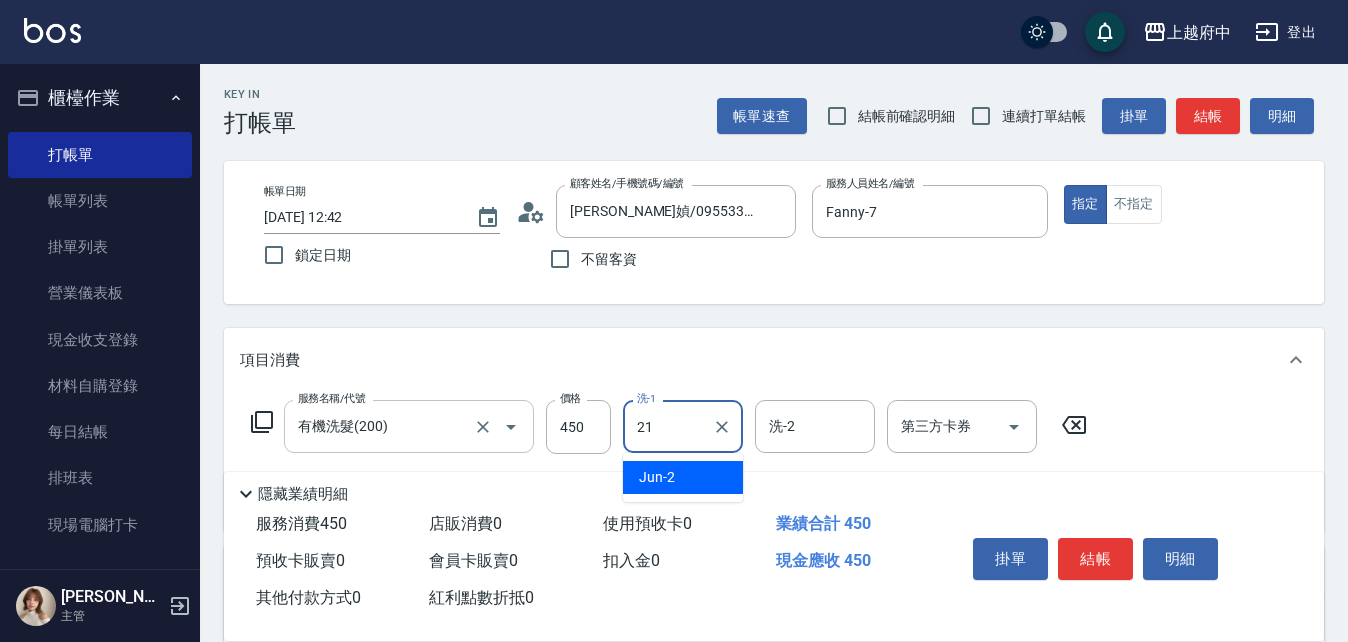 type on "[PERSON_NAME]-21" 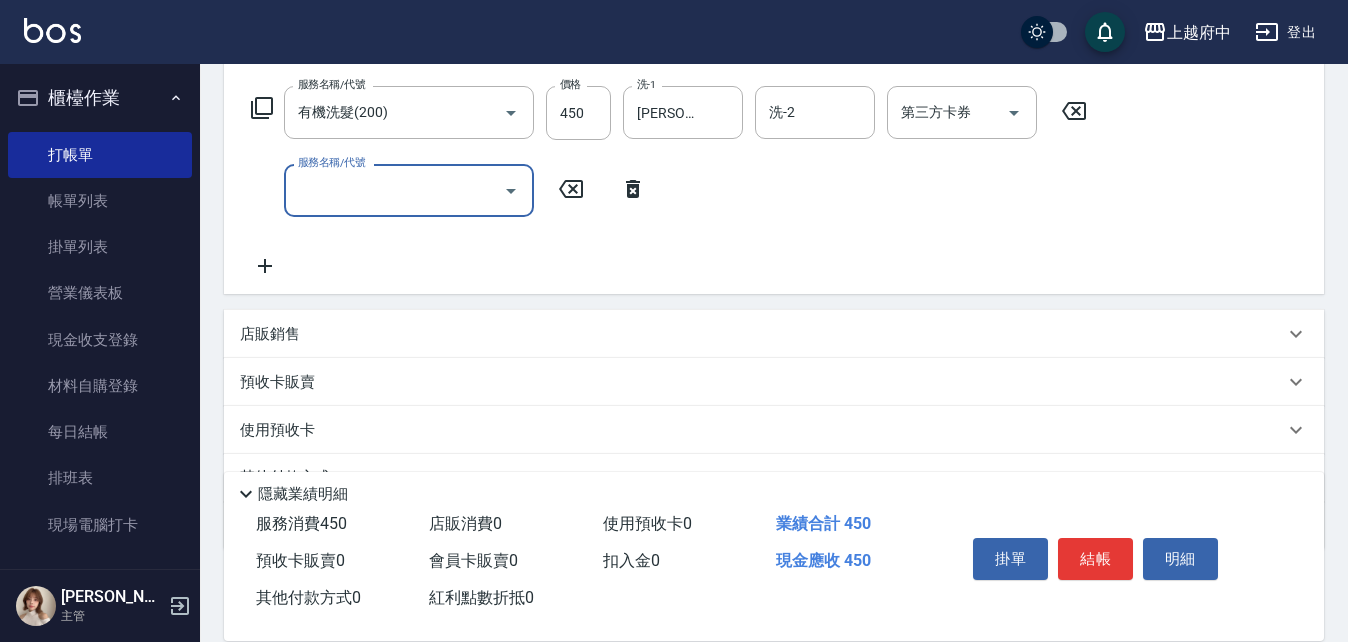scroll, scrollTop: 114, scrollLeft: 0, axis: vertical 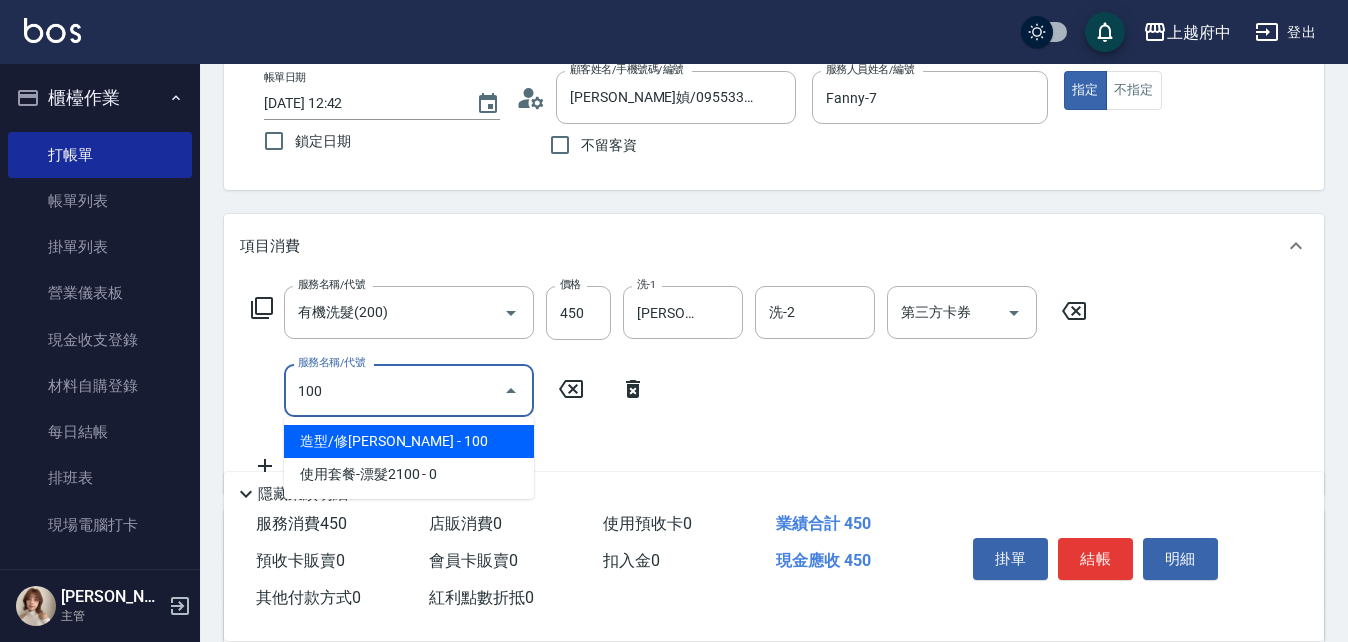 click on "造型/修[PERSON_NAME] - 100" at bounding box center (409, 441) 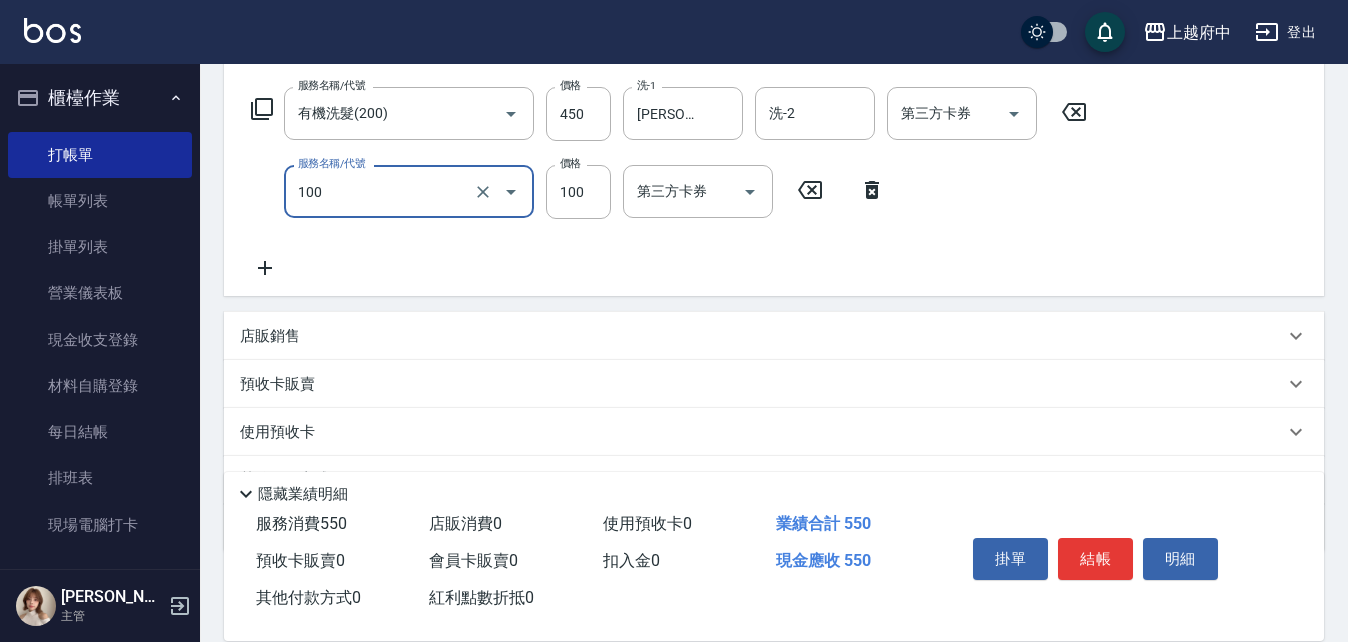 scroll, scrollTop: 314, scrollLeft: 0, axis: vertical 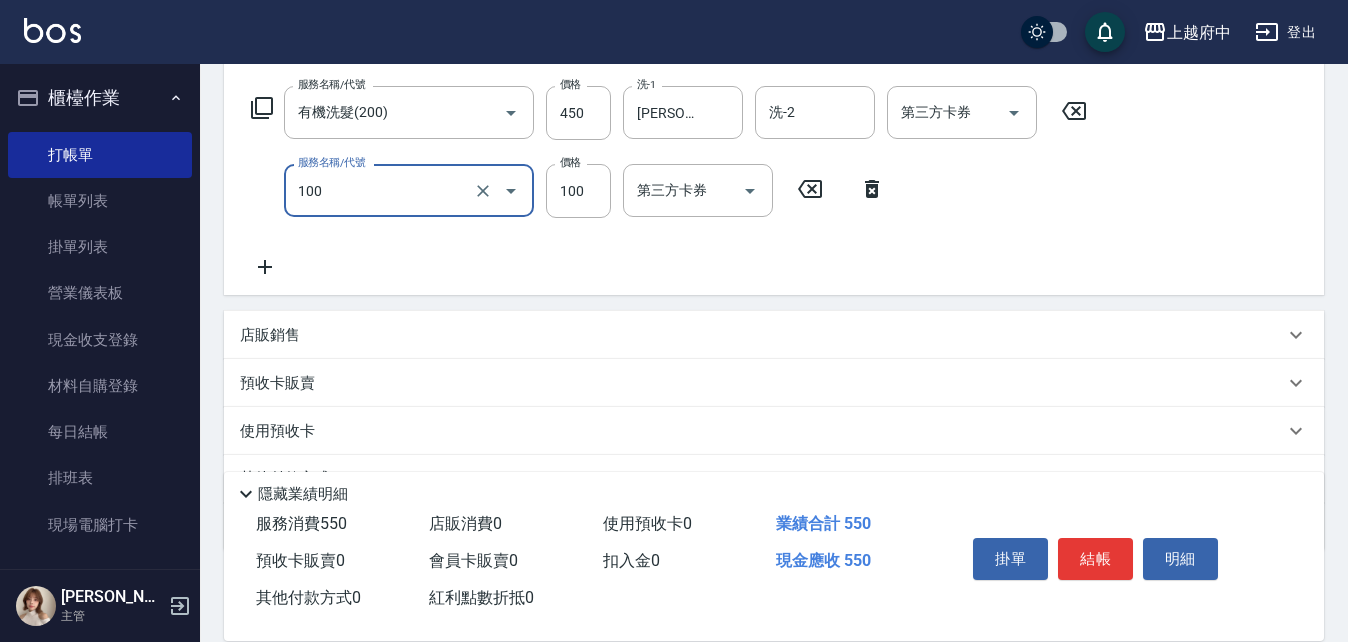 type on "造型/修[PERSON_NAME](100)" 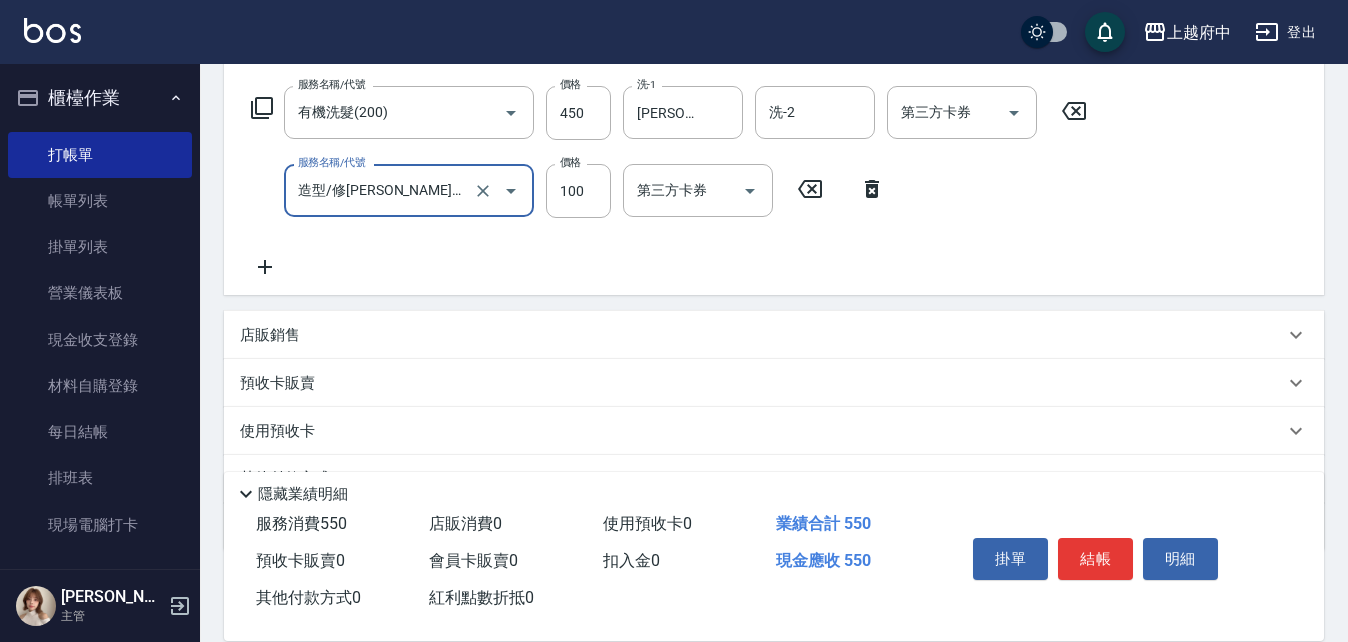 click 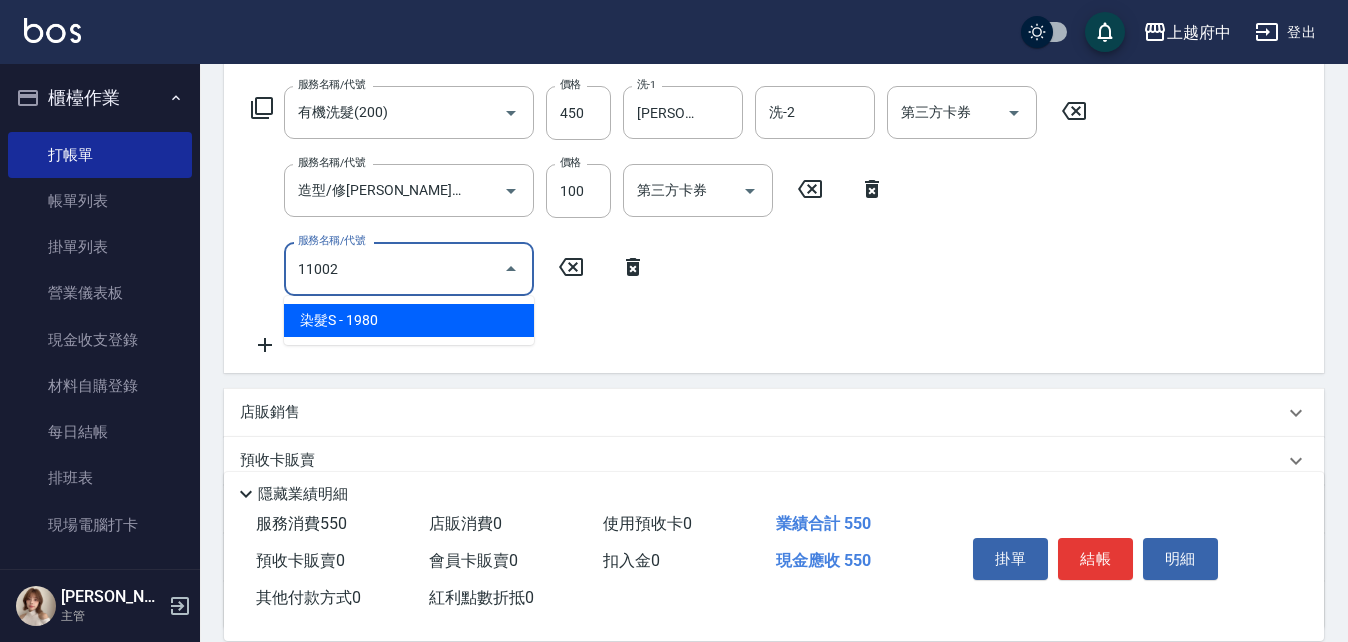 click on "染髮S - 1980" at bounding box center [409, 320] 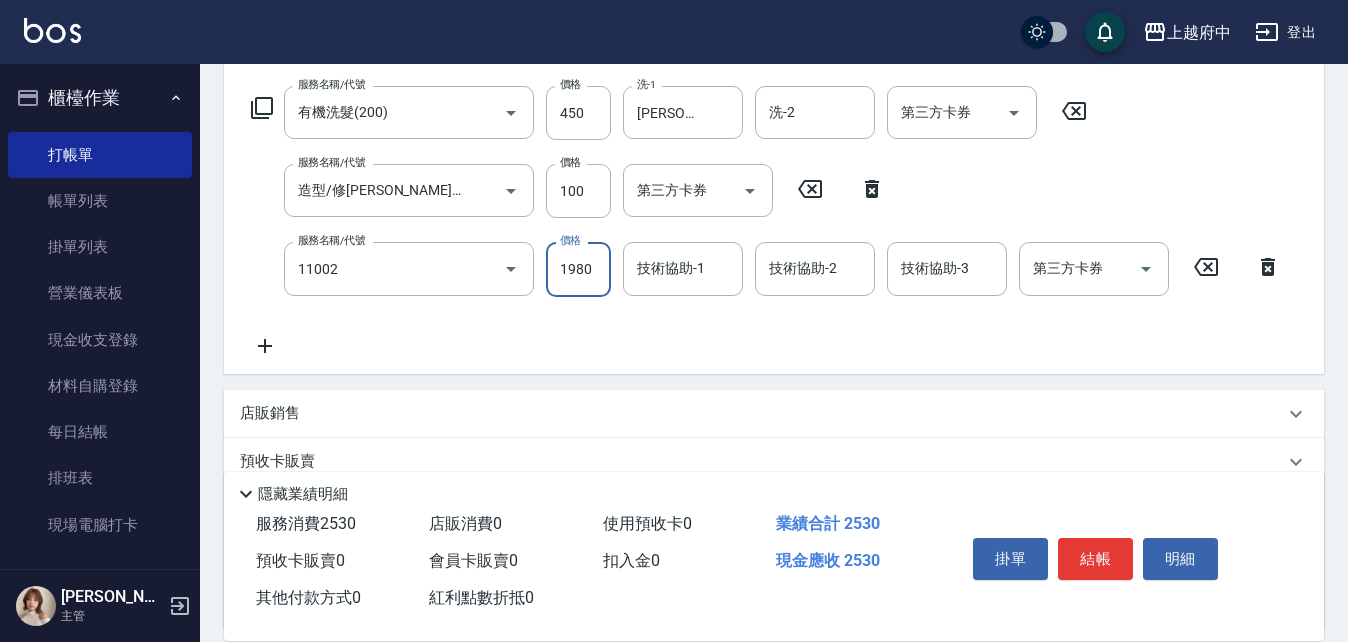 type on "染髮S(11002)" 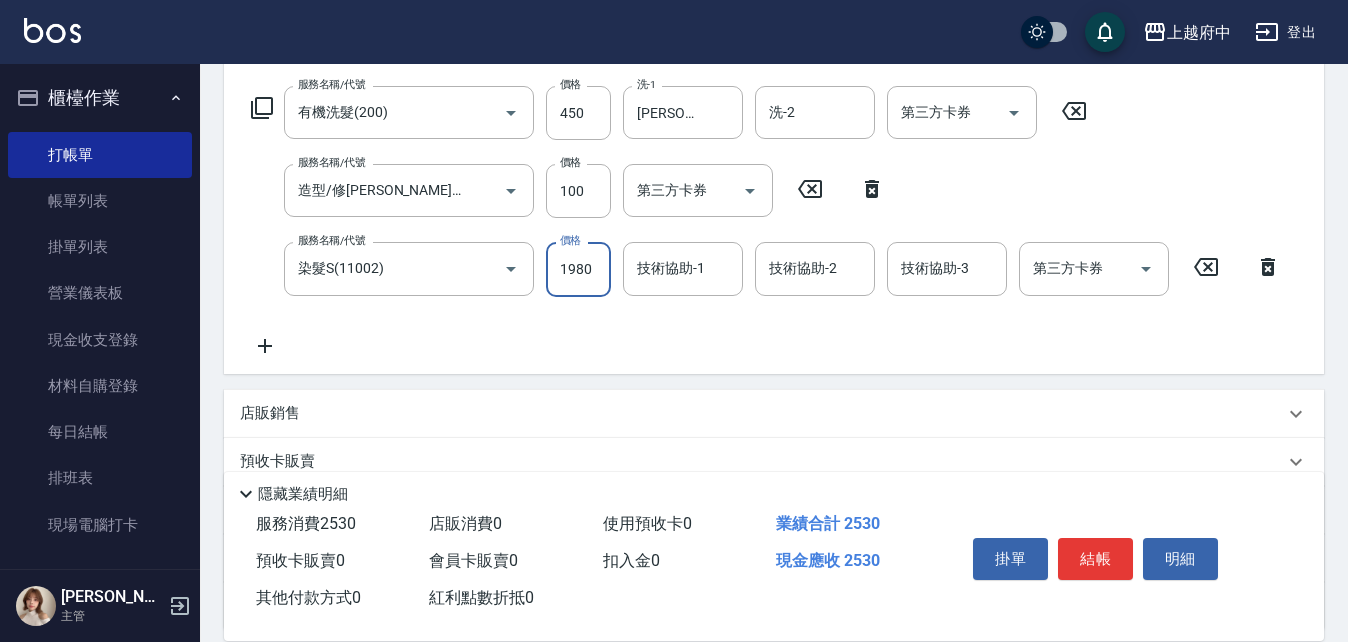 click on "1980" at bounding box center (578, 269) 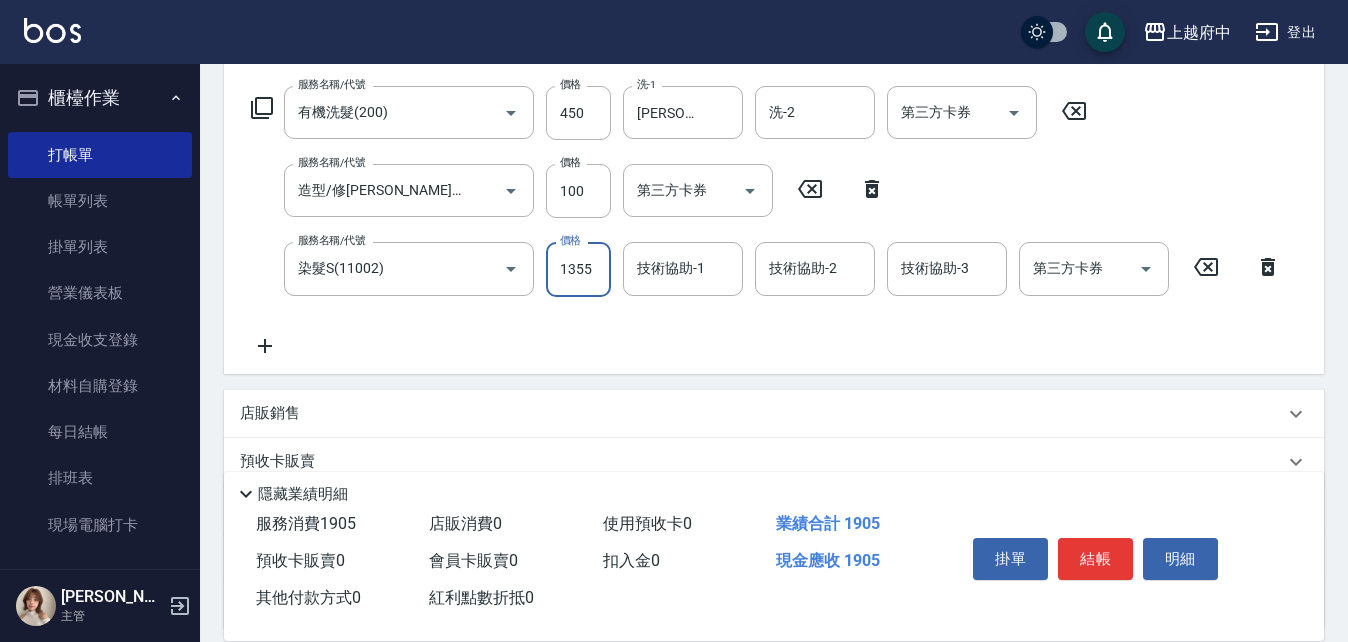 click on "1355" at bounding box center [578, 269] 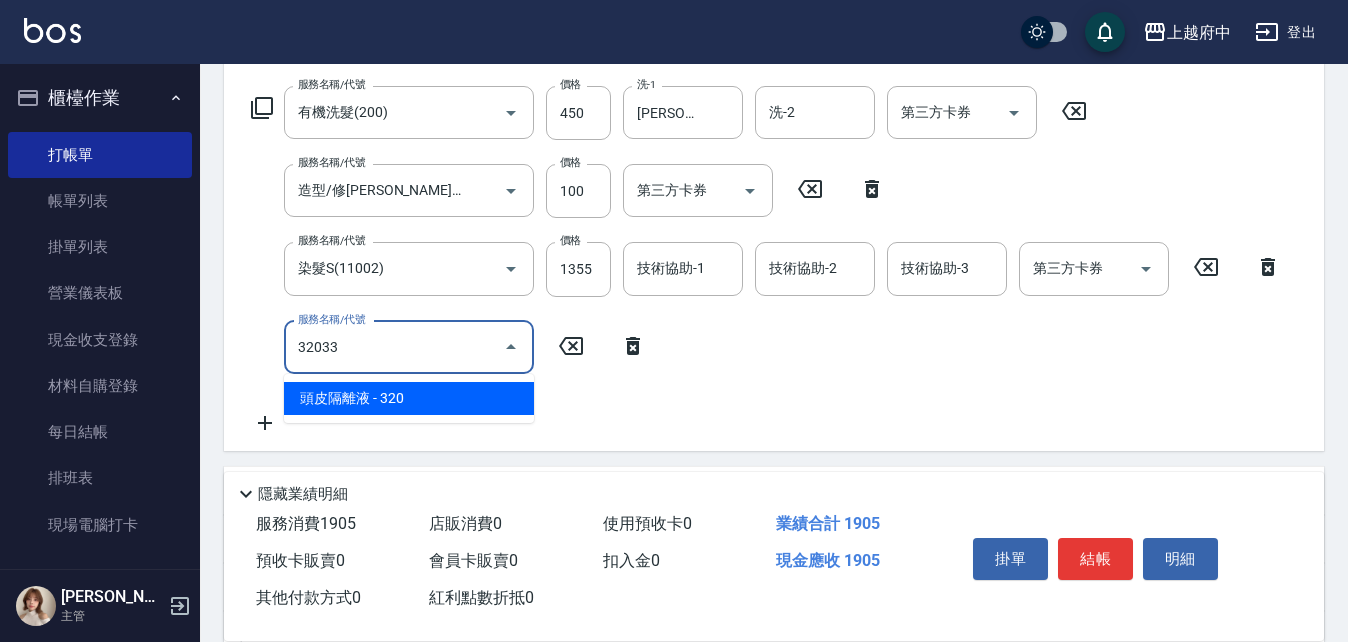 click on "頭皮隔離液 - 320" at bounding box center (409, 398) 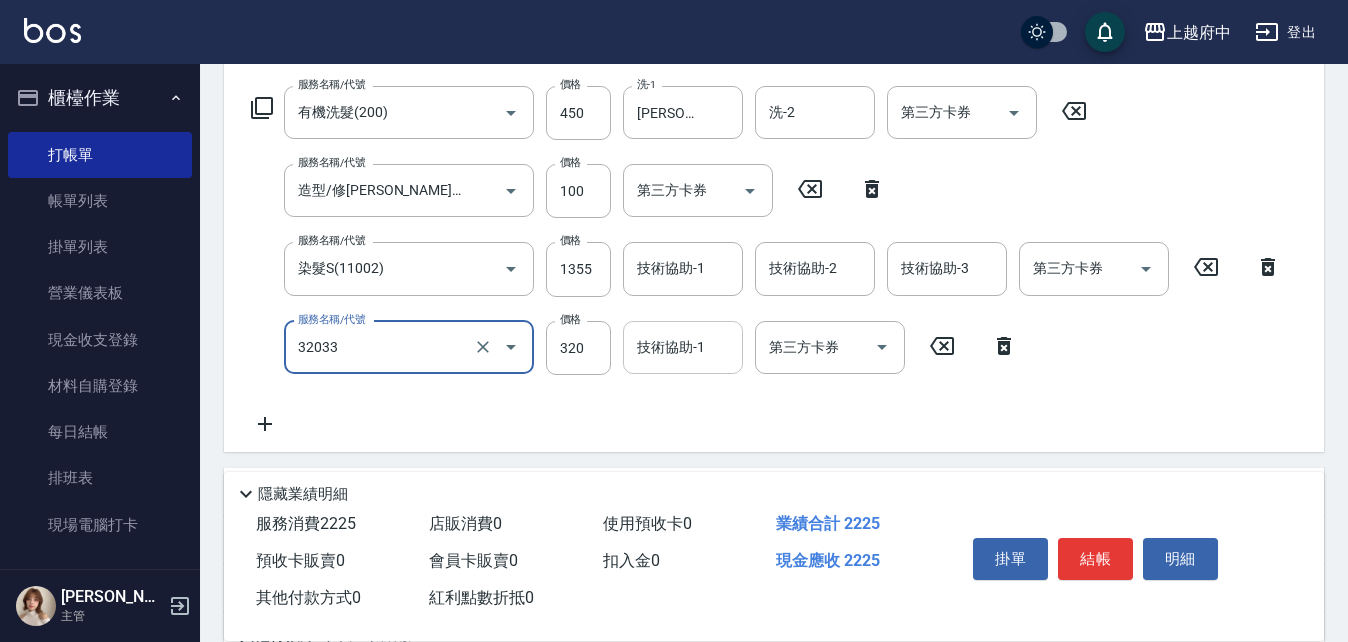 type on "頭皮隔離液(32033)" 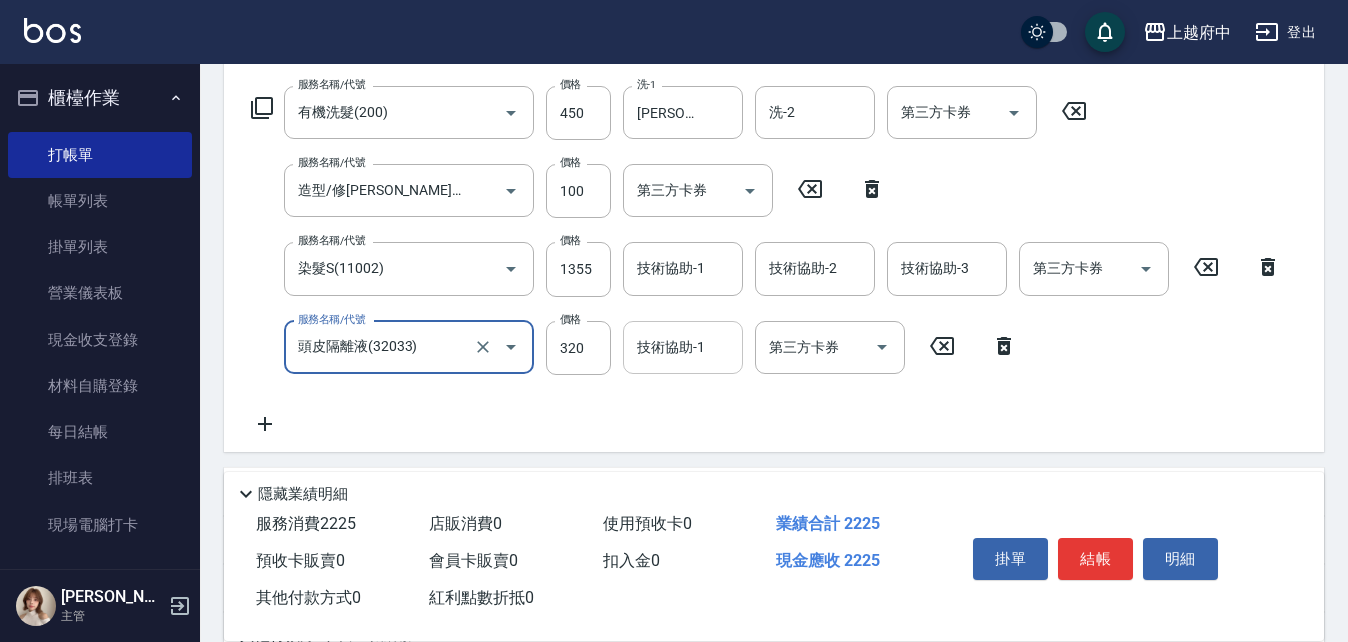 click on "技術協助-1" at bounding box center (683, 347) 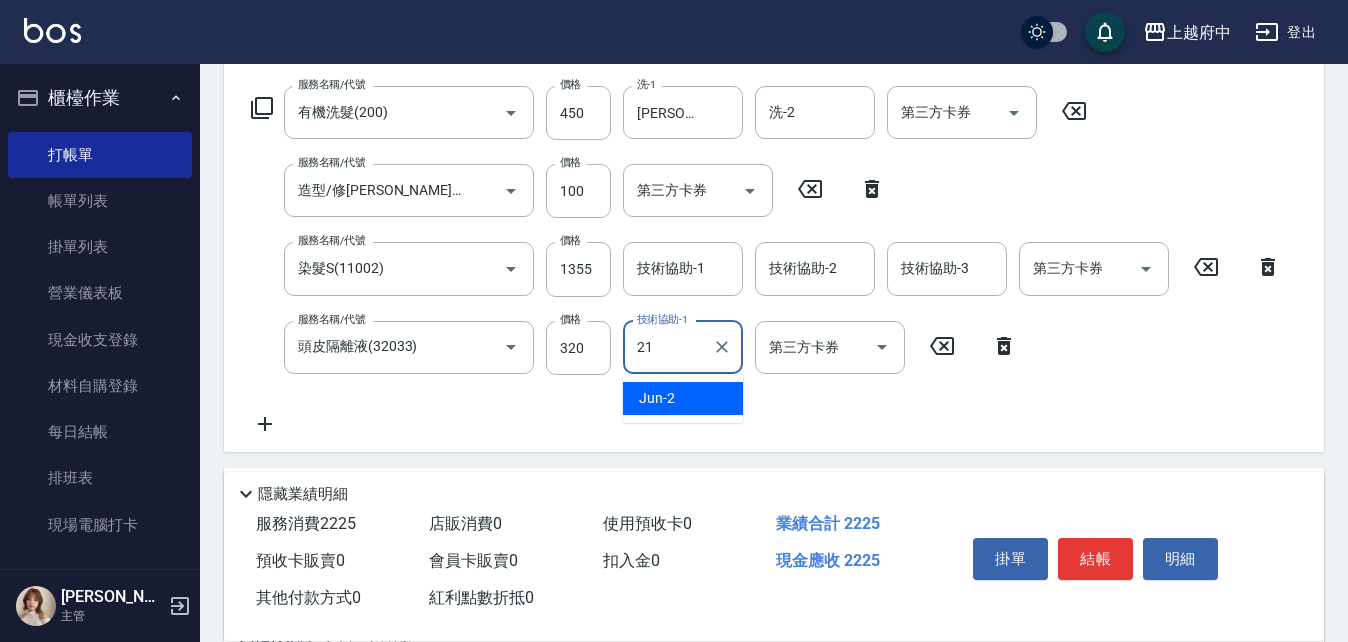 type on "[PERSON_NAME]-21" 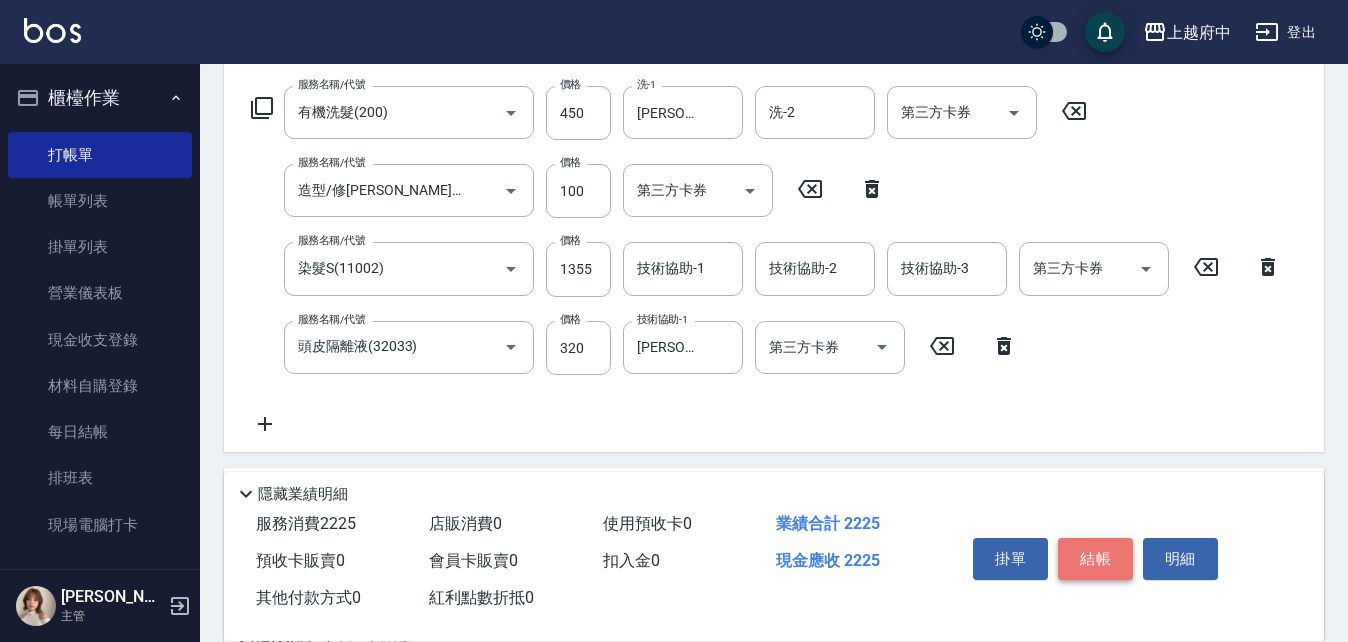 click on "結帳" at bounding box center (1095, 559) 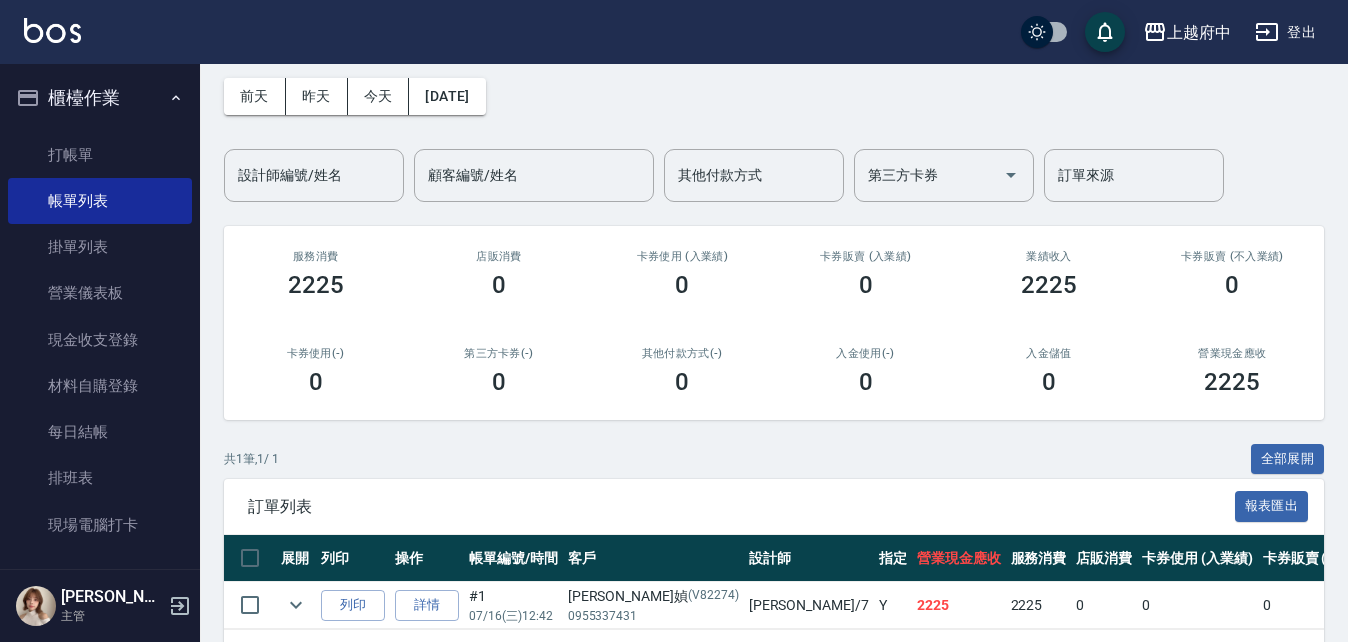scroll, scrollTop: 164, scrollLeft: 0, axis: vertical 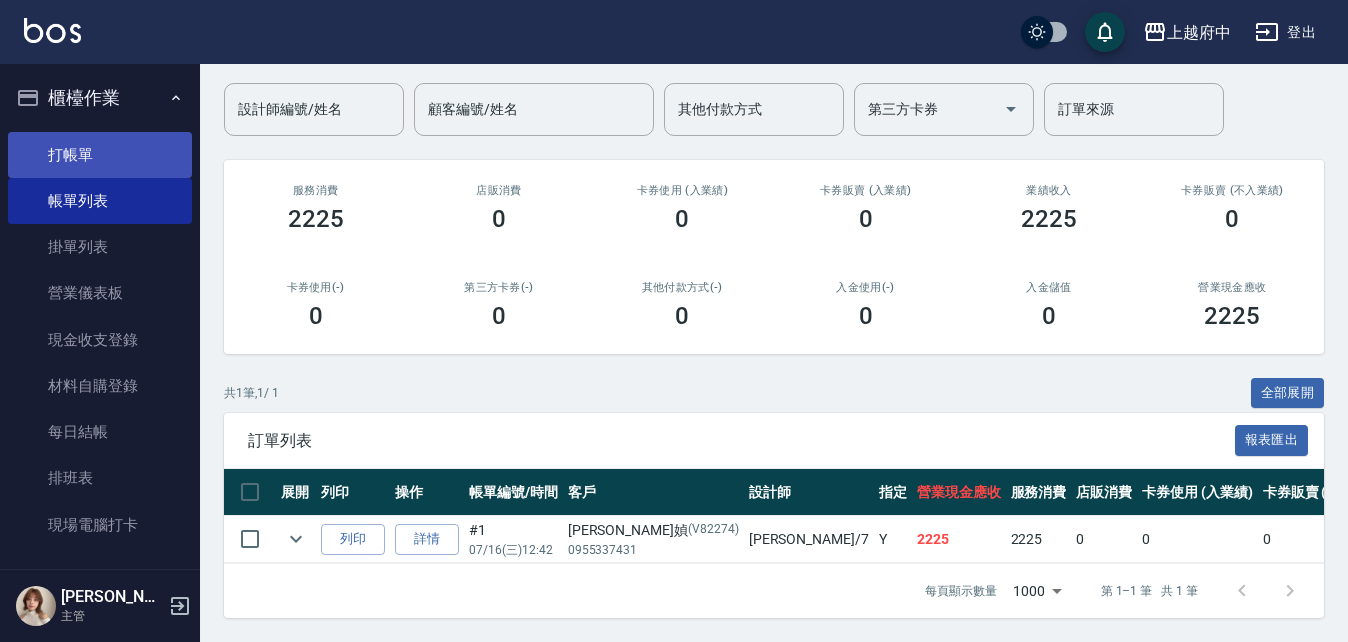 click on "打帳單" at bounding box center [100, 155] 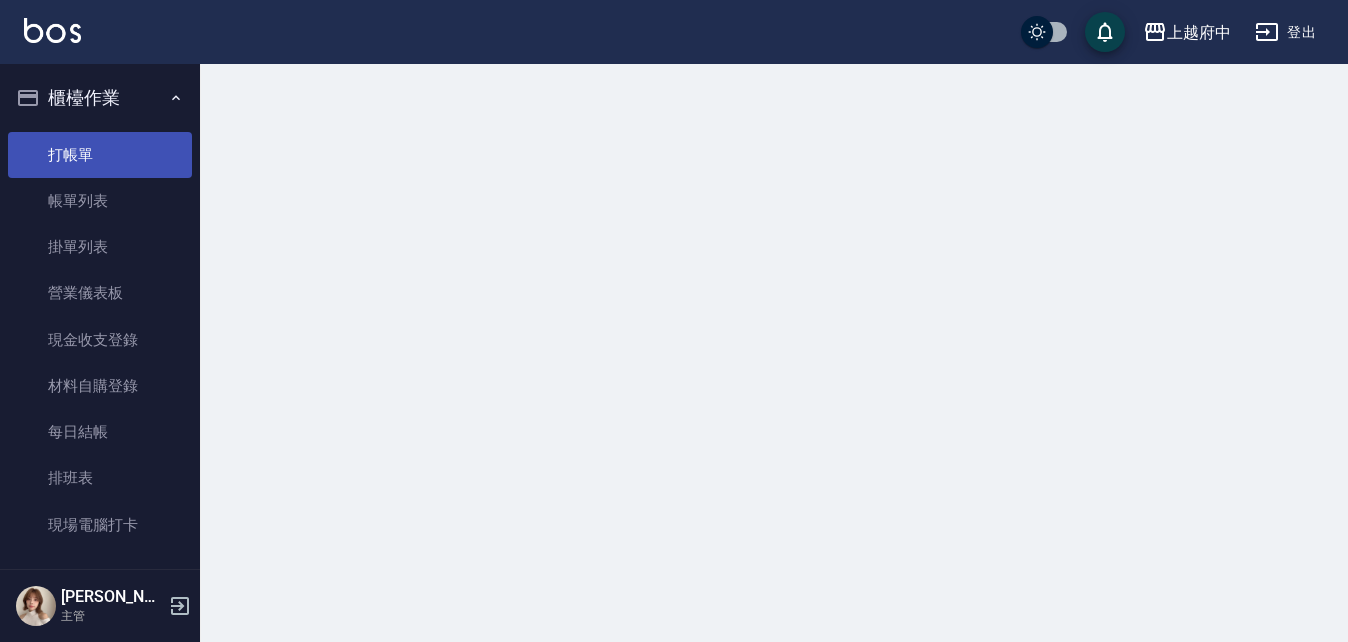 scroll, scrollTop: 0, scrollLeft: 0, axis: both 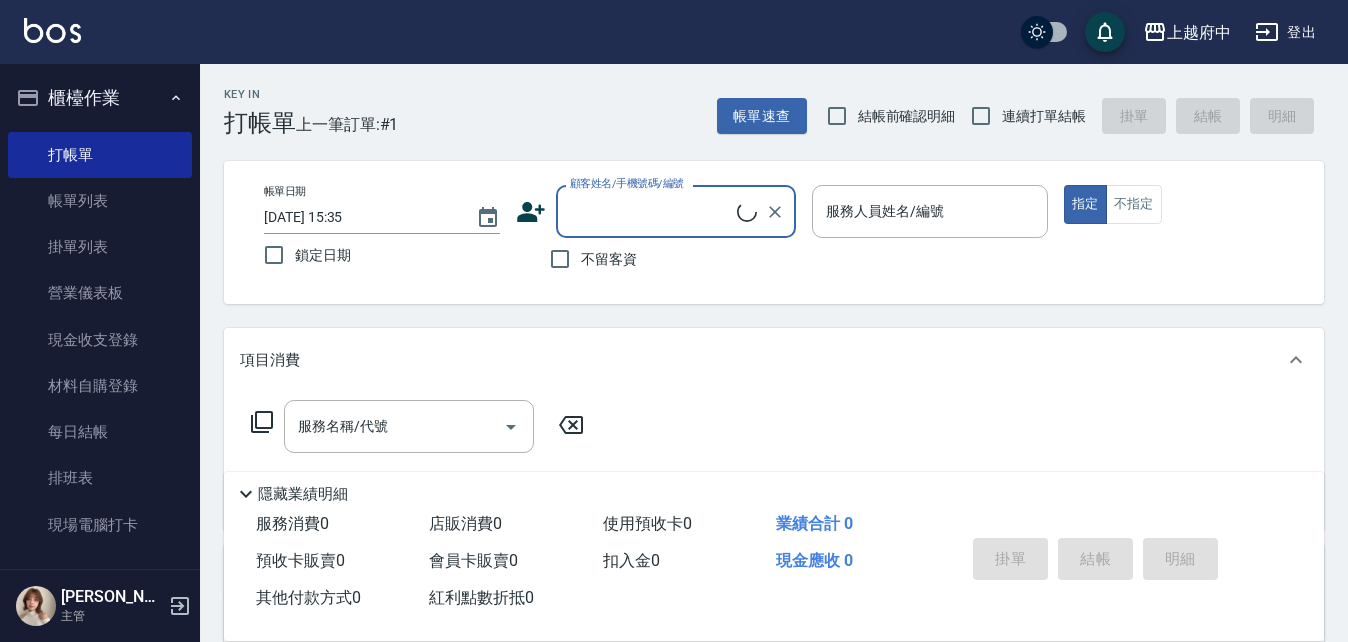 click on "連續打單結帳" at bounding box center (1044, 116) 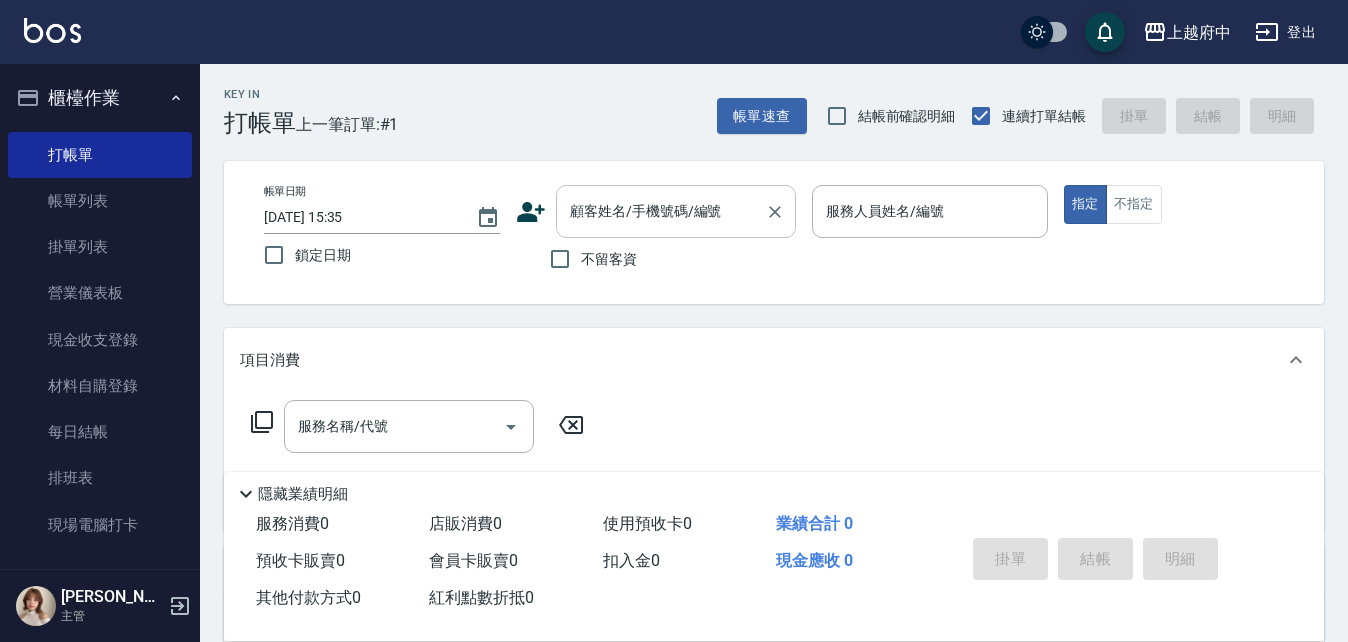 click on "顧客姓名/手機號碼/編號" at bounding box center [676, 211] 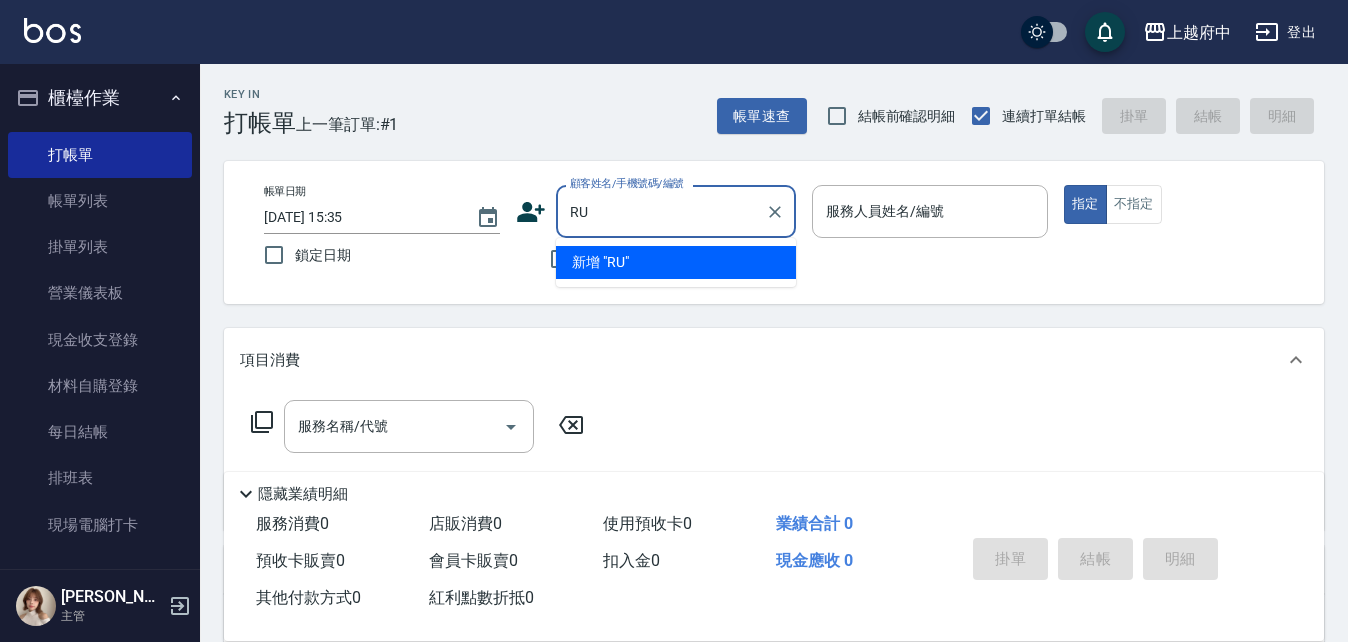 type on "R" 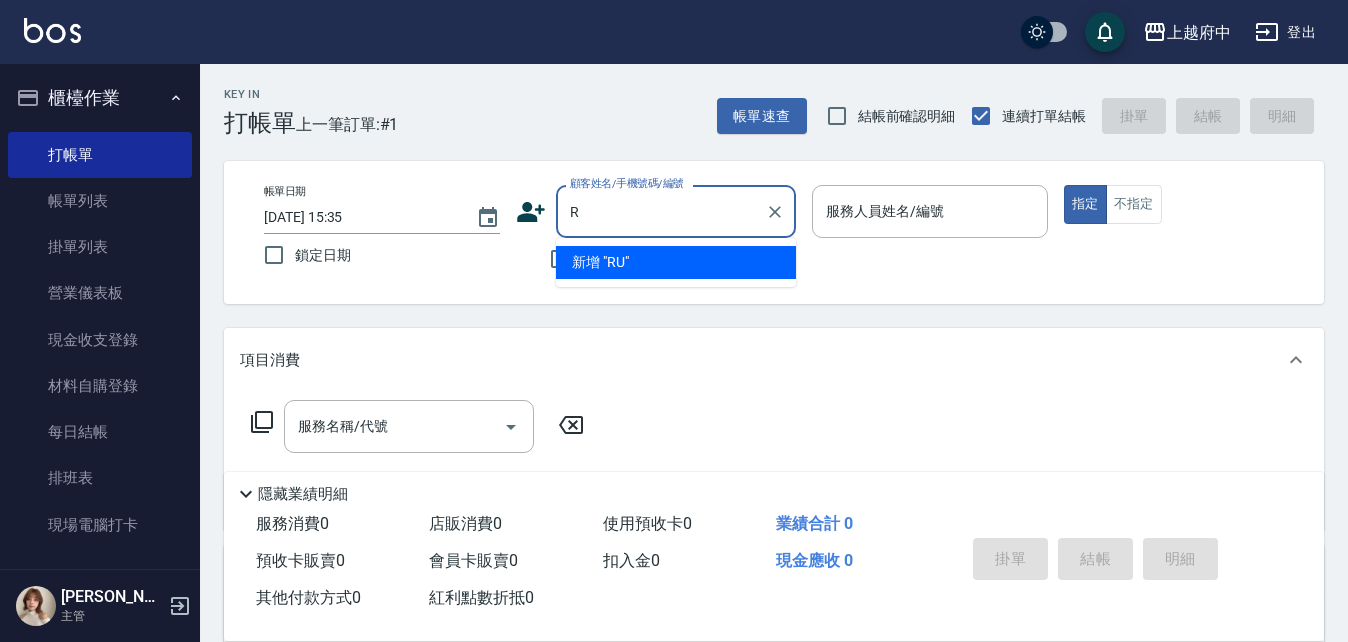 type 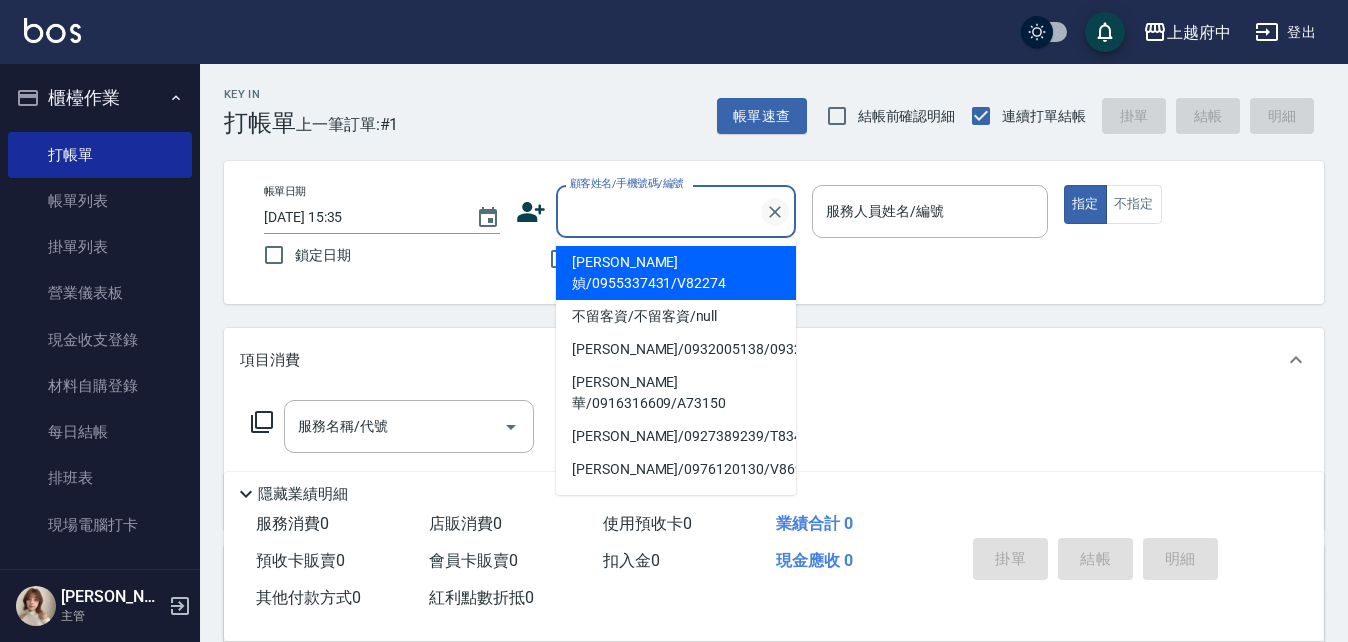 click 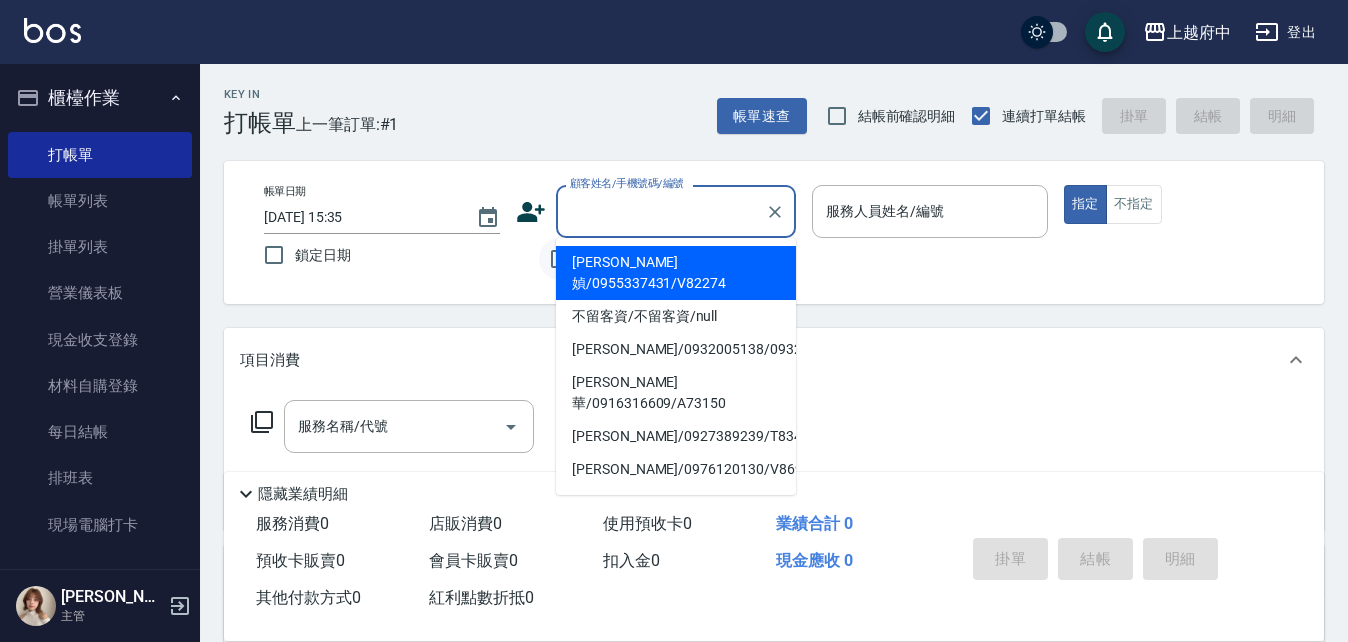 click on "不留客資" at bounding box center [560, 259] 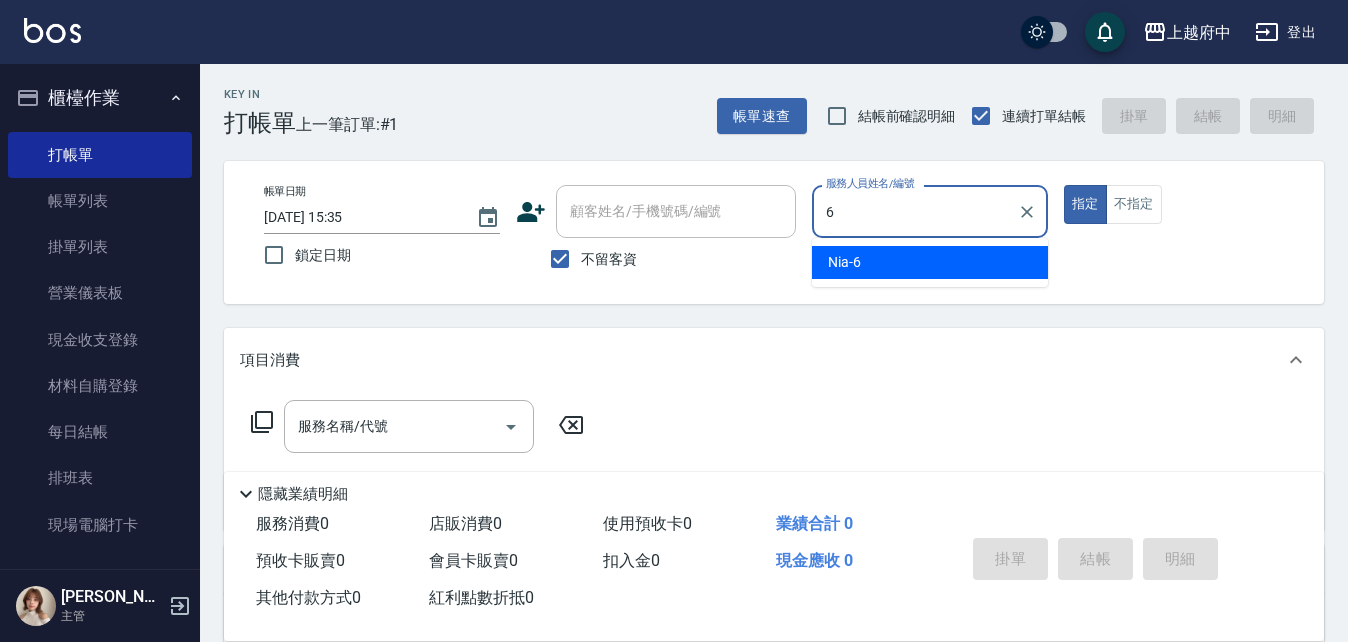 click on "Nia -6" at bounding box center (930, 262) 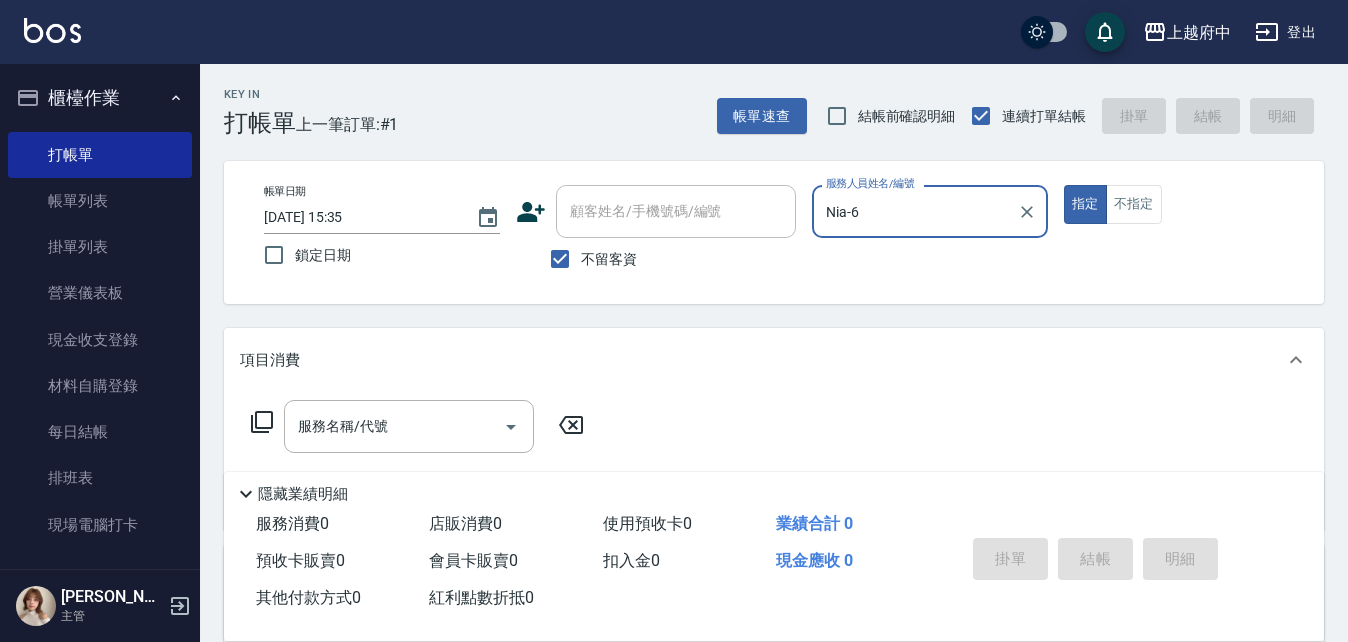 scroll, scrollTop: 100, scrollLeft: 0, axis: vertical 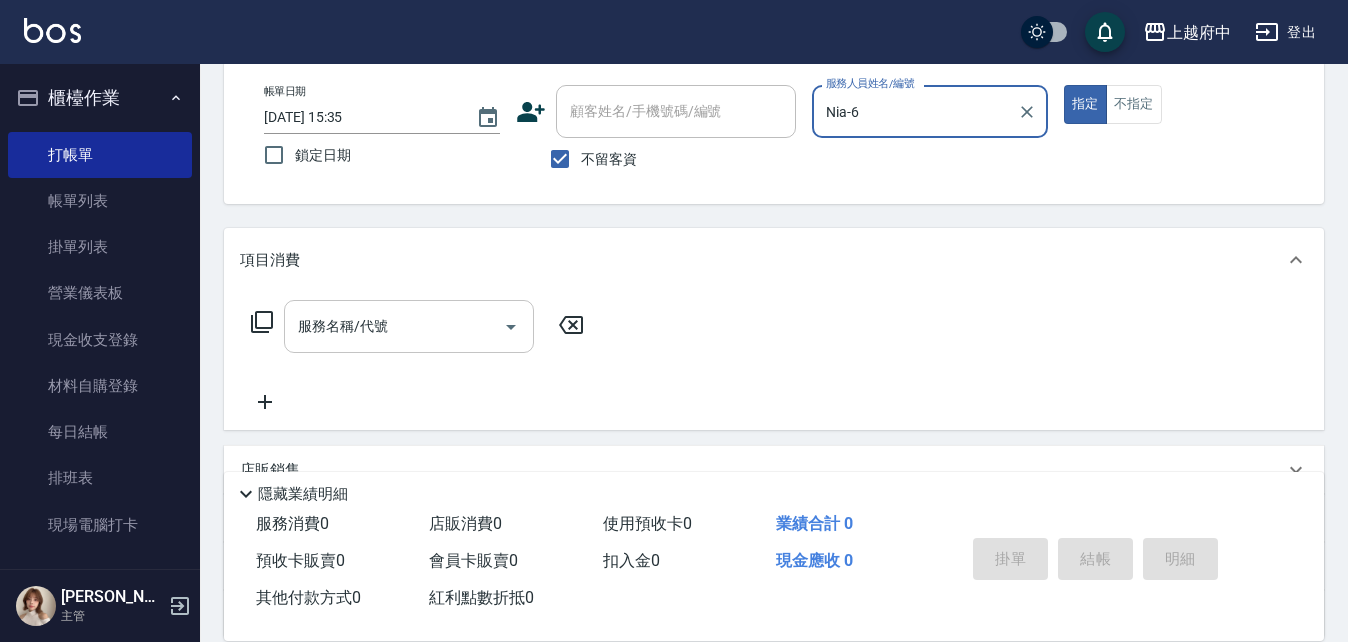 click on "服務名稱/代號" at bounding box center [409, 326] 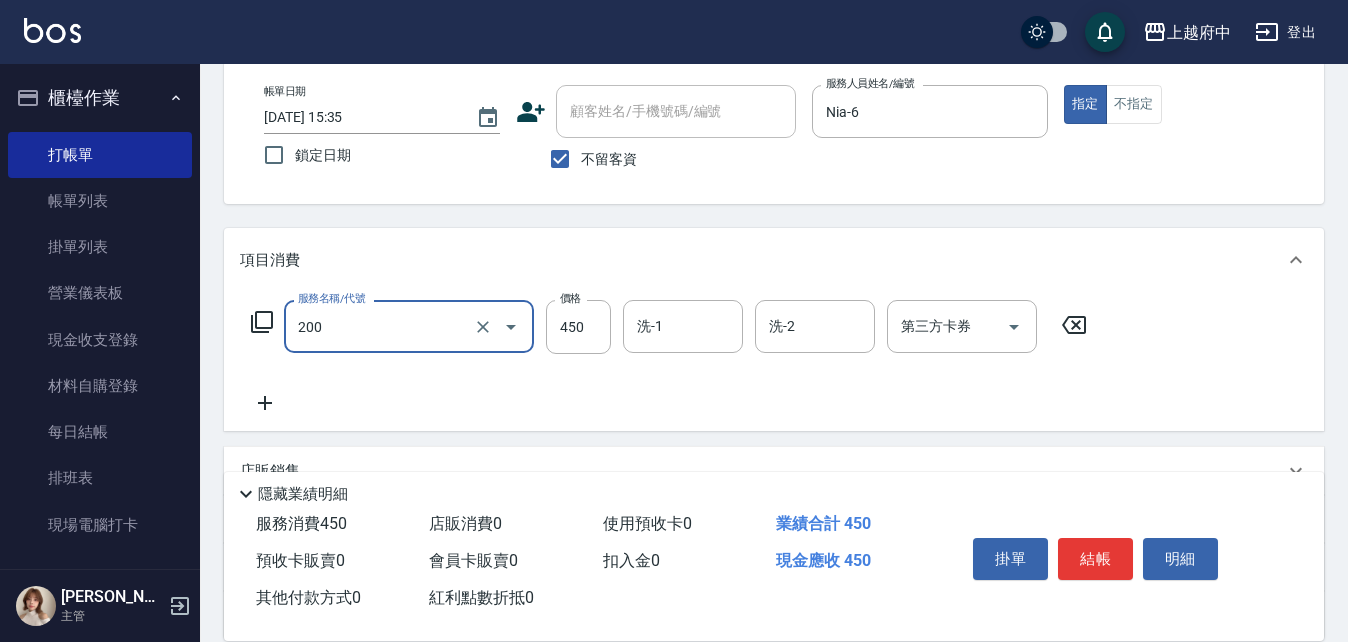type on "有機洗髮(200)" 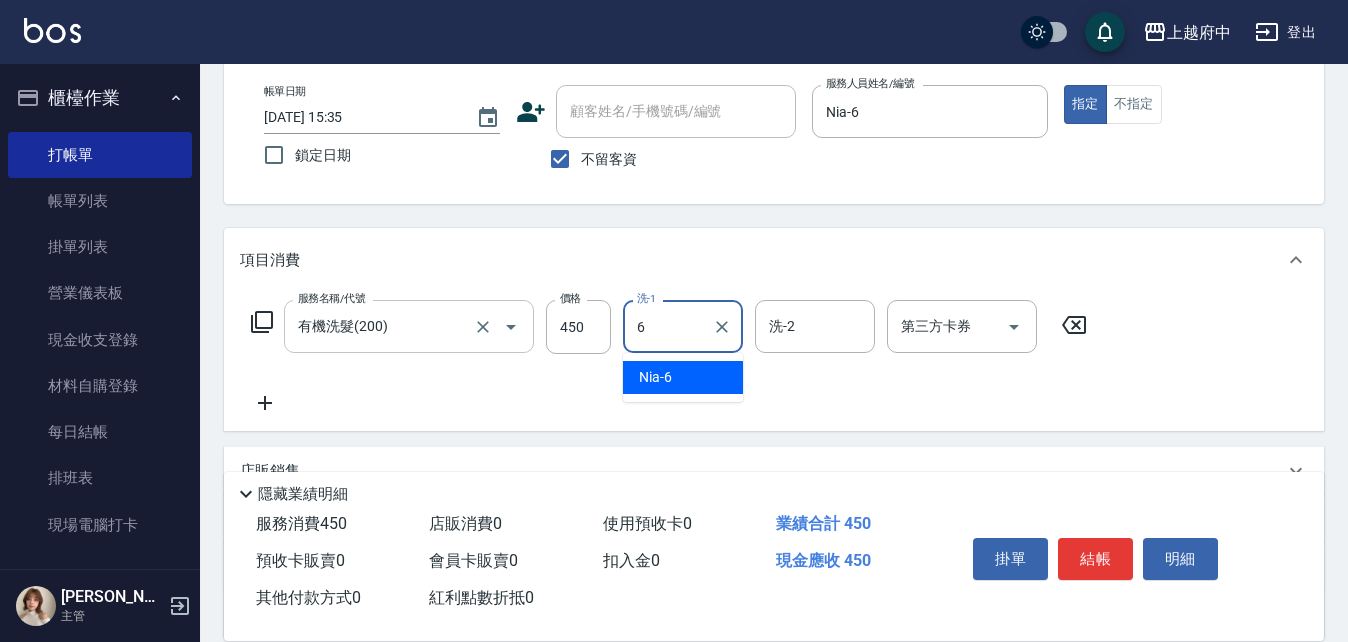 type on "Nia-6" 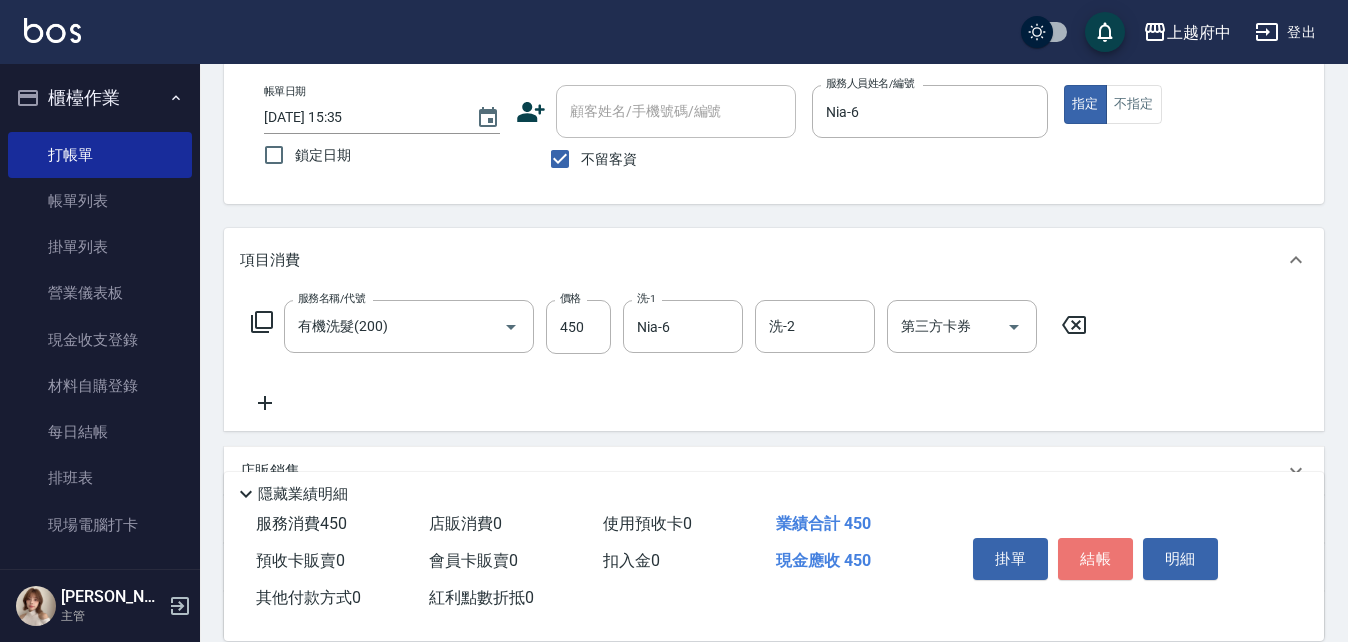 click on "結帳" at bounding box center [1095, 559] 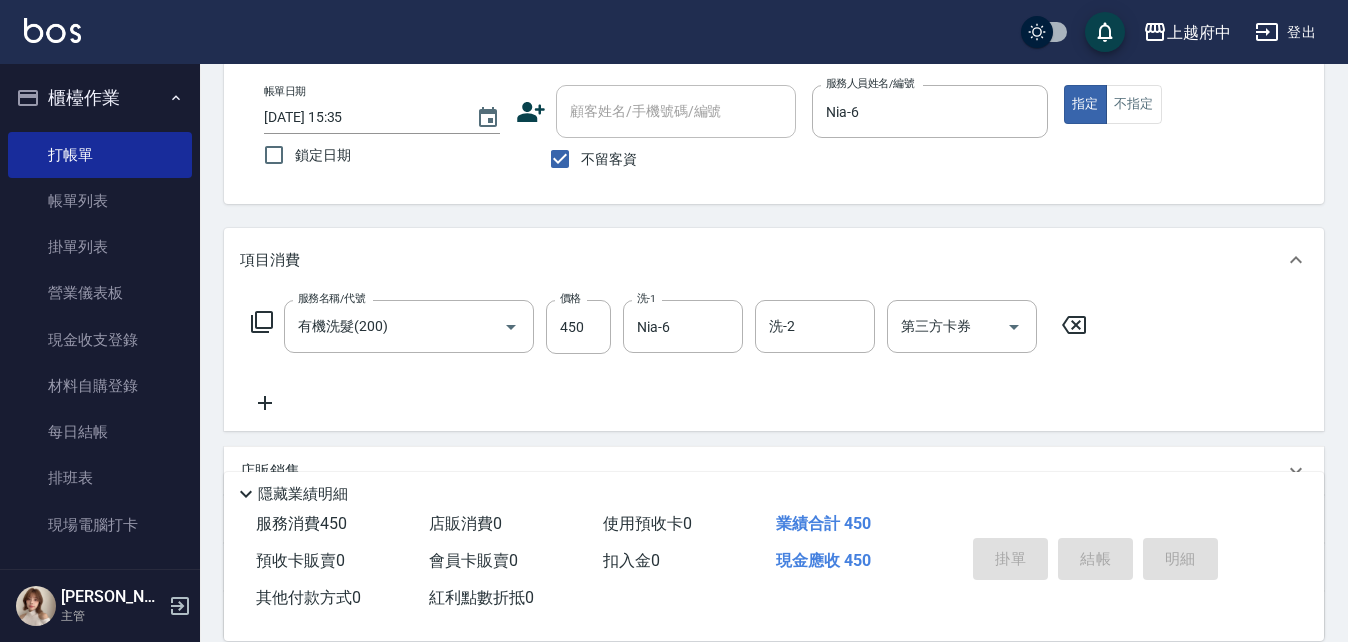 type on "[DATE] 15:36" 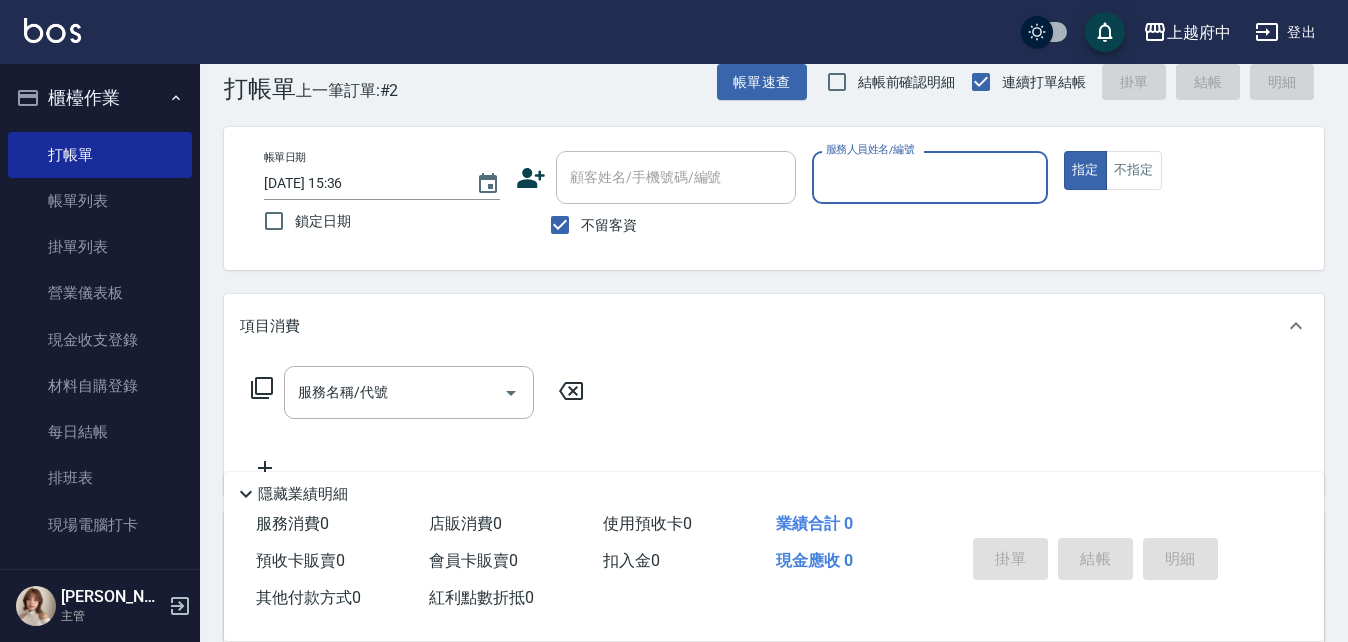 scroll, scrollTop: 0, scrollLeft: 0, axis: both 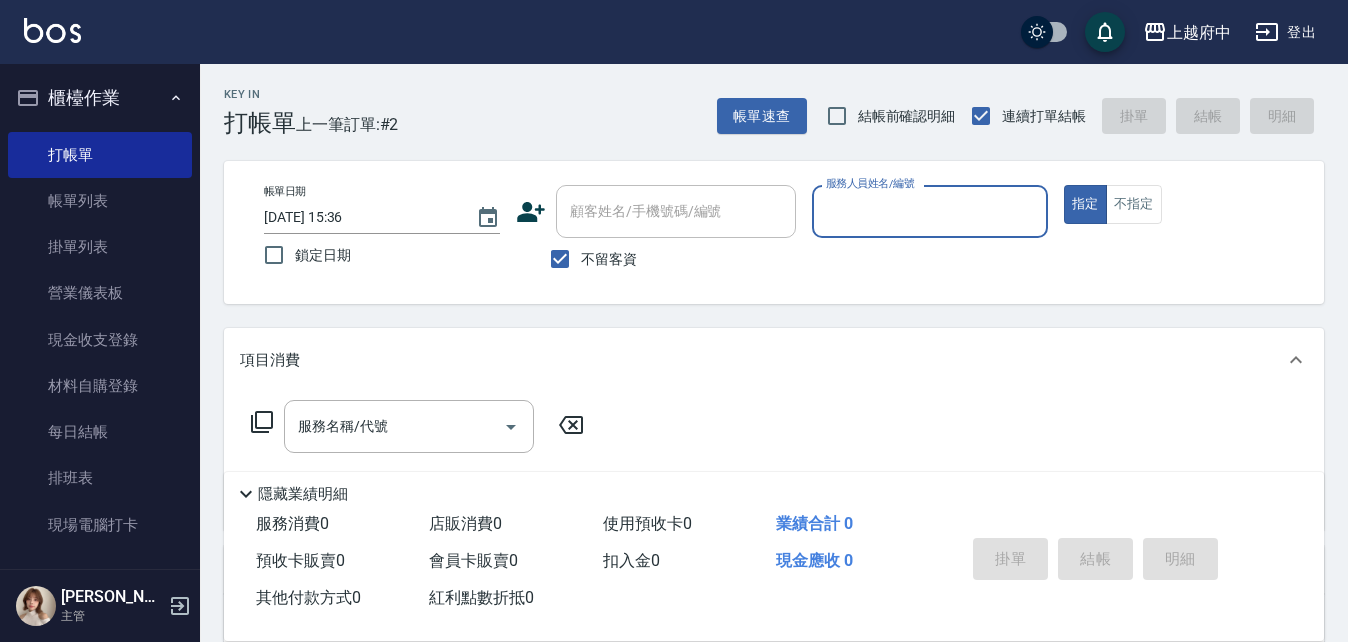 click on "不留客資" at bounding box center (609, 259) 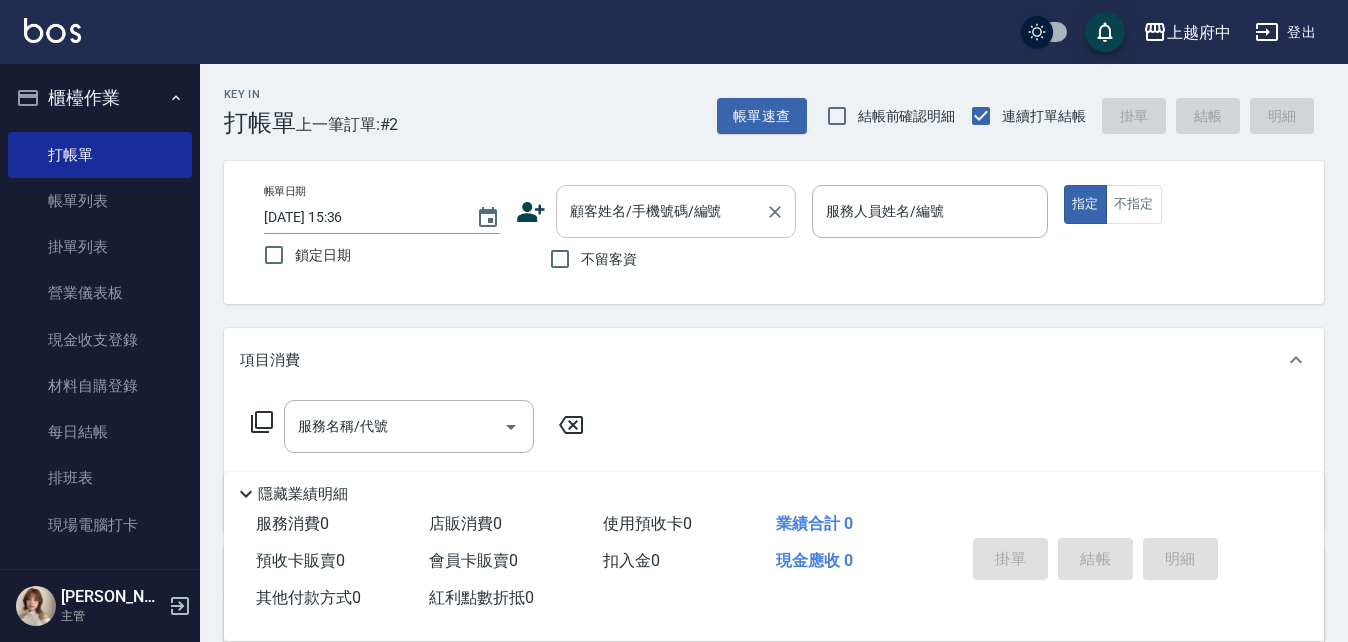 click on "顧客姓名/手機號碼/編號" at bounding box center [661, 211] 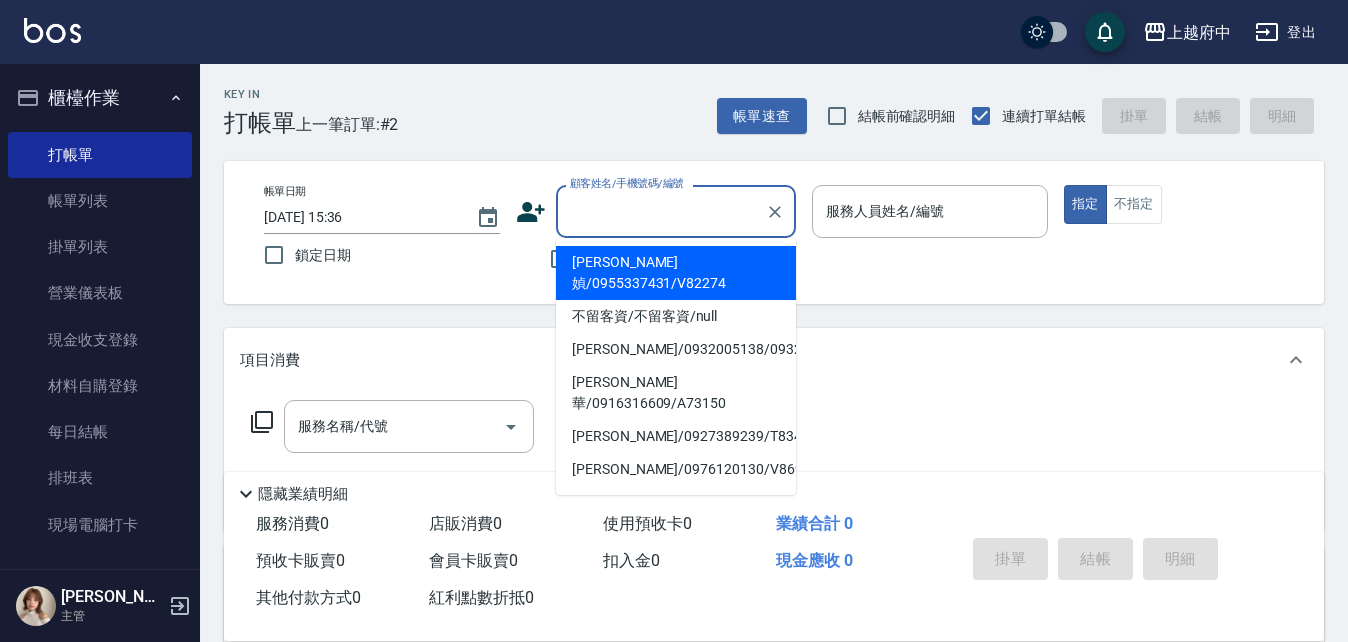 type on "ㄒ" 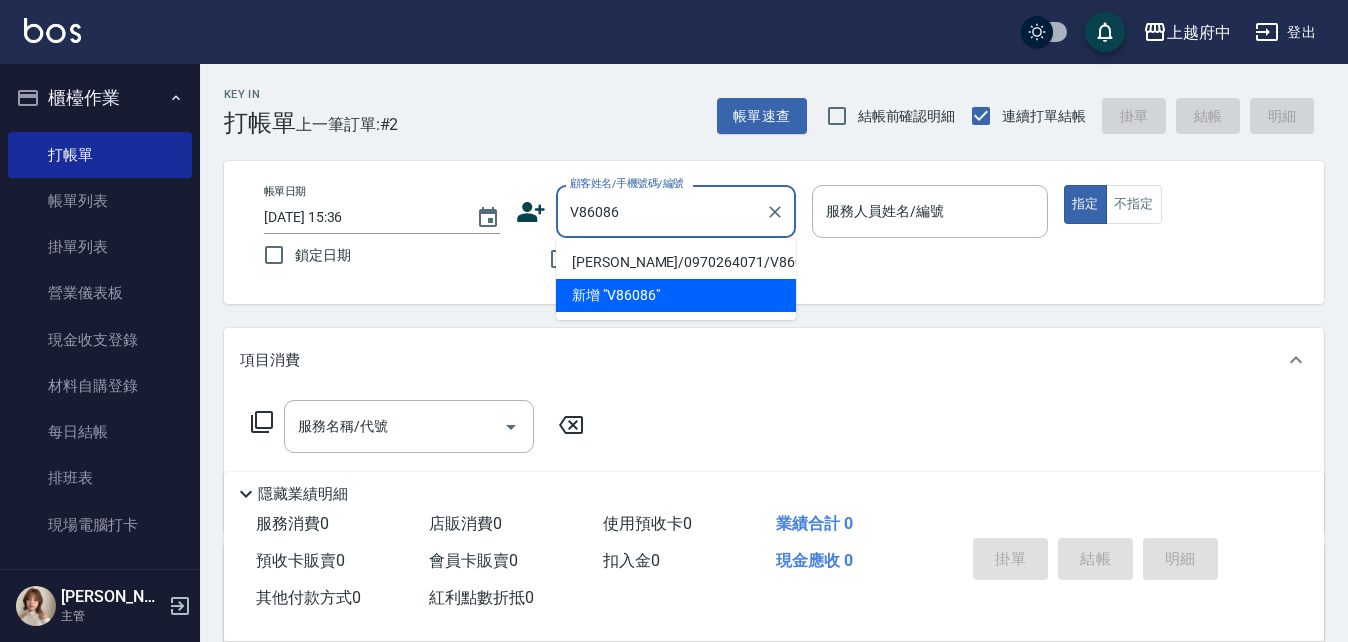click on "[PERSON_NAME]/0970264071/V86086" at bounding box center (676, 262) 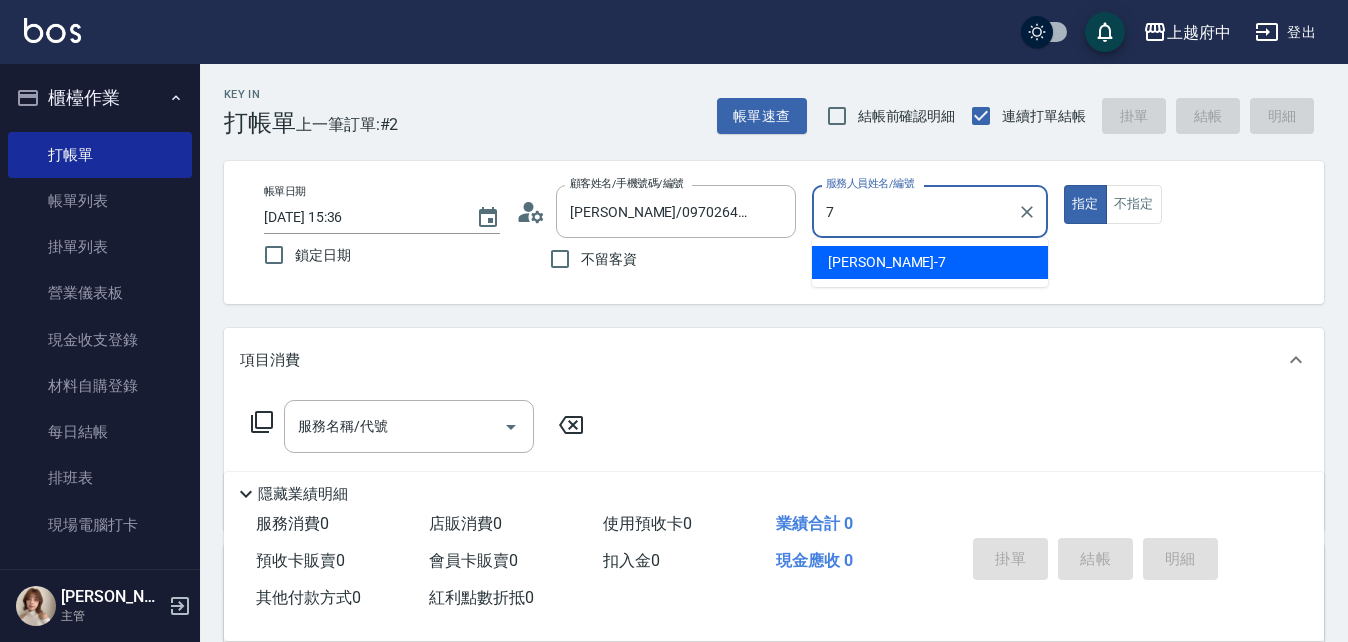type on "Fanny-7" 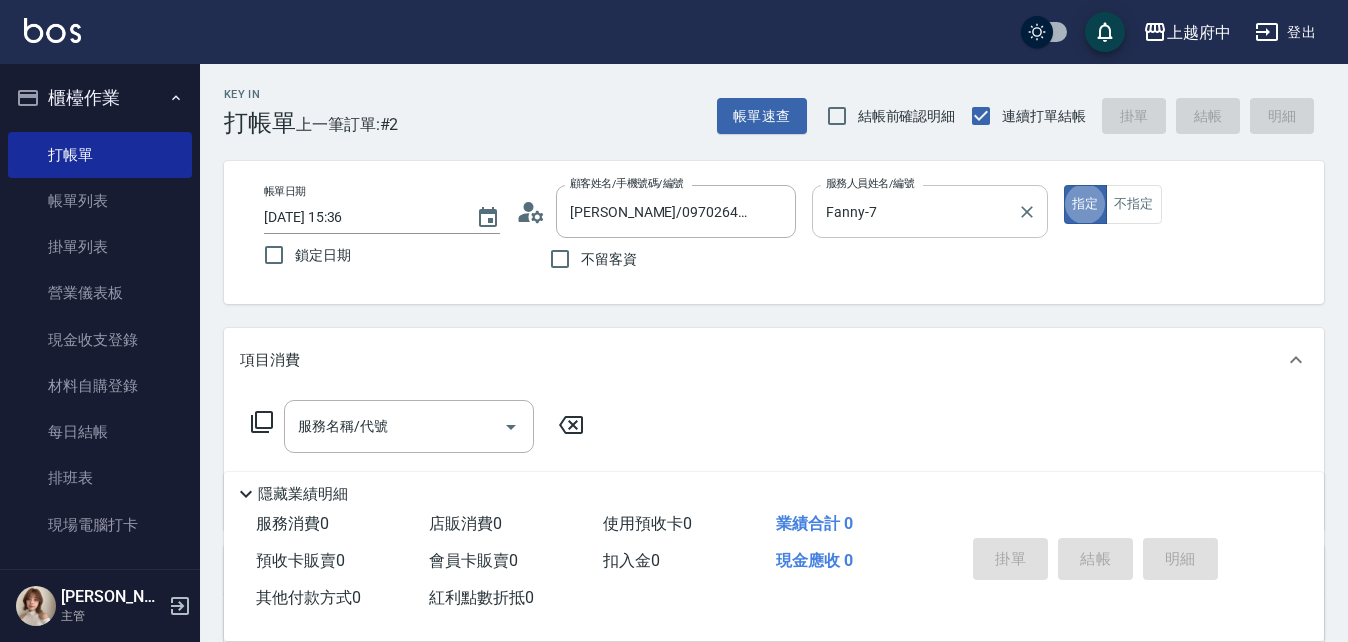 type on "true" 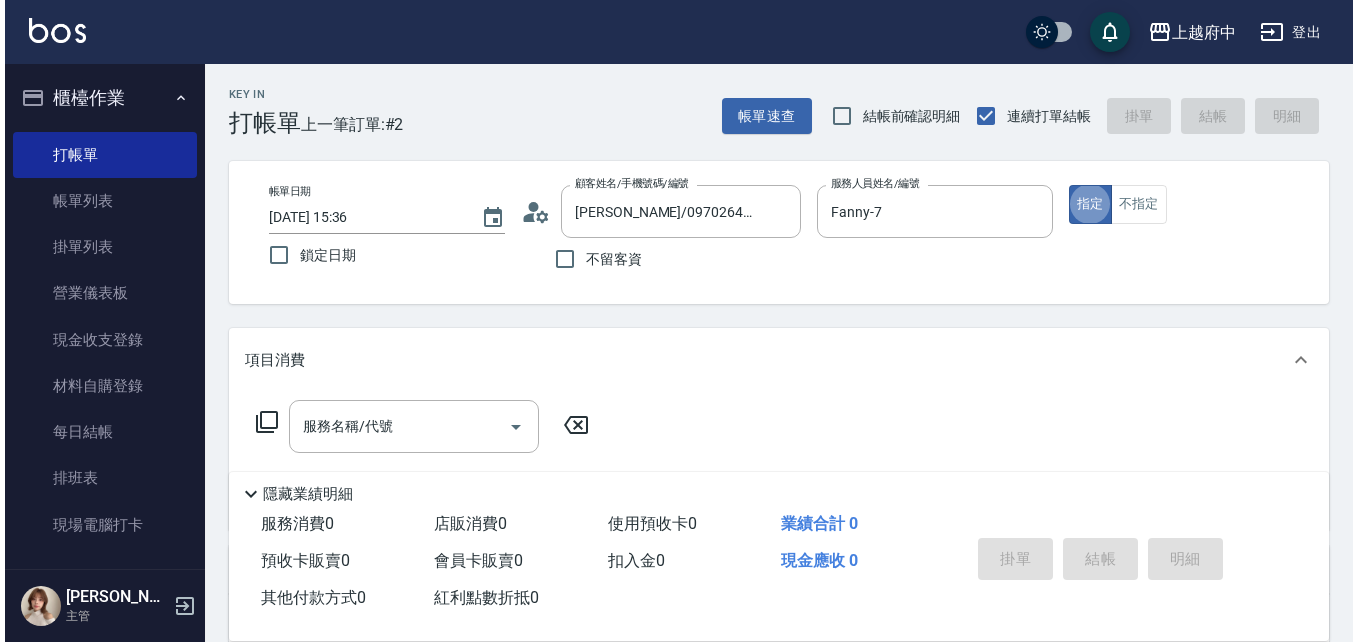 scroll, scrollTop: 100, scrollLeft: 0, axis: vertical 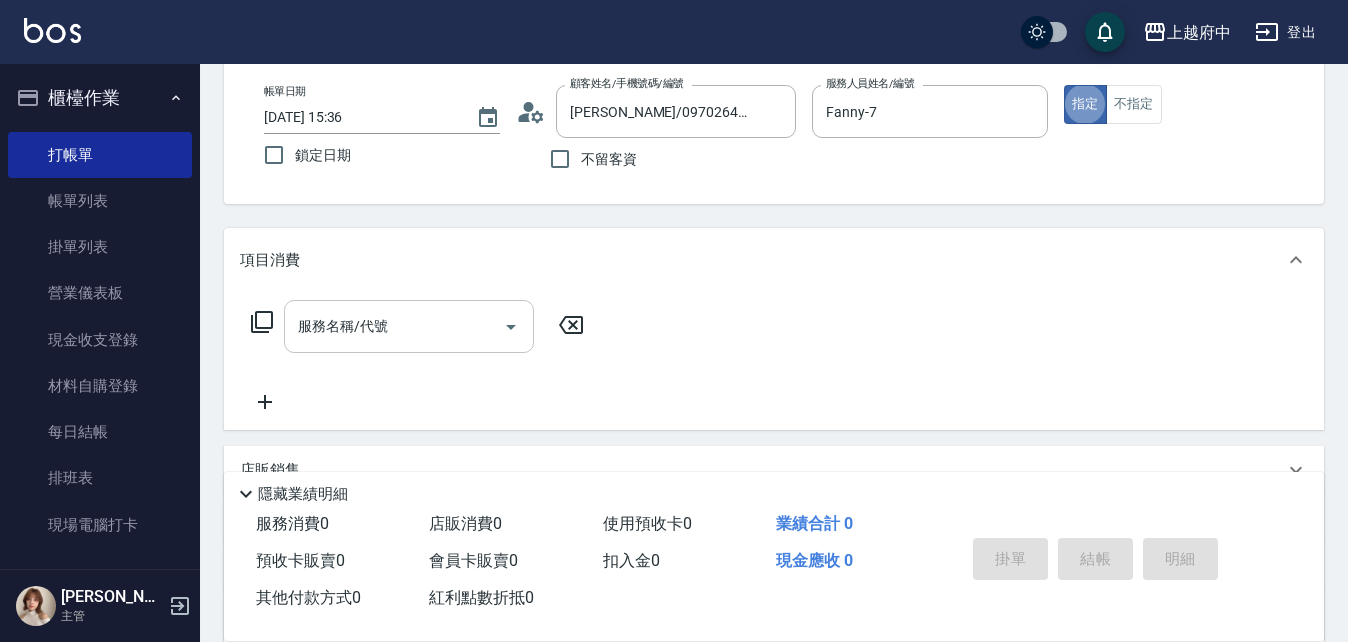 click on "服務名稱/代號" at bounding box center (409, 326) 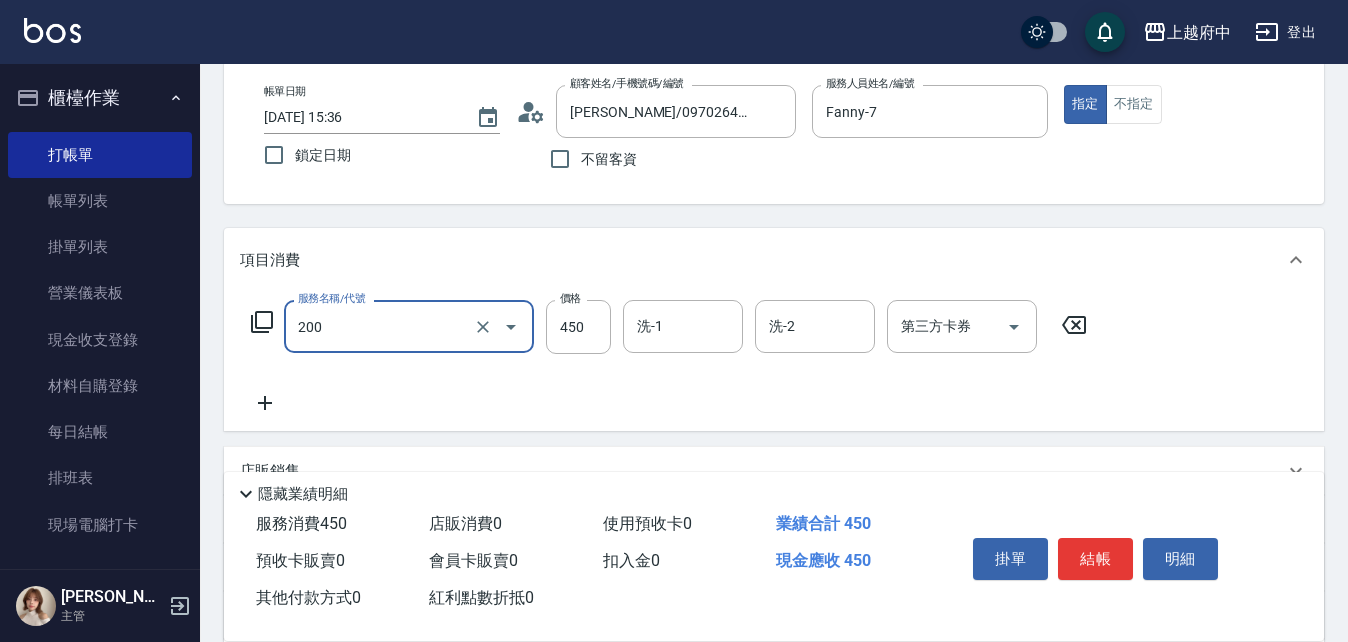 type on "有機洗髮(200)" 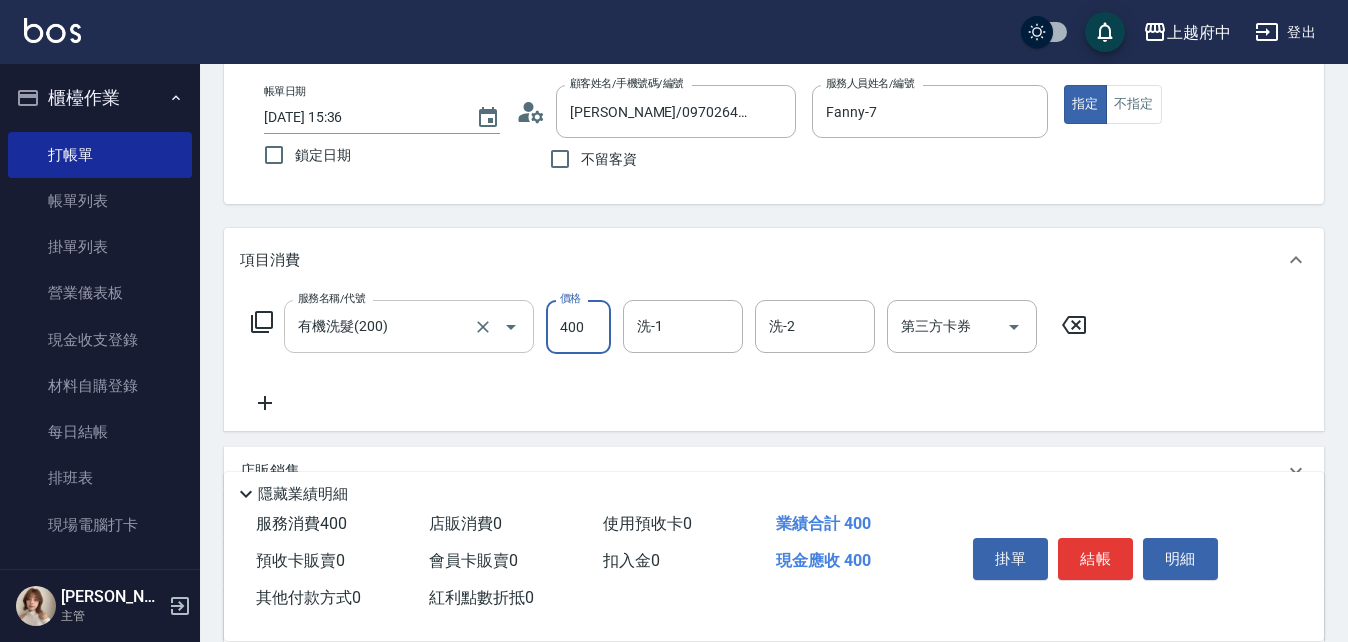 type on "400" 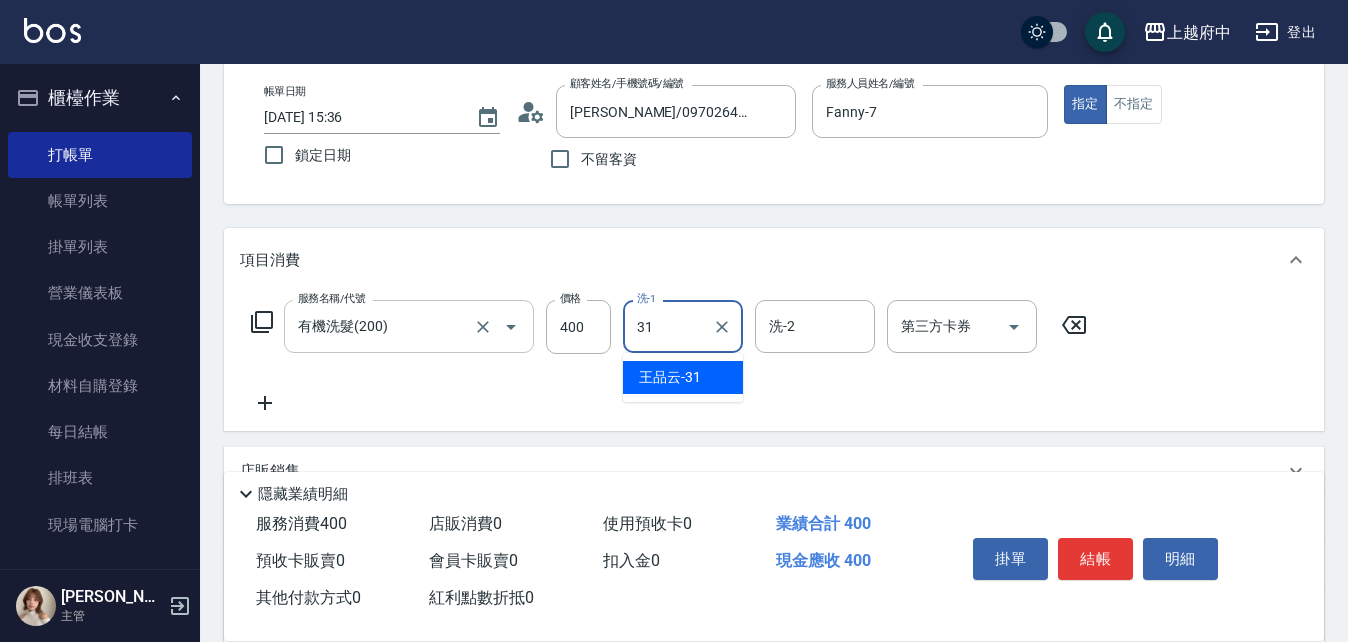 type on "[PERSON_NAME]-31" 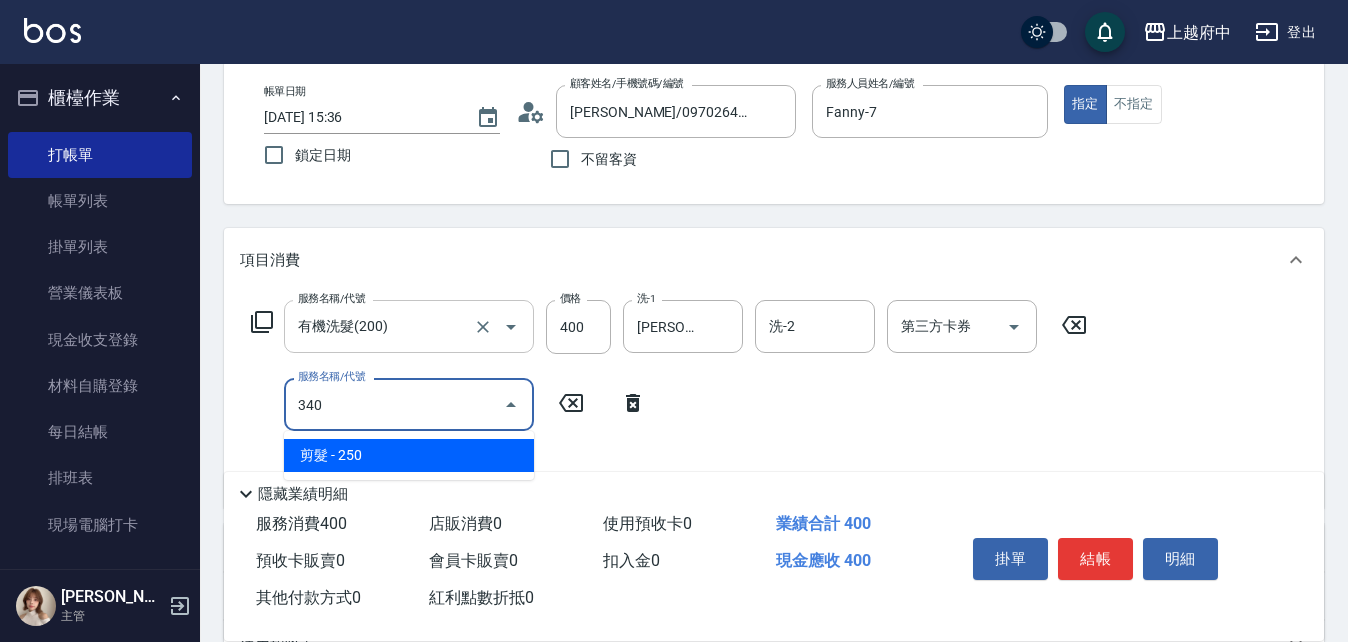 type on "剪髮(340)" 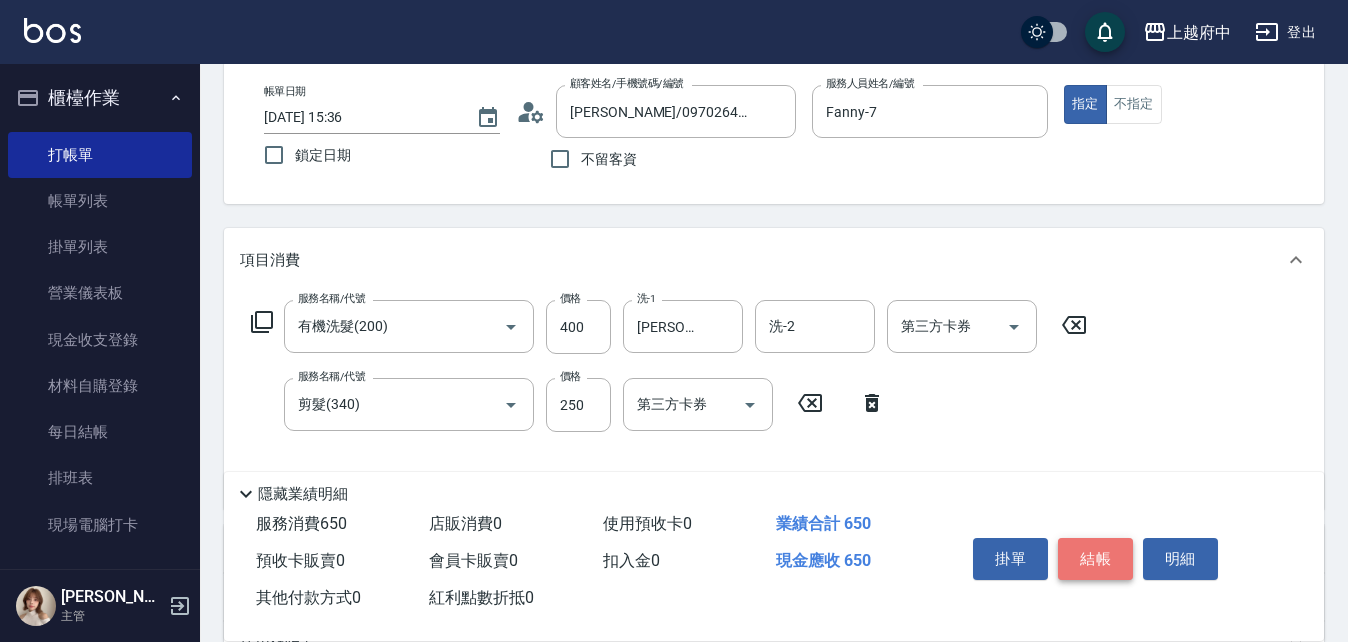click on "結帳" at bounding box center [1095, 559] 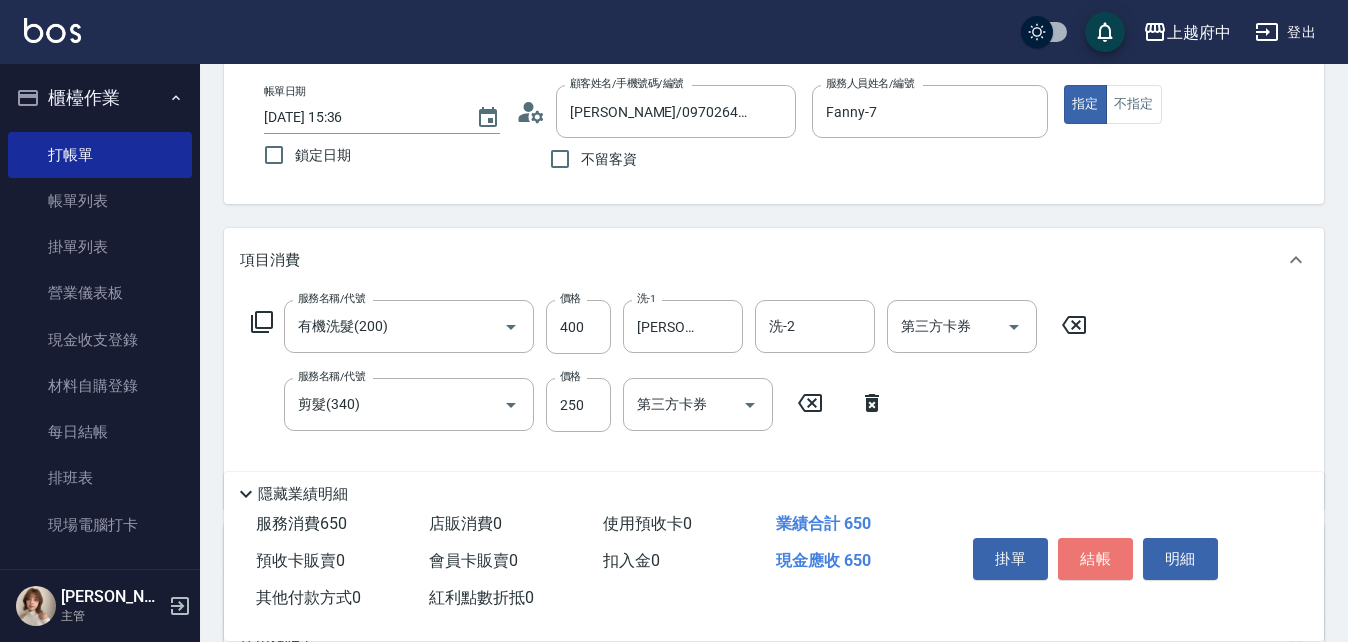 type on "[DATE] 15:37" 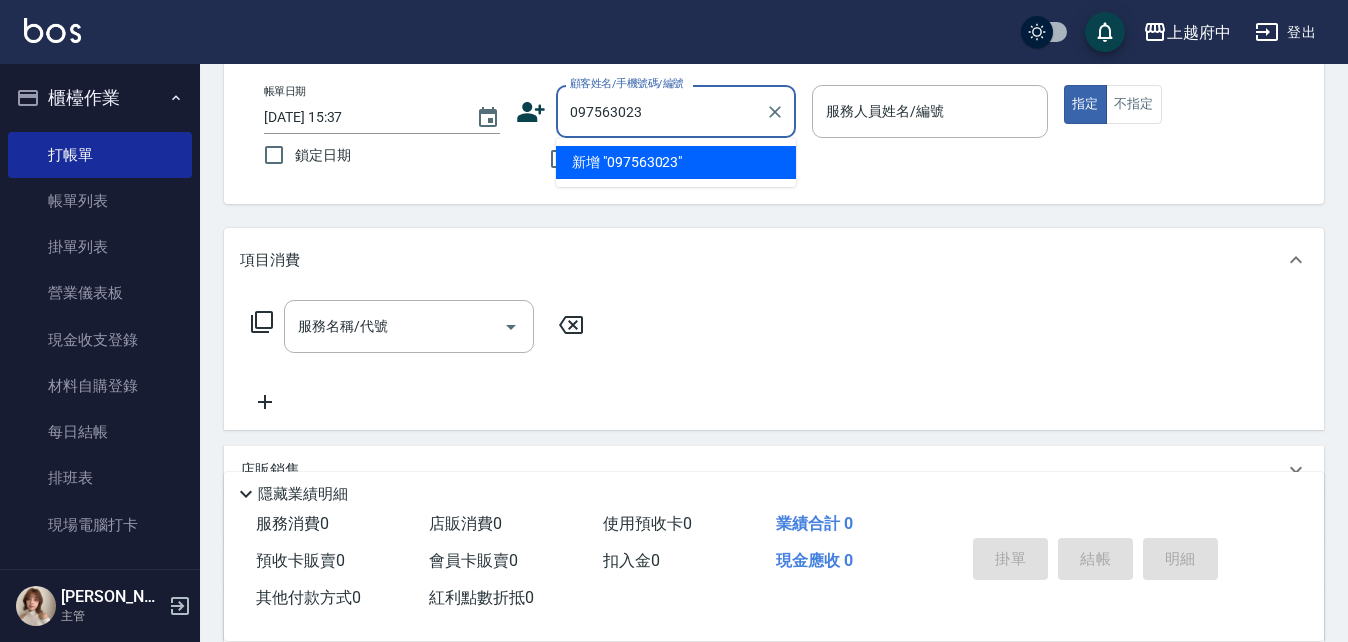 type on "0975630234" 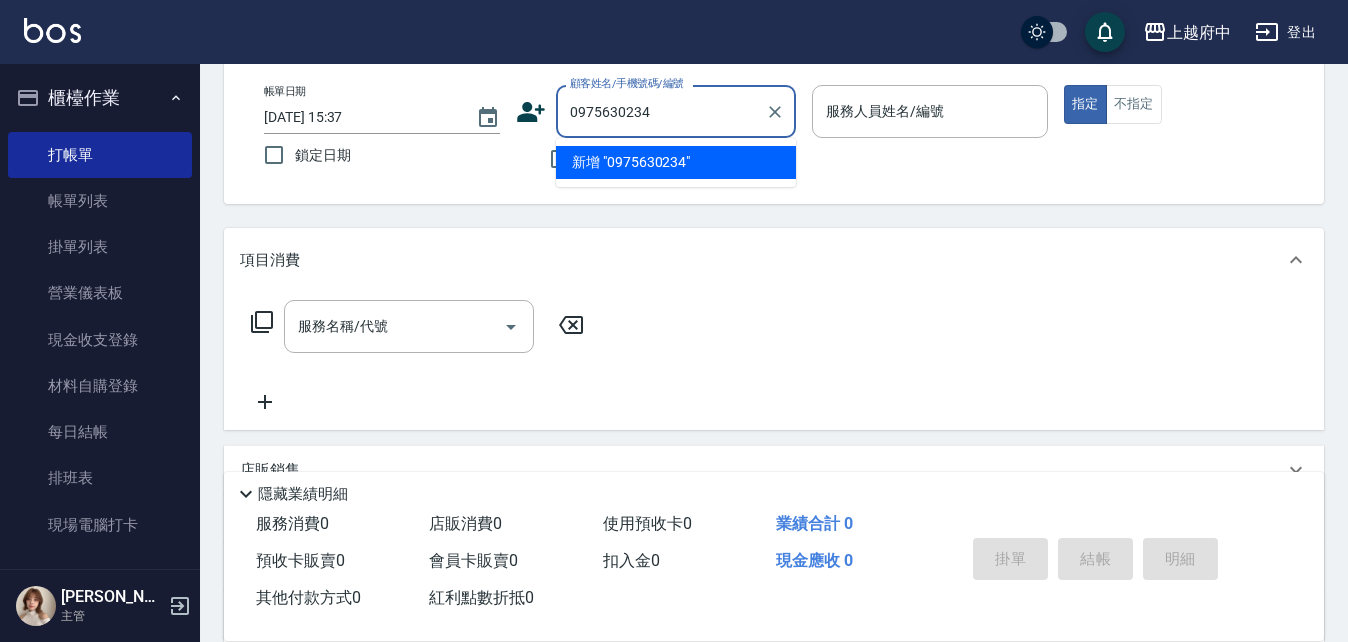 drag, startPoint x: 773, startPoint y: 111, endPoint x: 742, endPoint y: 116, distance: 31.400637 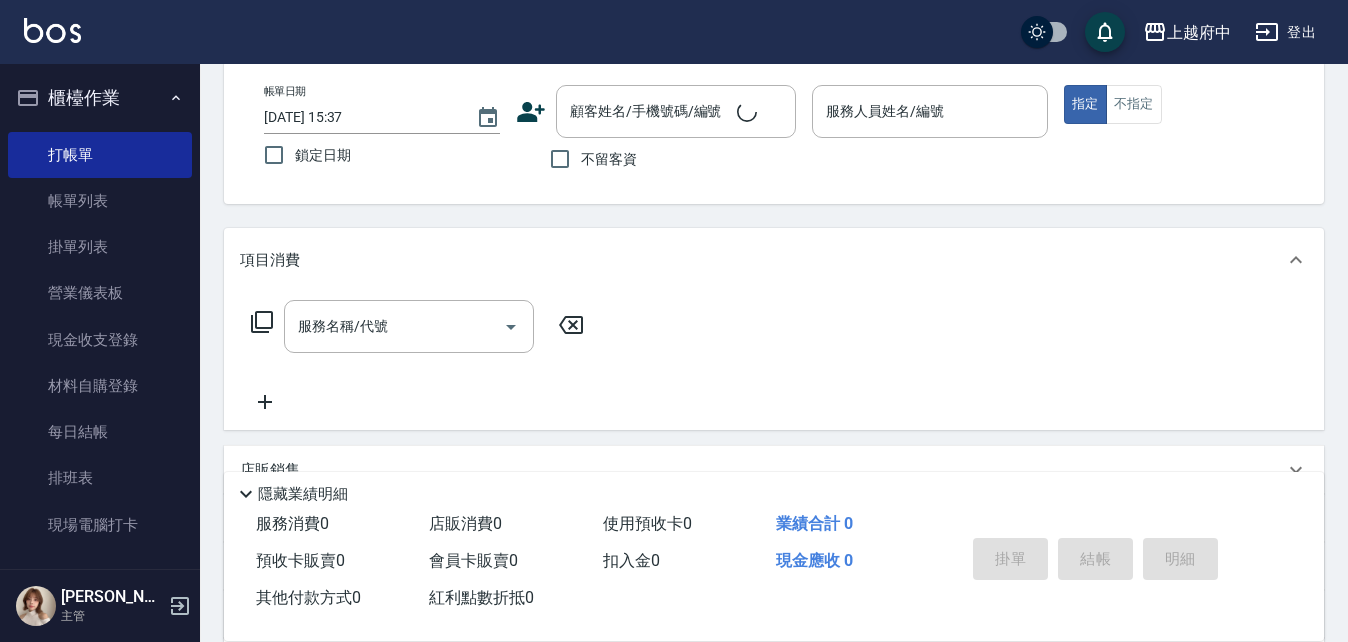 click 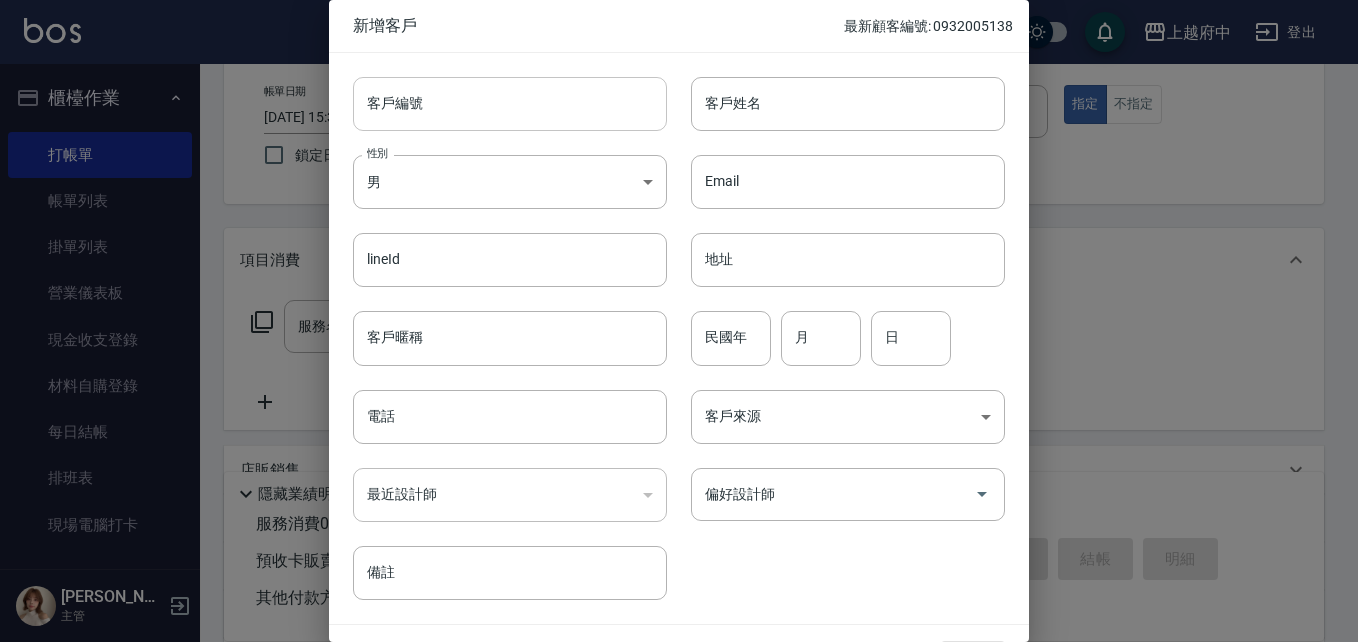 click on "客戶編號" at bounding box center (510, 104) 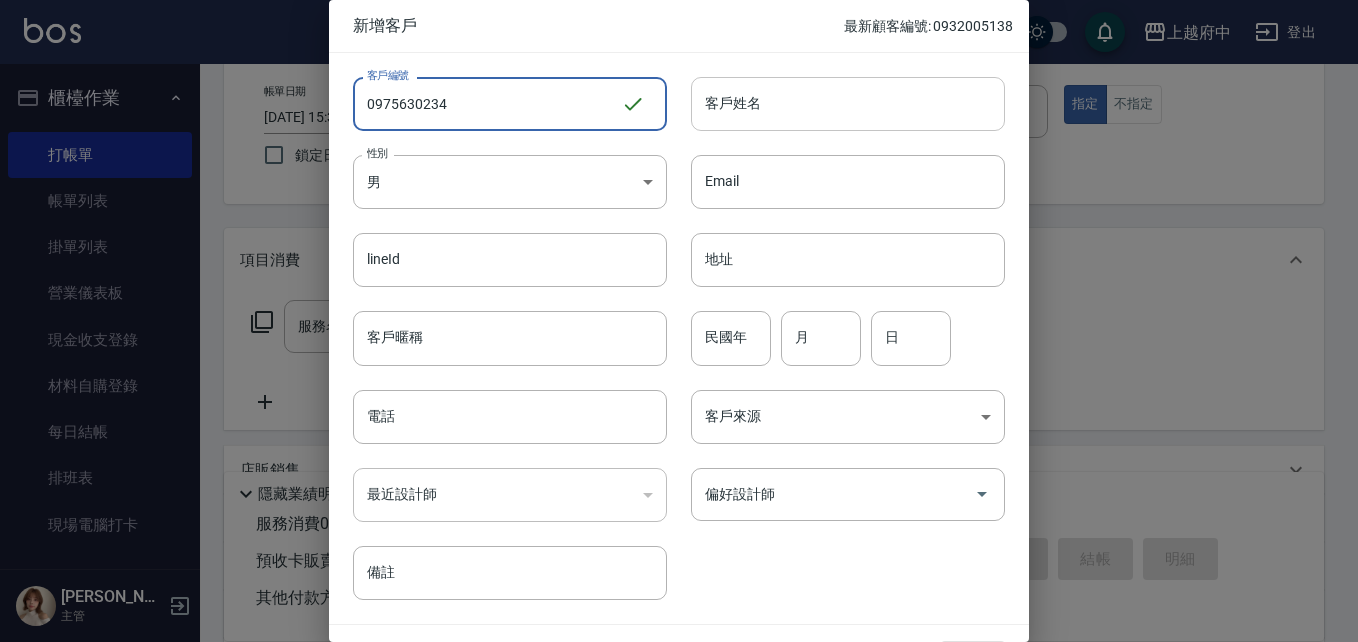 type on "0975630234" 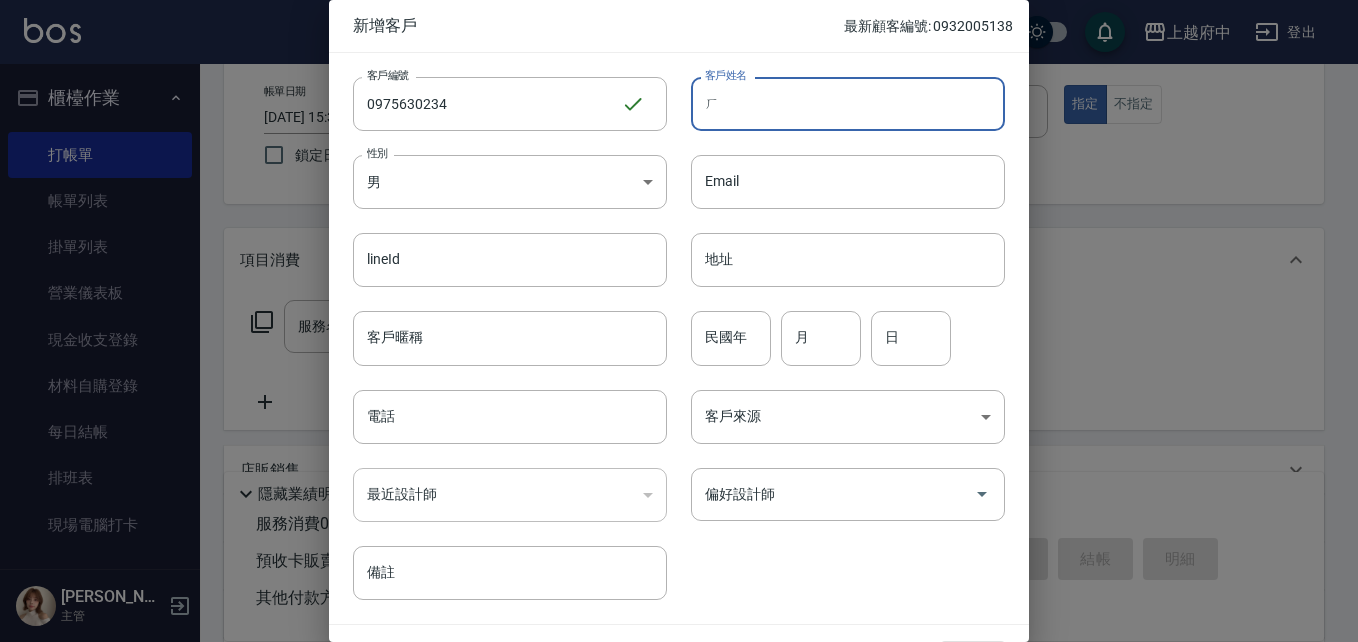 type on "ㄏˊ" 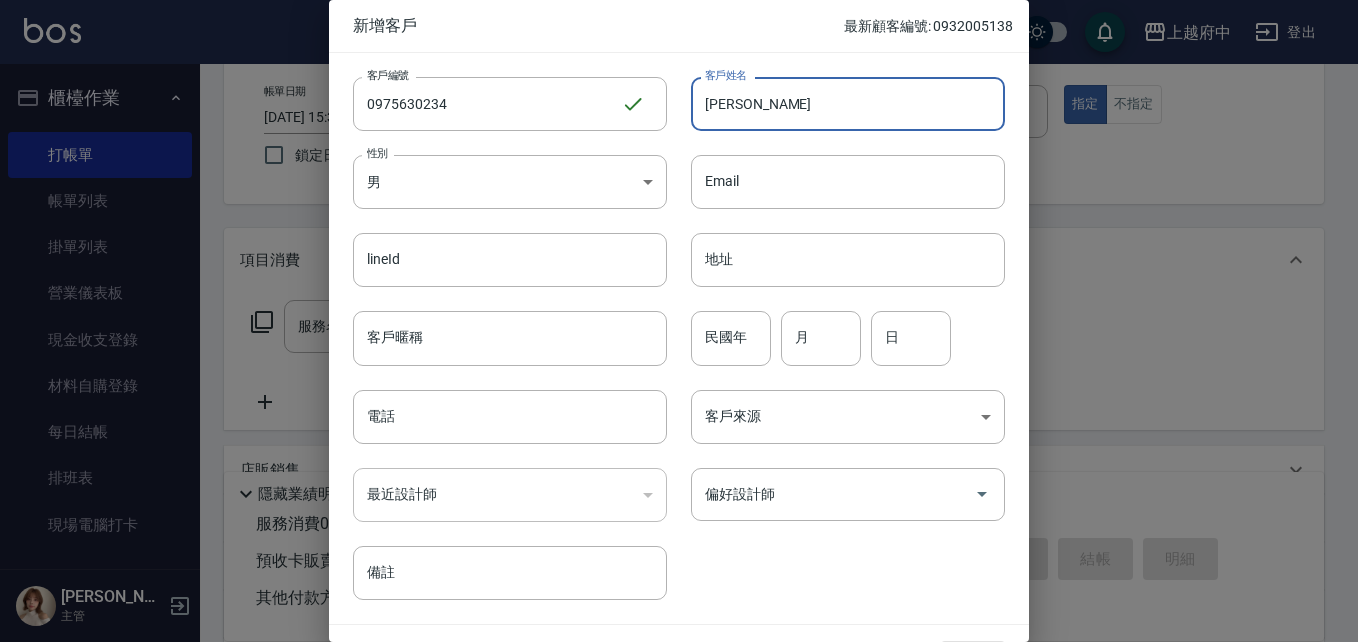 type on "王" 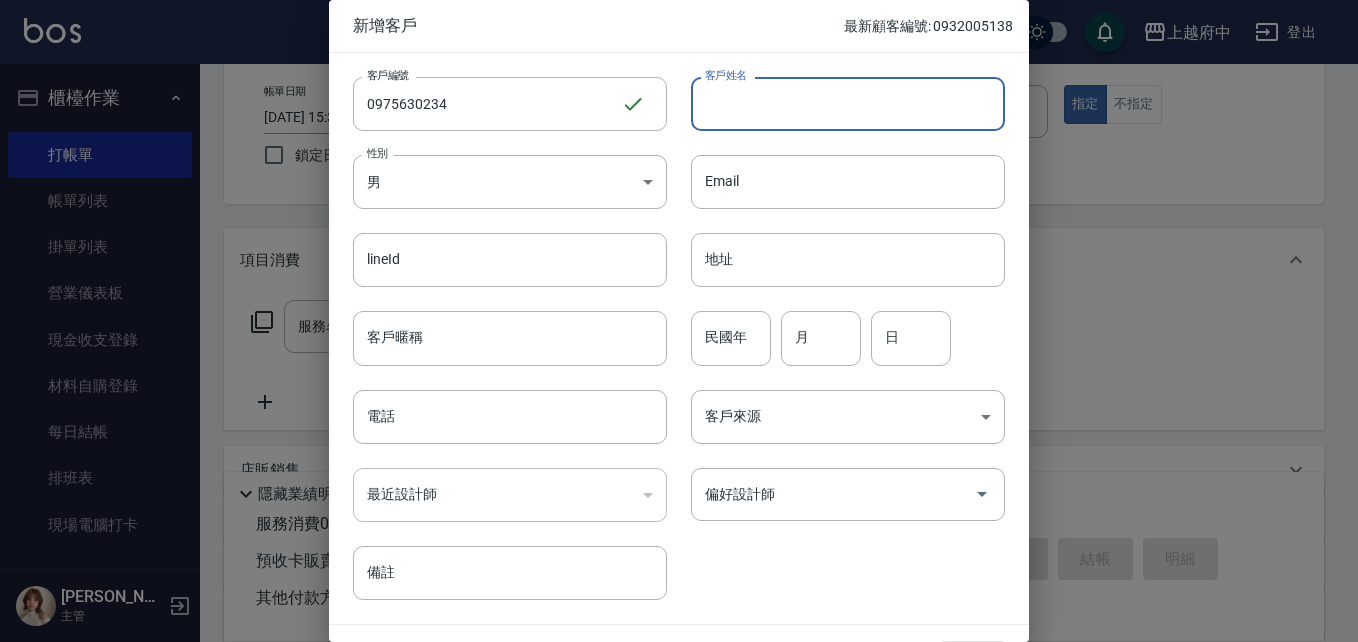 type on "ㄌ" 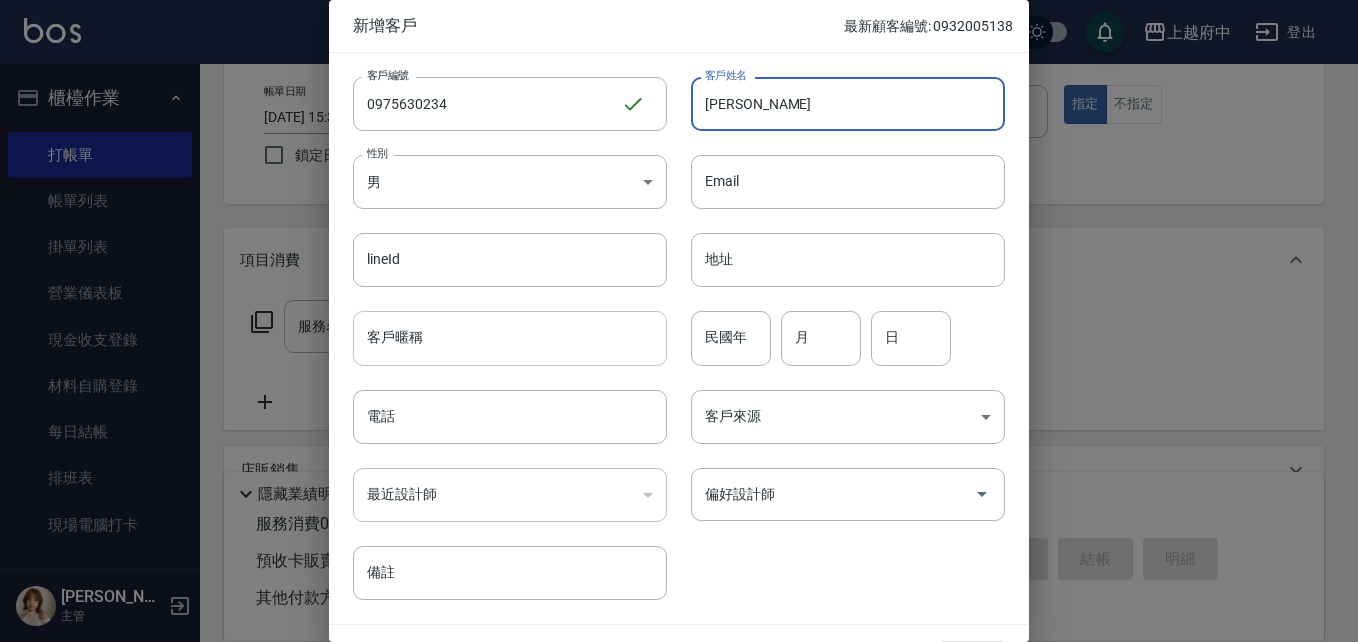 type on "[PERSON_NAME]邑" 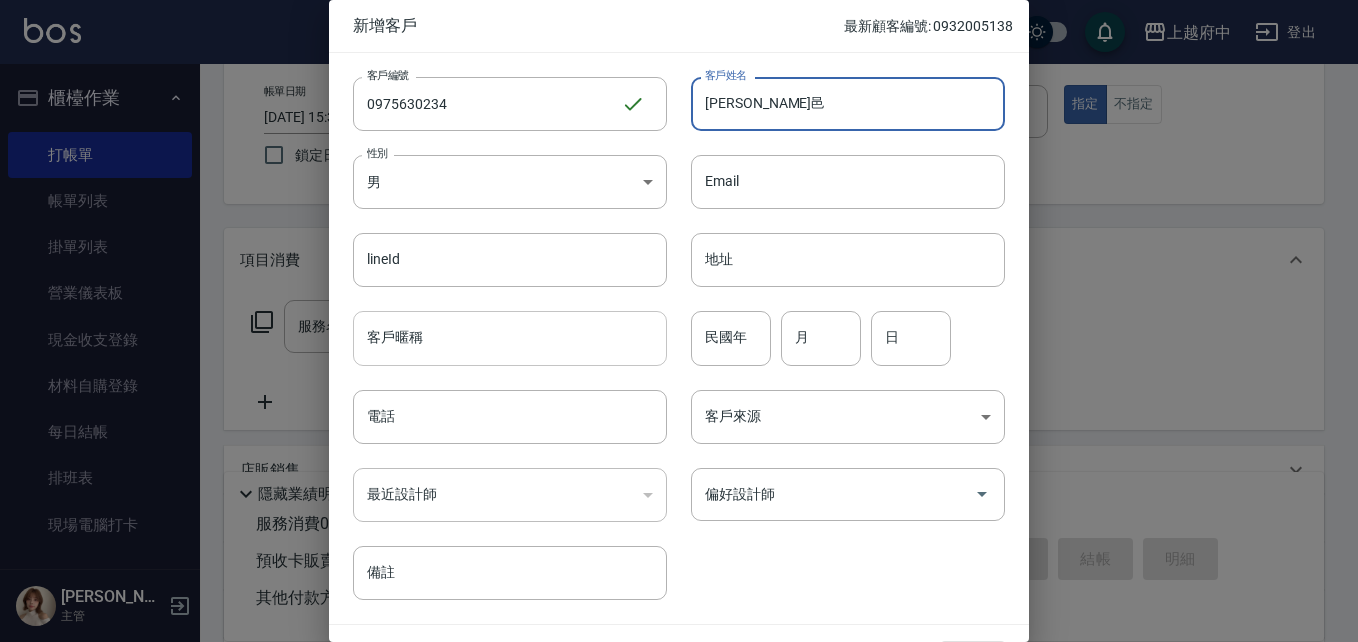 click on "客戶暱稱" at bounding box center [510, 338] 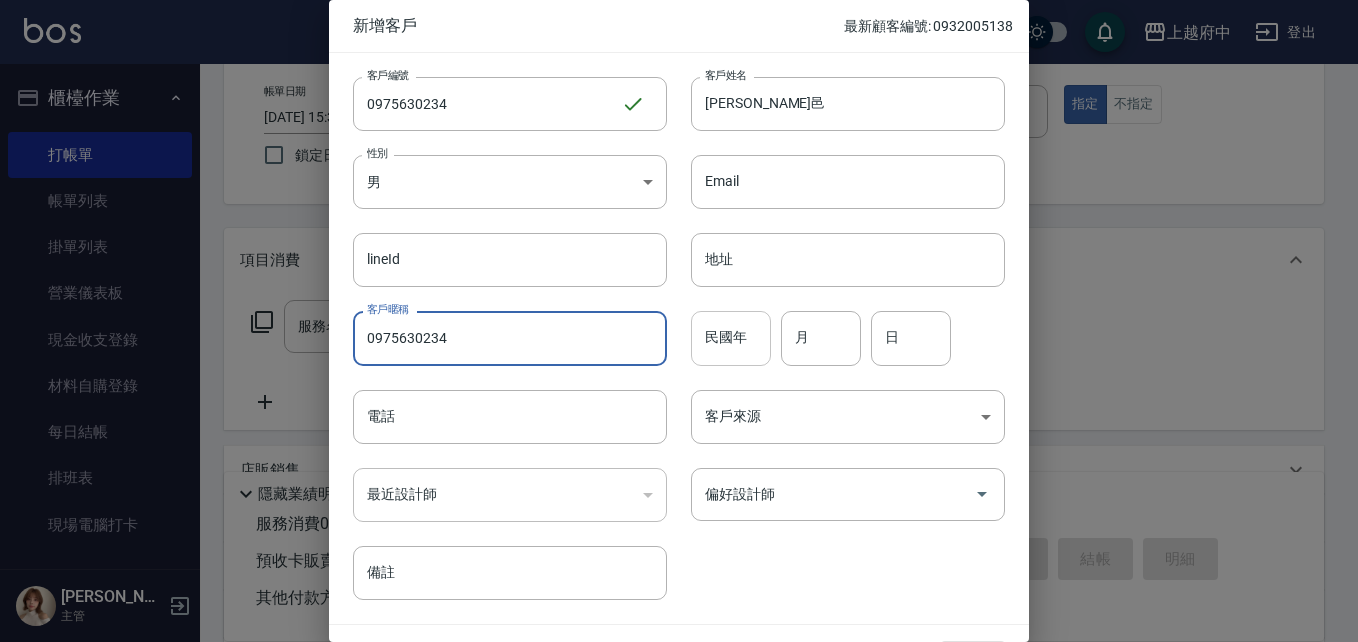 type on "0975630234" 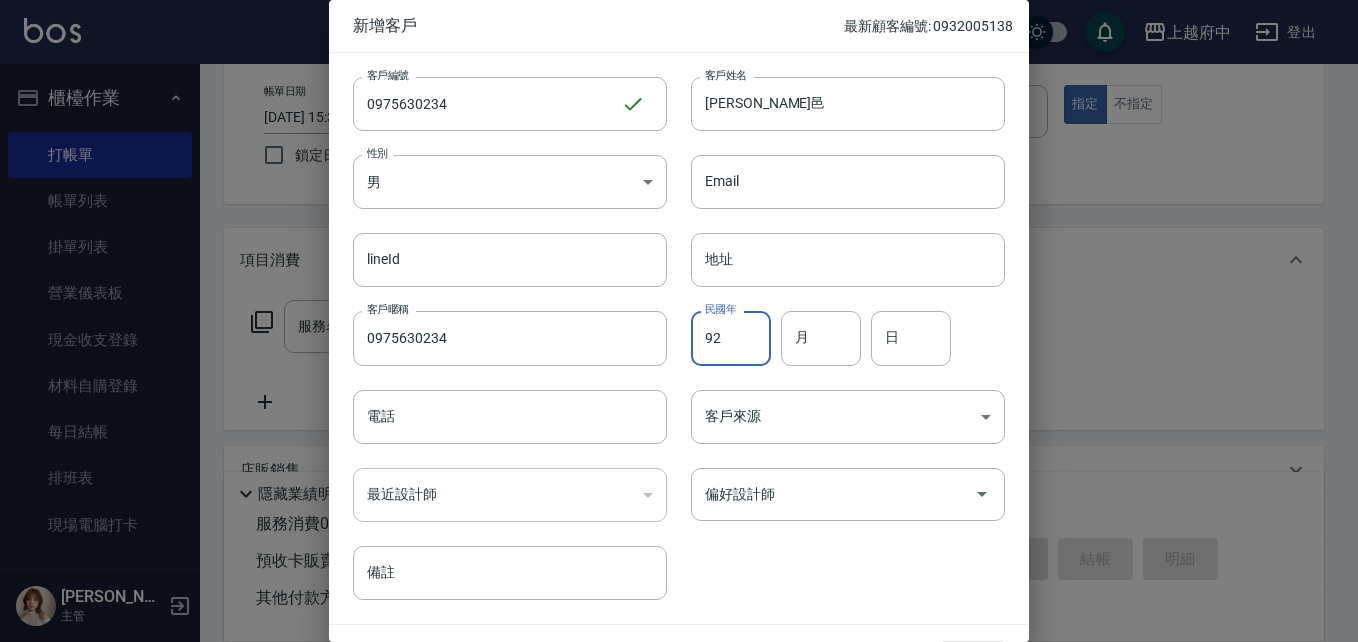 type on "92" 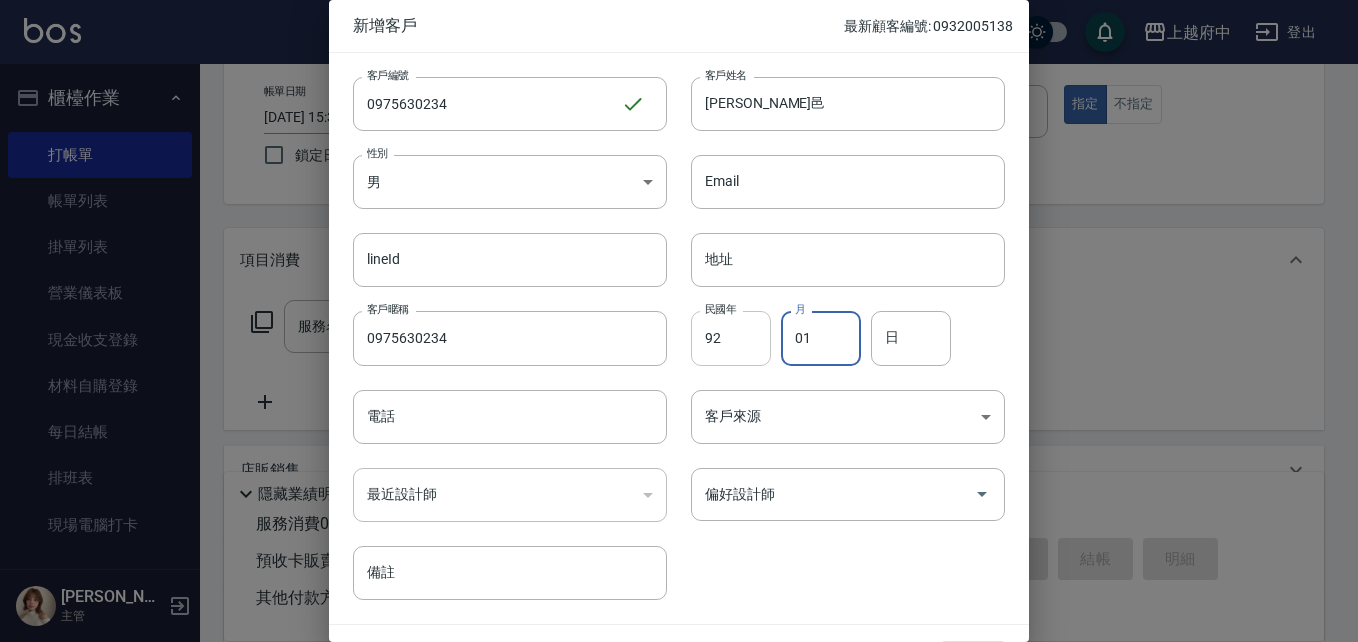 type on "01" 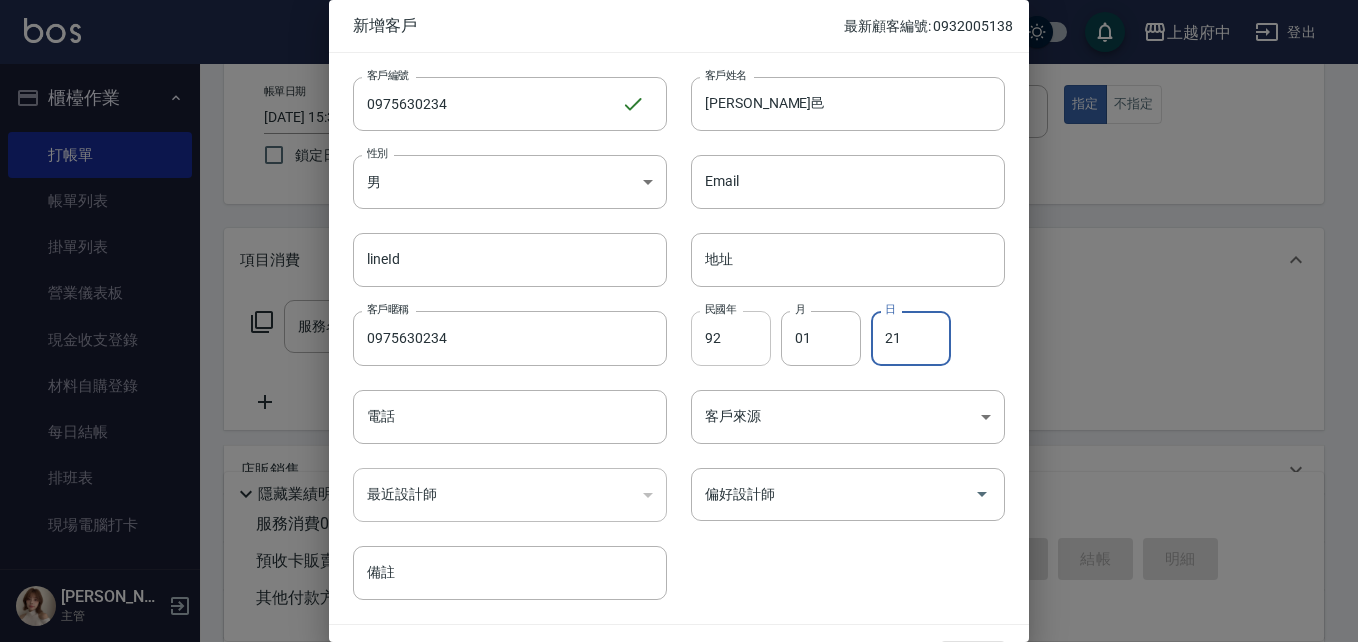 type on "21" 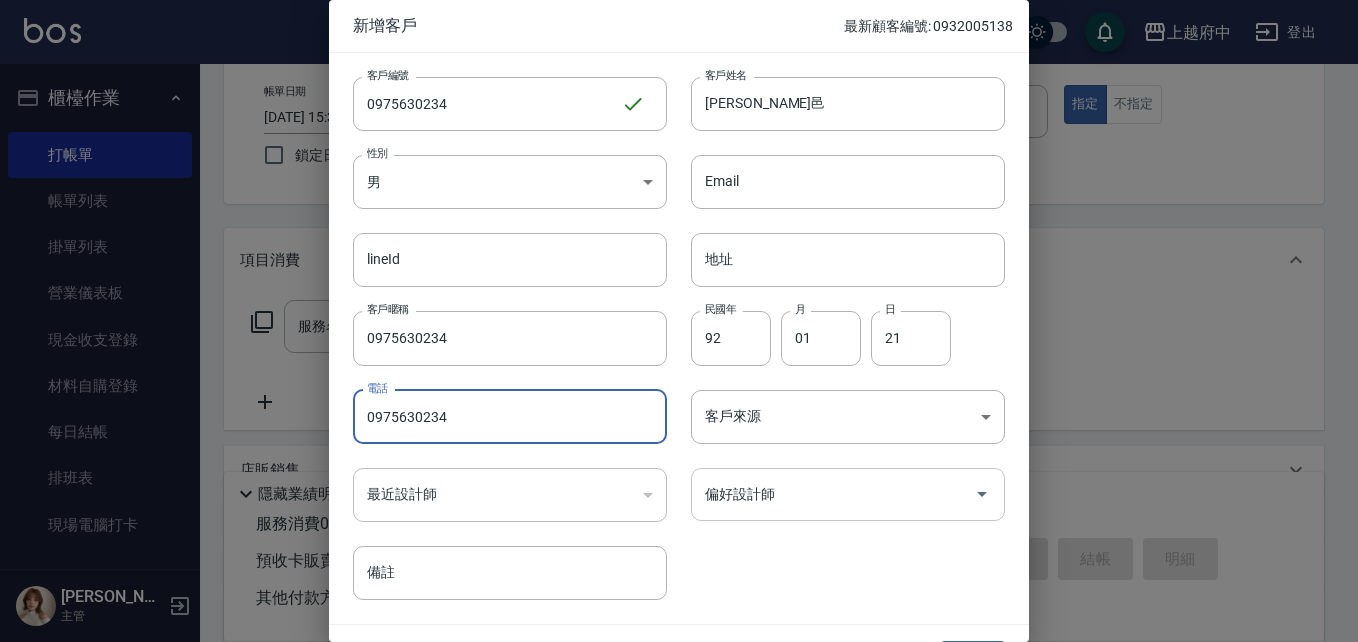 type on "0975630234" 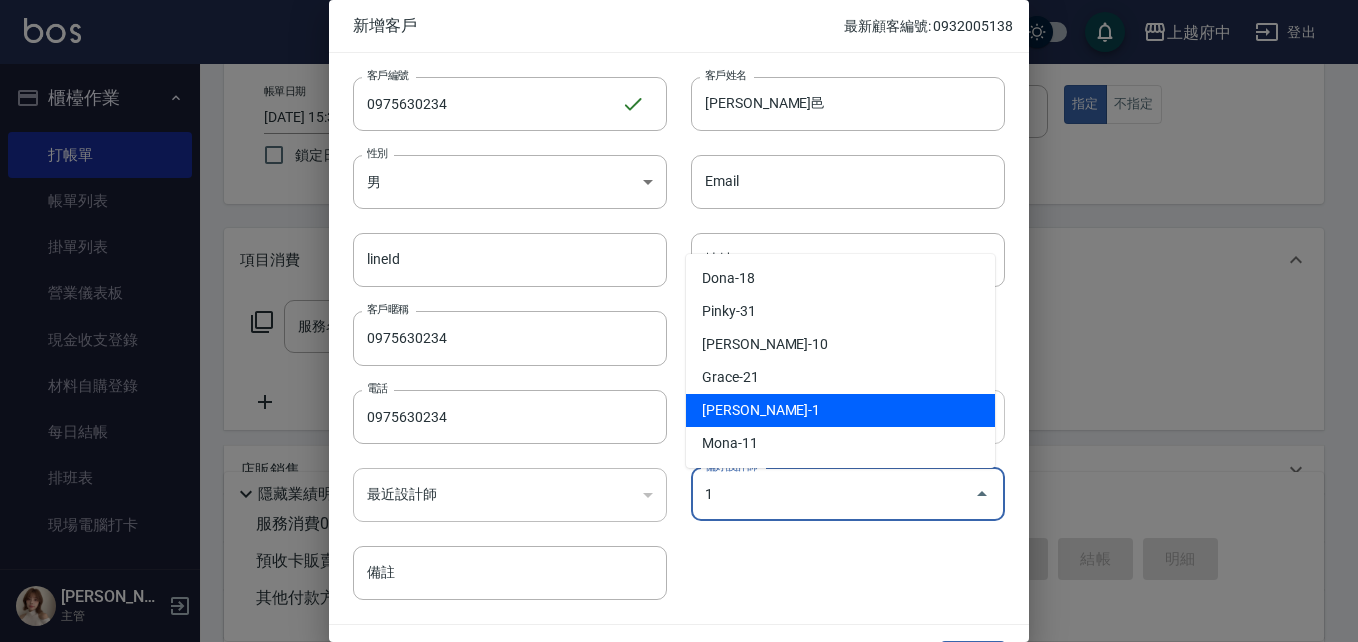 click on "[PERSON_NAME]-1" at bounding box center [840, 410] 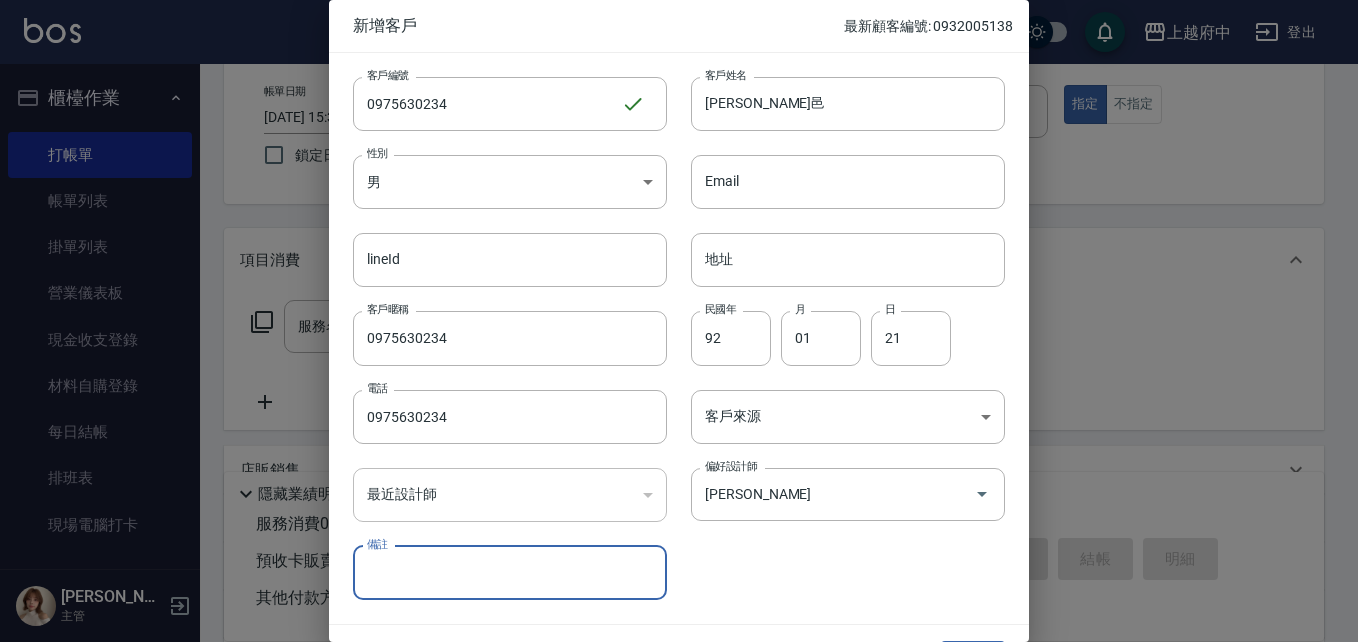click on "客戶編號 0975630234 ​ 客戶編號 客戶姓名 [PERSON_NAME]邑 客戶姓名 性別 男 [DEMOGRAPHIC_DATA] 性別 Email Email lineId lineId 地址 地址 客戶暱稱 0975630234 客戶暱稱 民國年 92 民國年 月 01 月 日 21 日 電話 [PHONE_NUMBER] 電話 客戶來源 ​ 客戶來源 最近設計師 ​ 最近設計師 偏好設計師 [PERSON_NAME] 偏好設計師 備註 備註" at bounding box center (667, 326) 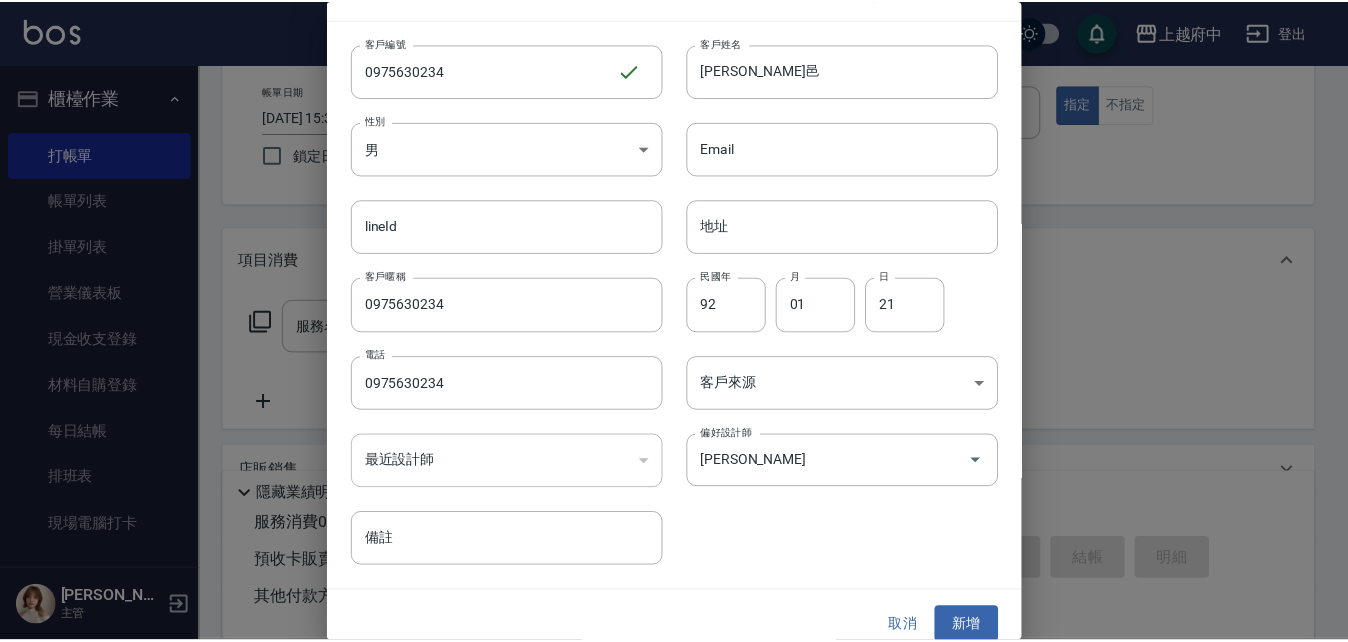 scroll, scrollTop: 51, scrollLeft: 0, axis: vertical 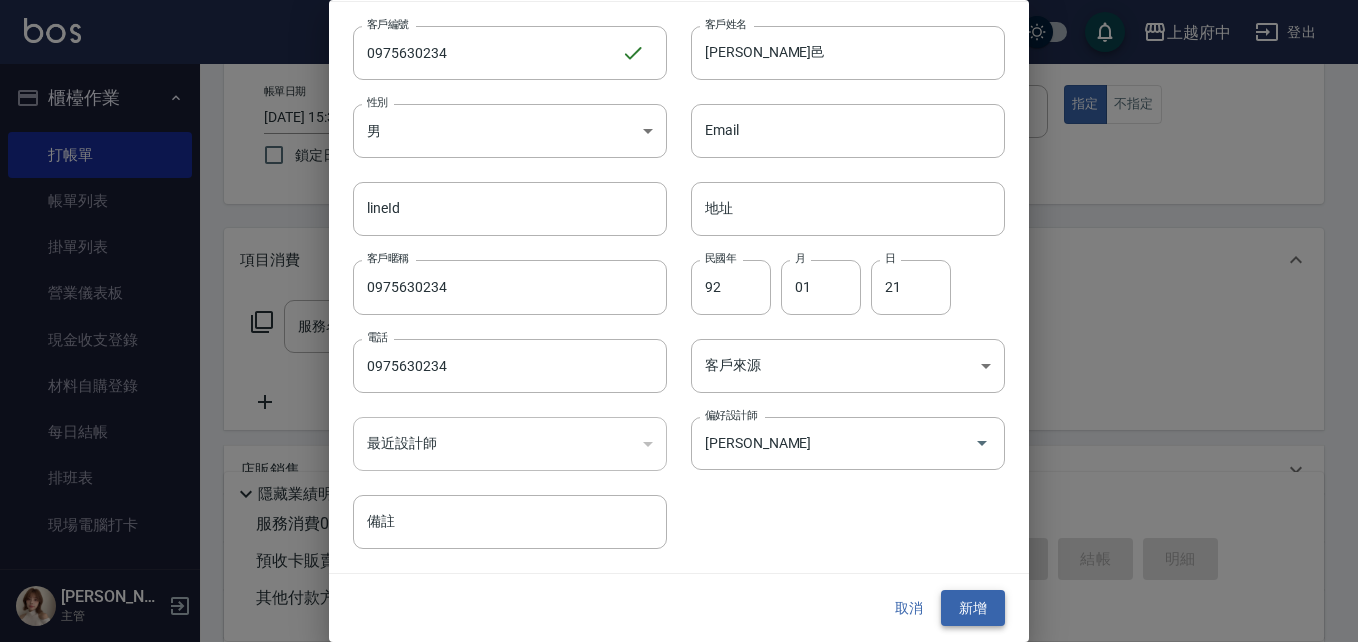 click on "新增" at bounding box center [973, 608] 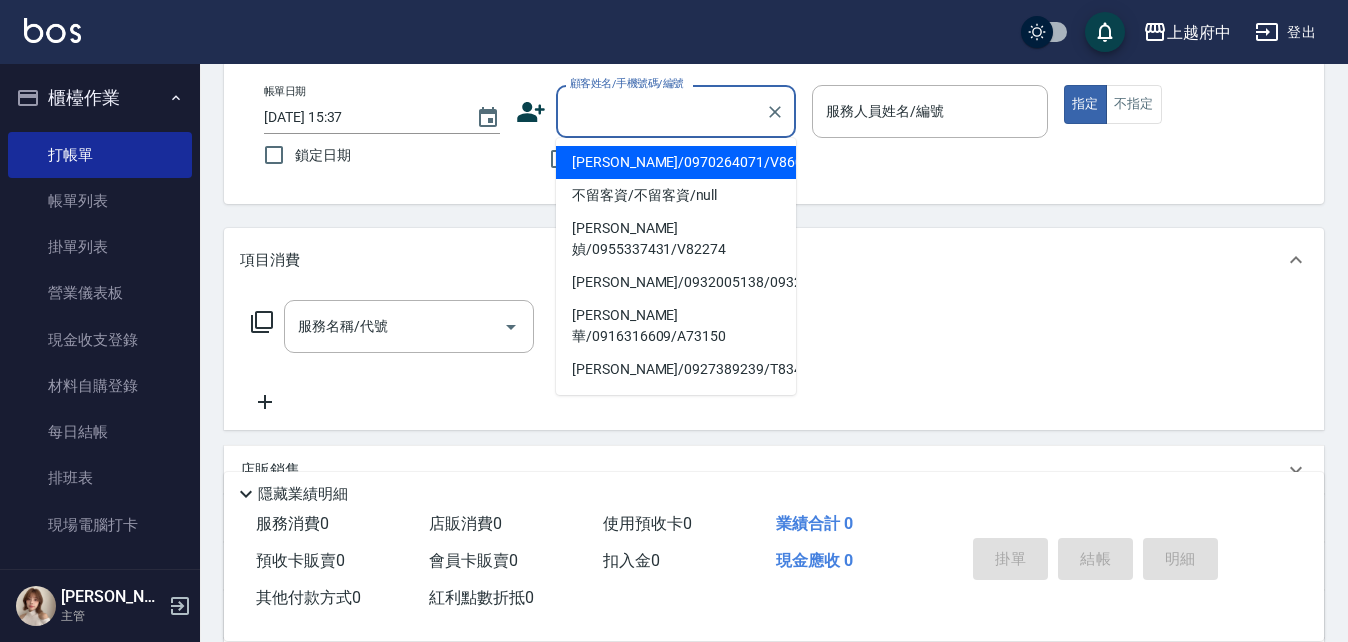 click on "顧客姓名/手機號碼/編號" at bounding box center [661, 111] 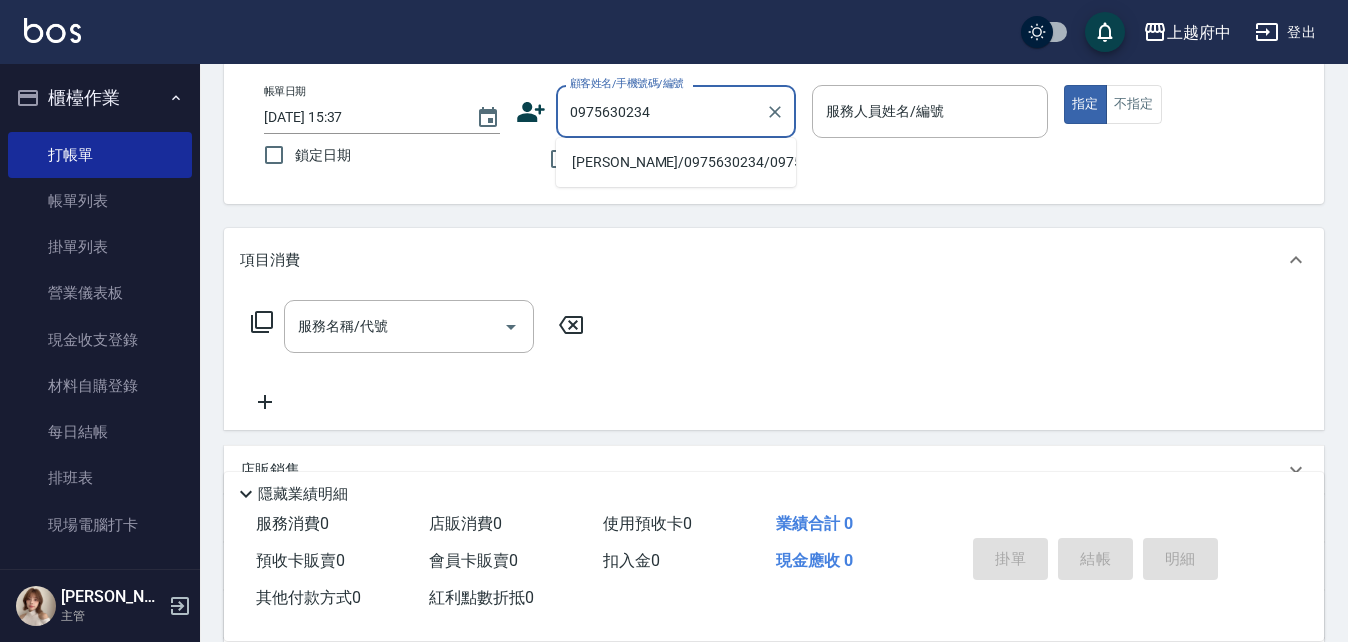 click on "[PERSON_NAME]/0975630234/0975630234" at bounding box center [676, 162] 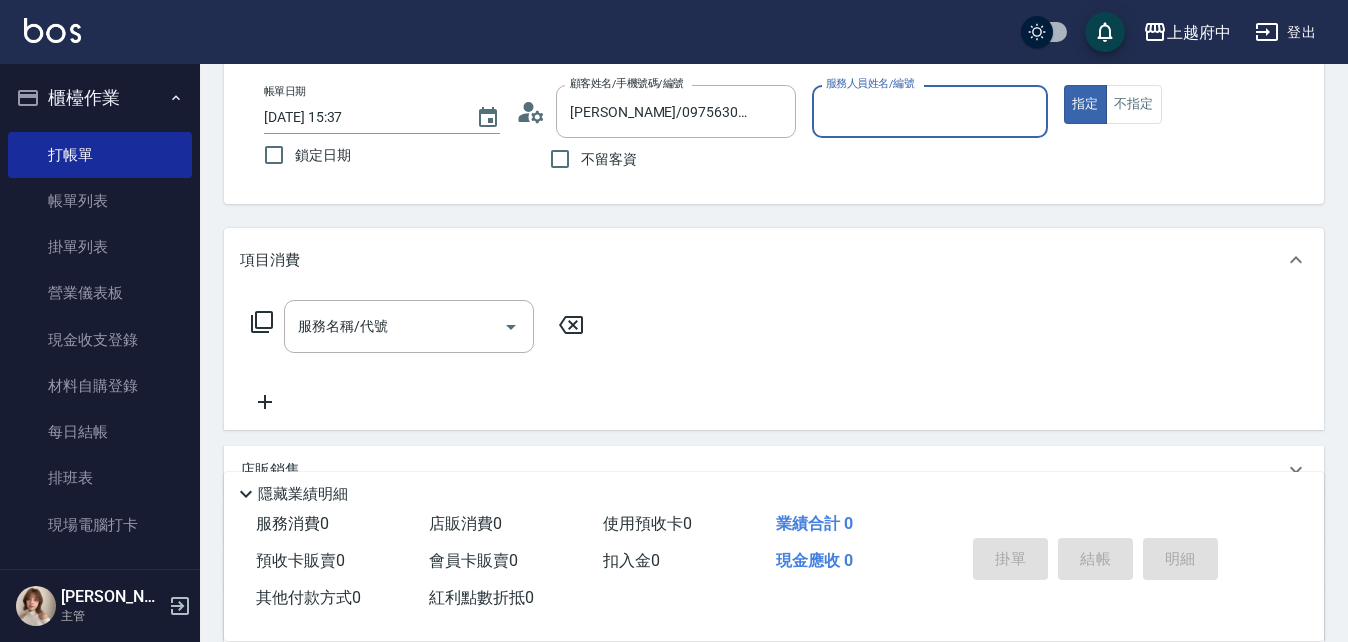 type on "[PERSON_NAME] -1" 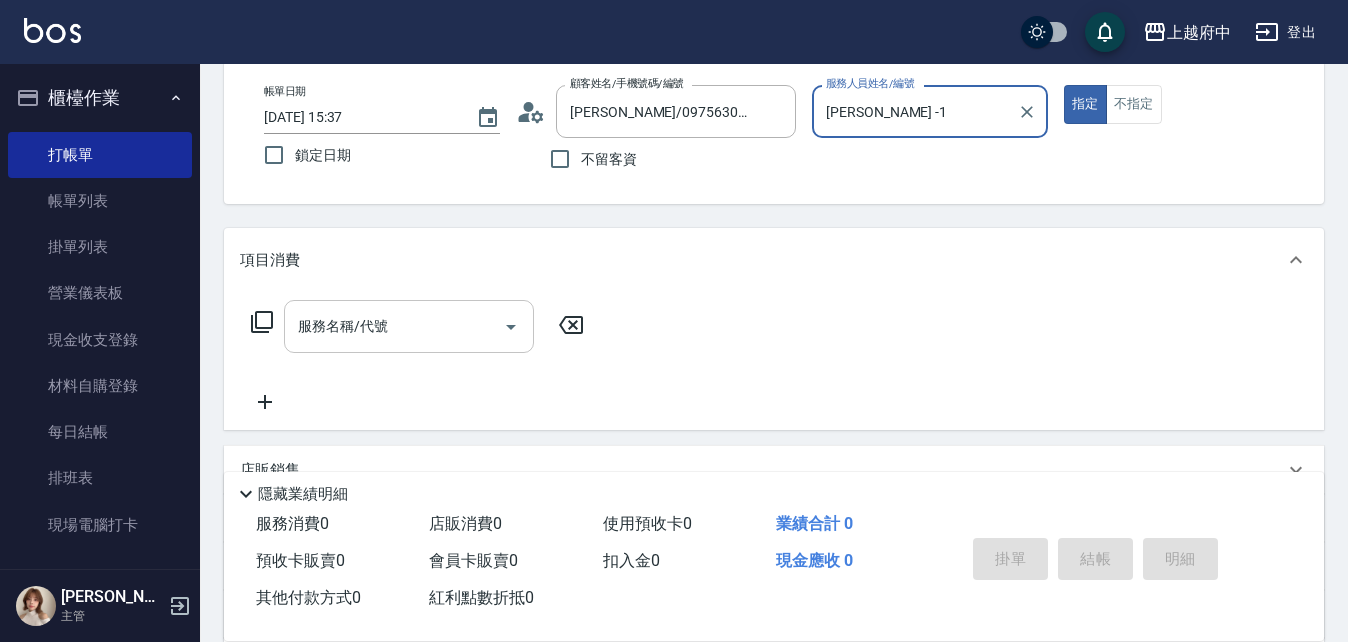 click on "服務名稱/代號" at bounding box center (394, 326) 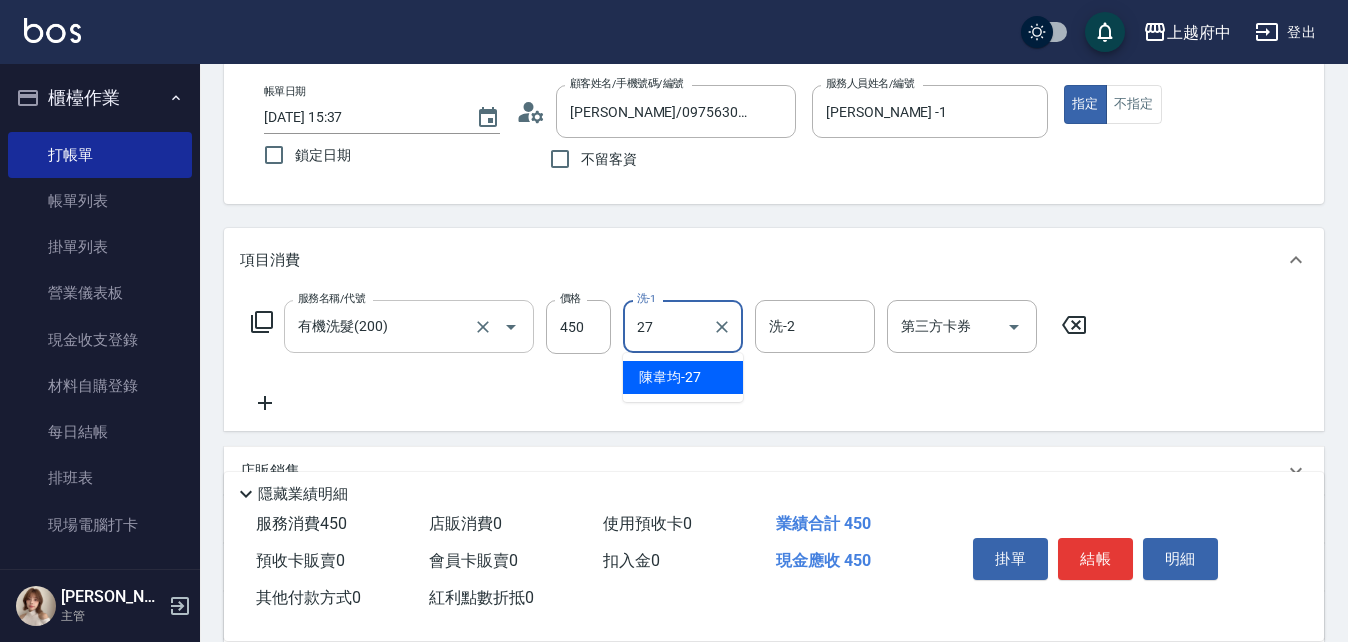 type on "[PERSON_NAME]-27" 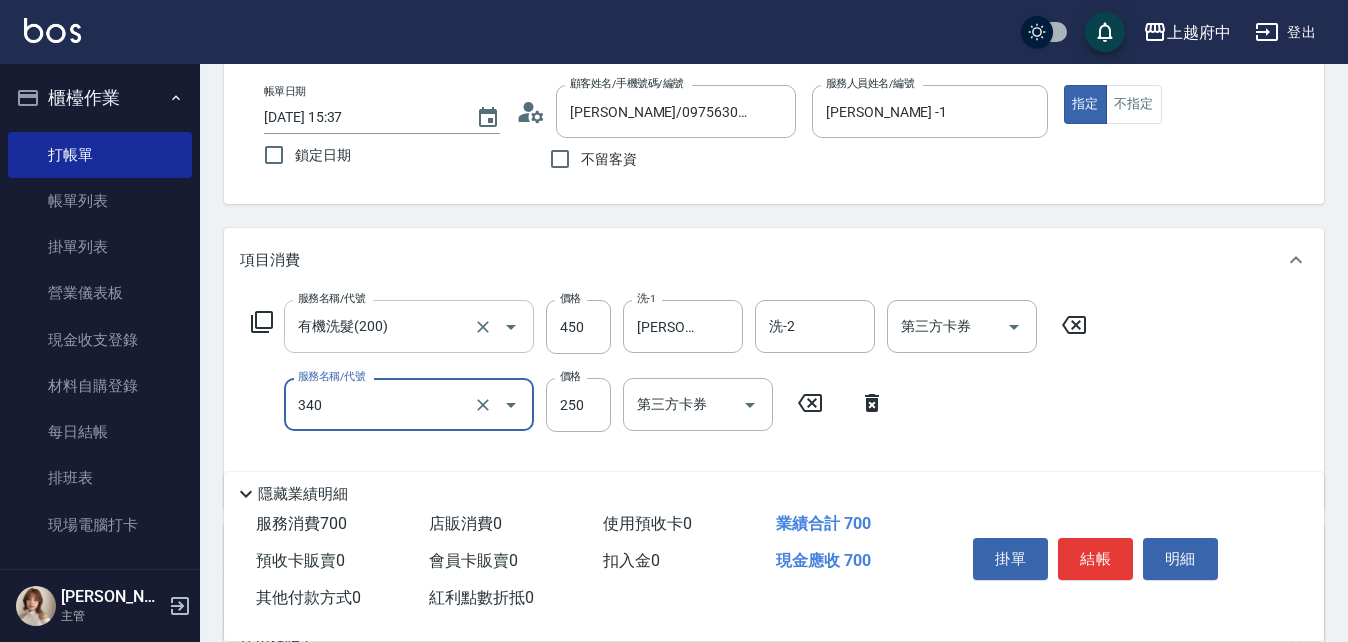 type on "剪髮(340)" 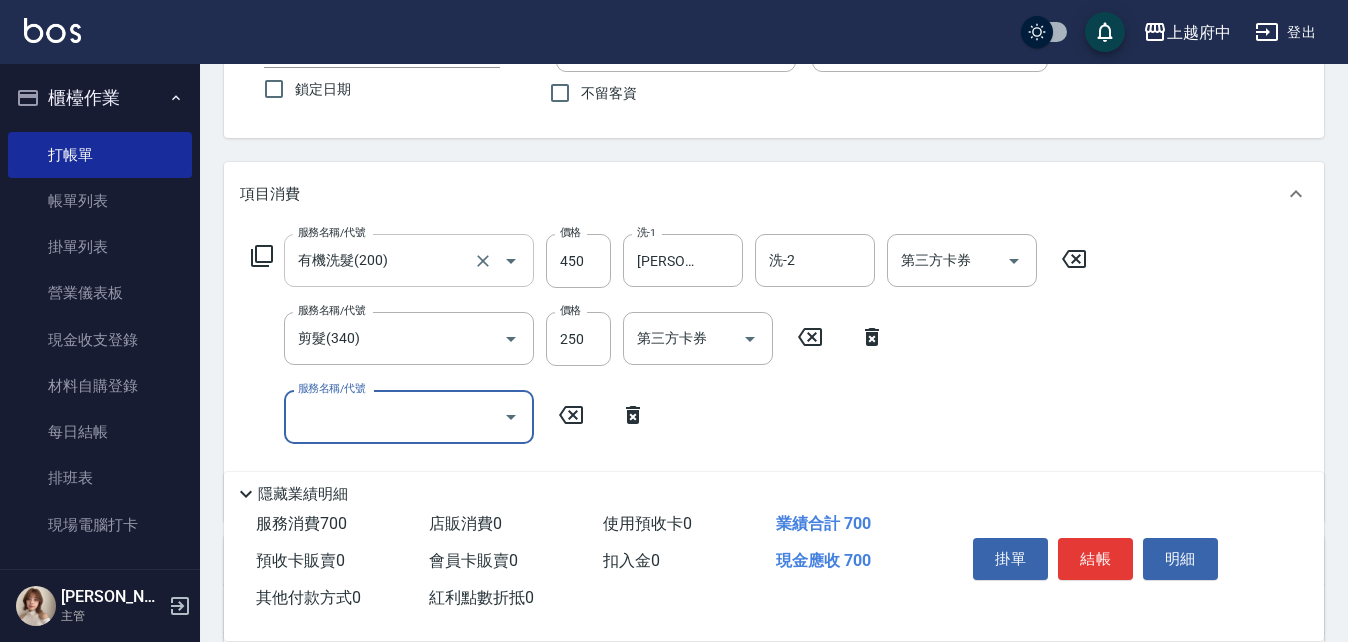 scroll, scrollTop: 200, scrollLeft: 0, axis: vertical 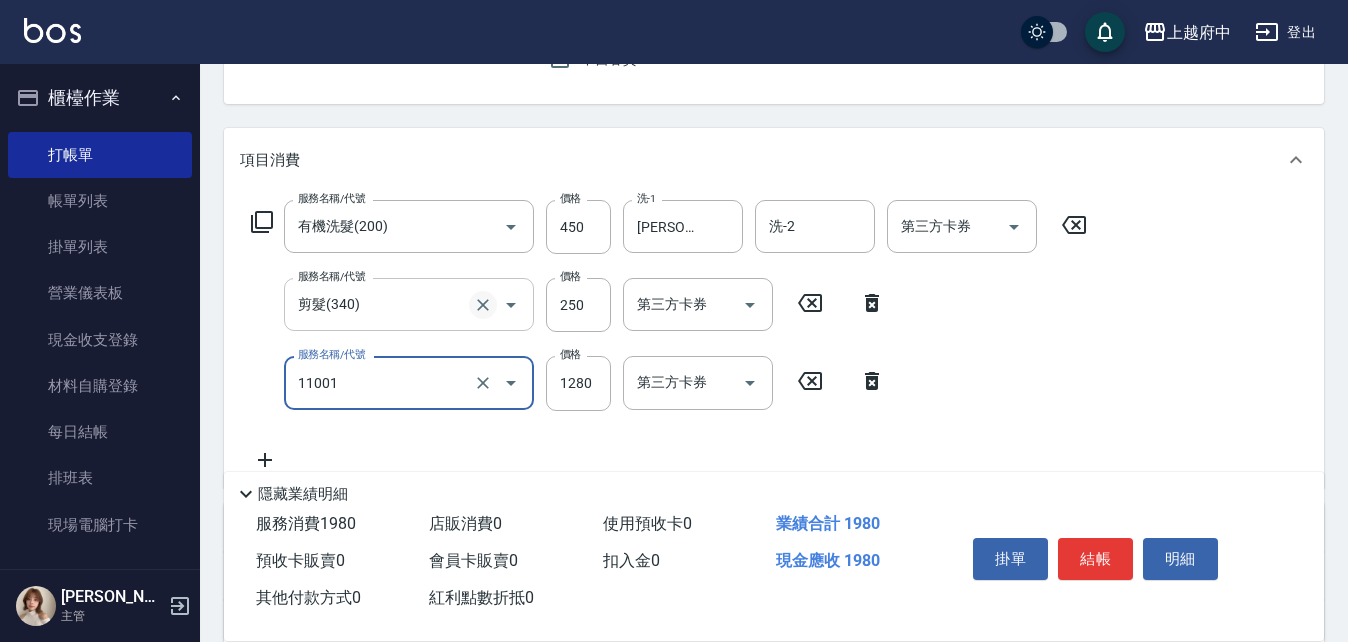 type on "燙髮S(11001)" 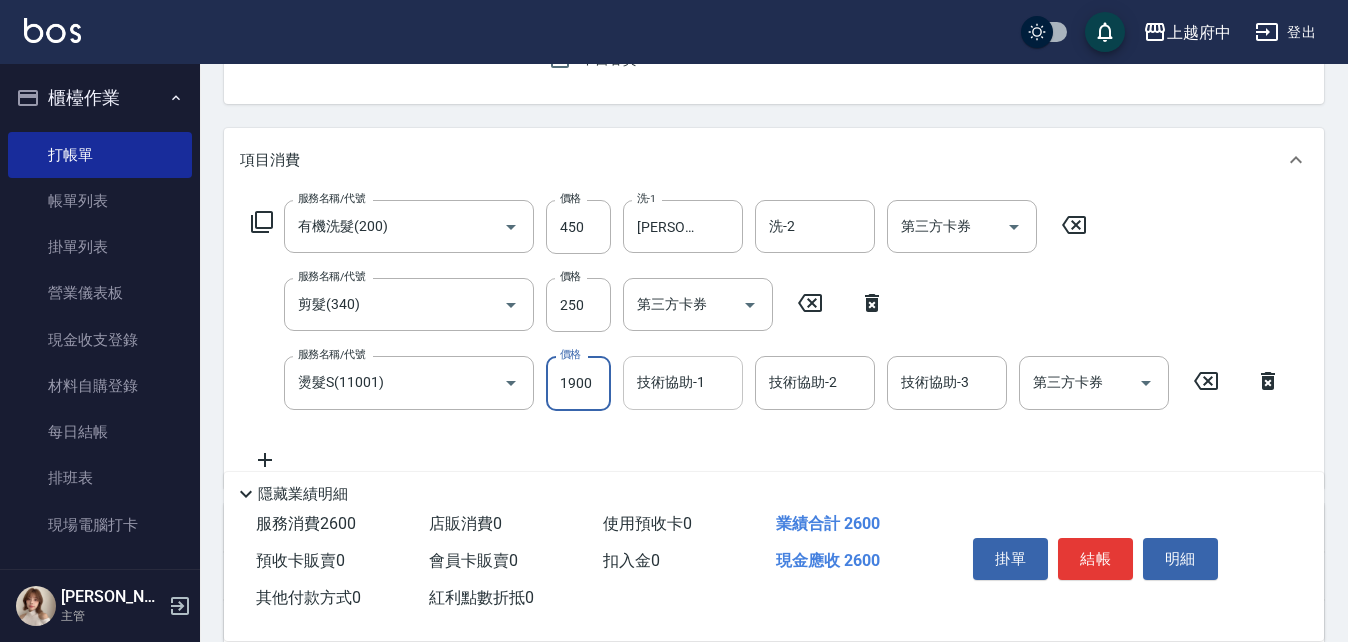 click on "技術協助-1" at bounding box center (683, 382) 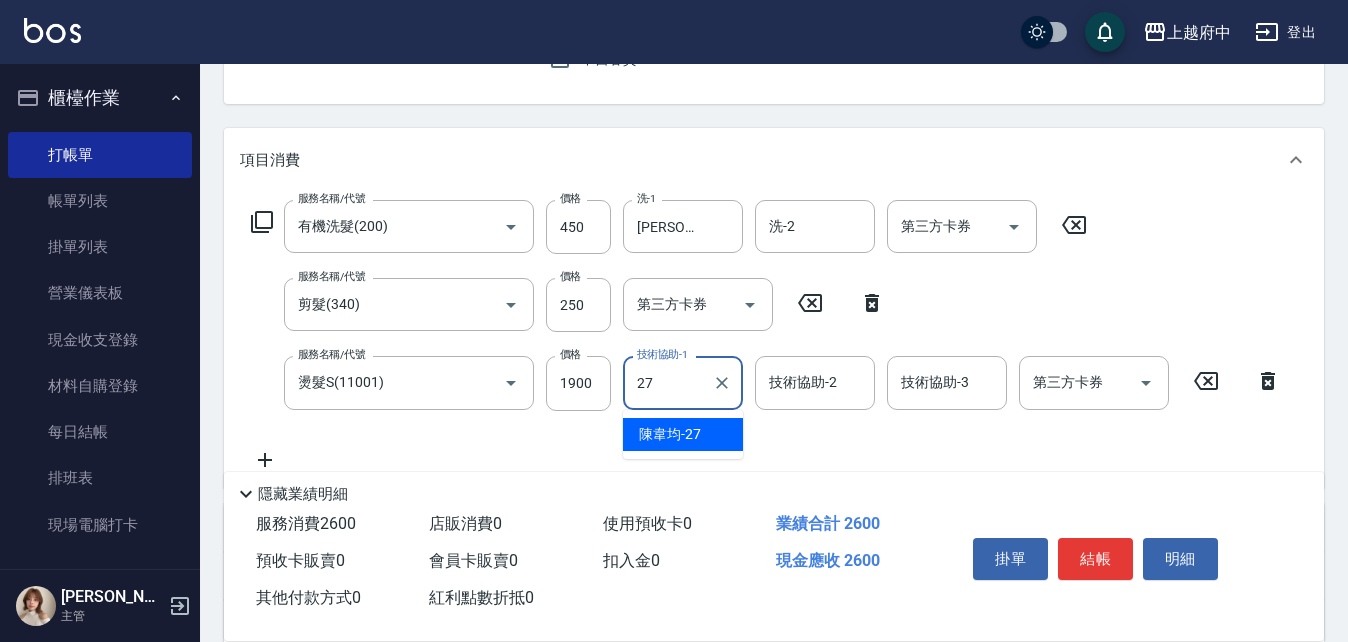 type on "[PERSON_NAME]-27" 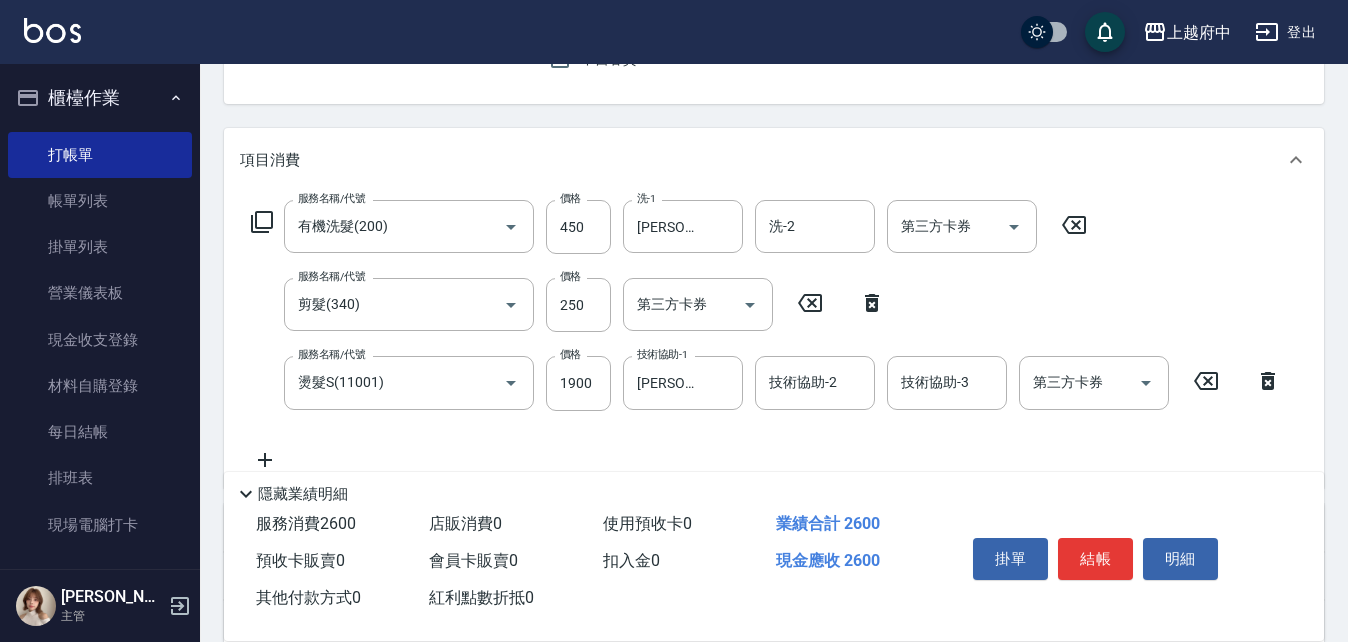 click on "服務名稱/代號 有機洗髮(200) 服務名稱/代號 價格 450 價格 洗-1 [PERSON_NAME]-27 洗-1 洗-2 洗-2 第三方卡券 第三方卡券 服務名稱/代號 剪髮(340) 服務名稱/代號 價格 250 價格 第三方卡券 第三方卡券 服務名稱/代號 燙髮S(11001) 服務名稱/代號 價格 1900 價格 技術協助-1 [PERSON_NAME]-27 技術協助-1 技術協助-2 技術協助-2 技術協助-3 技術協助-3 第三方卡券 第三方卡券" at bounding box center (766, 335) 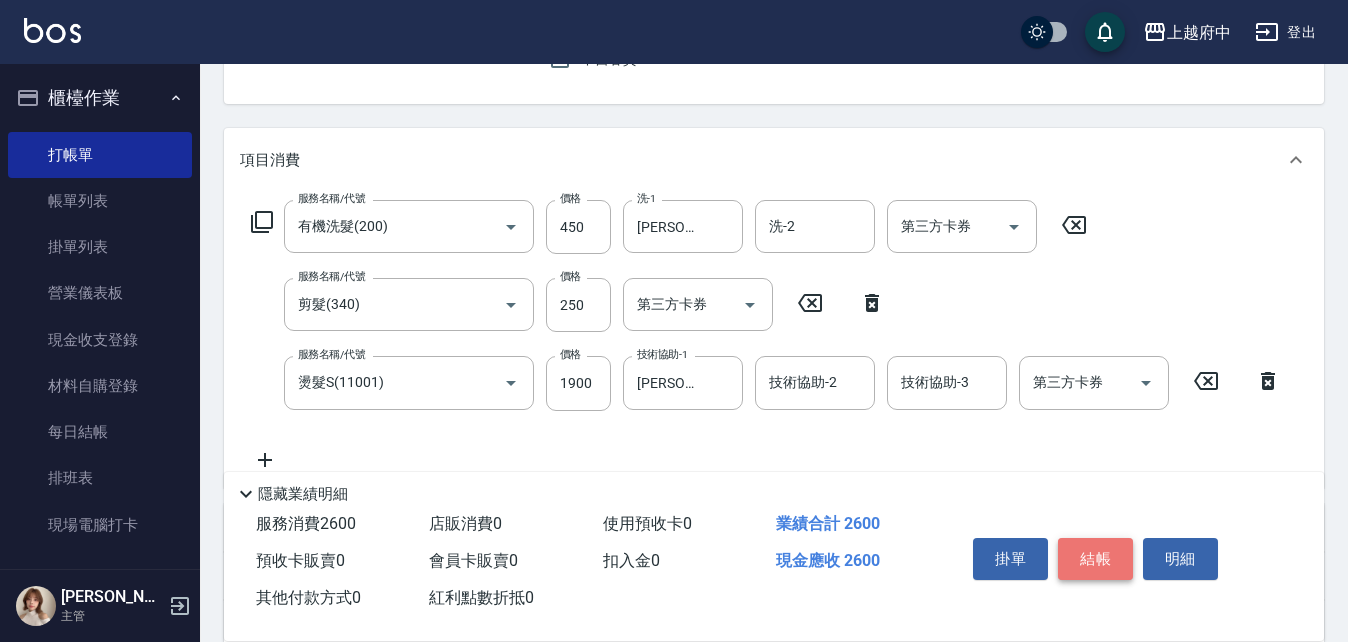 click on "結帳" at bounding box center (1095, 559) 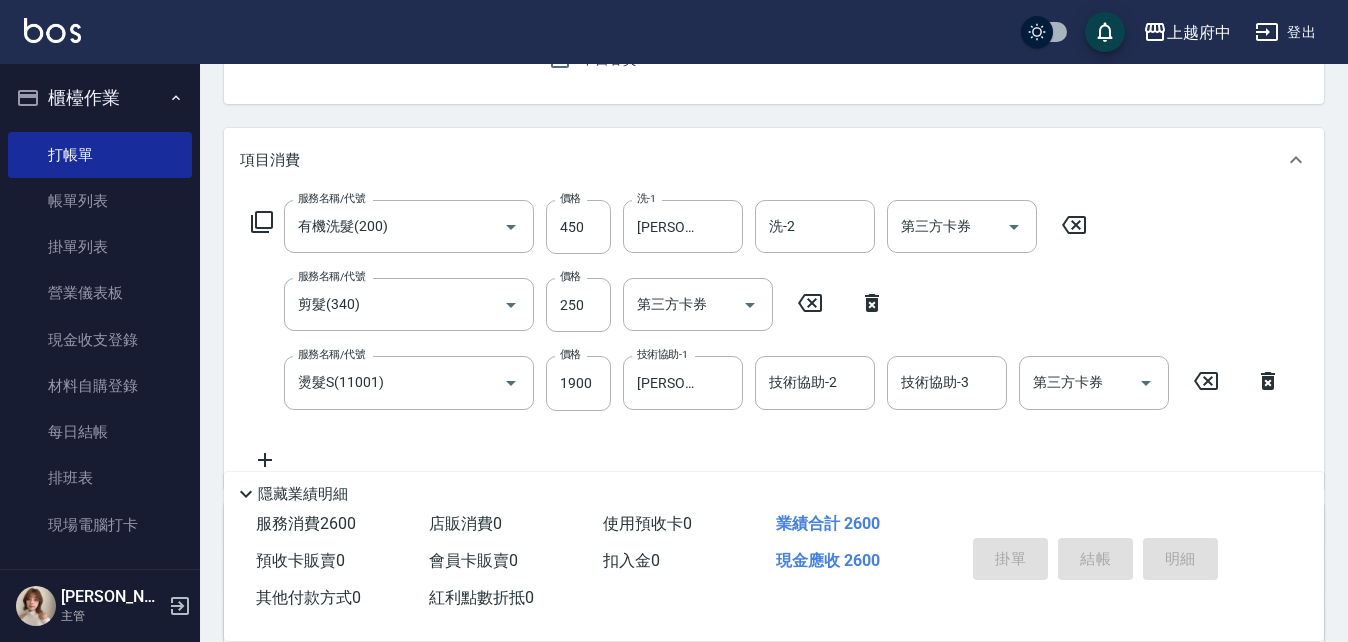 type on "[DATE] 15:40" 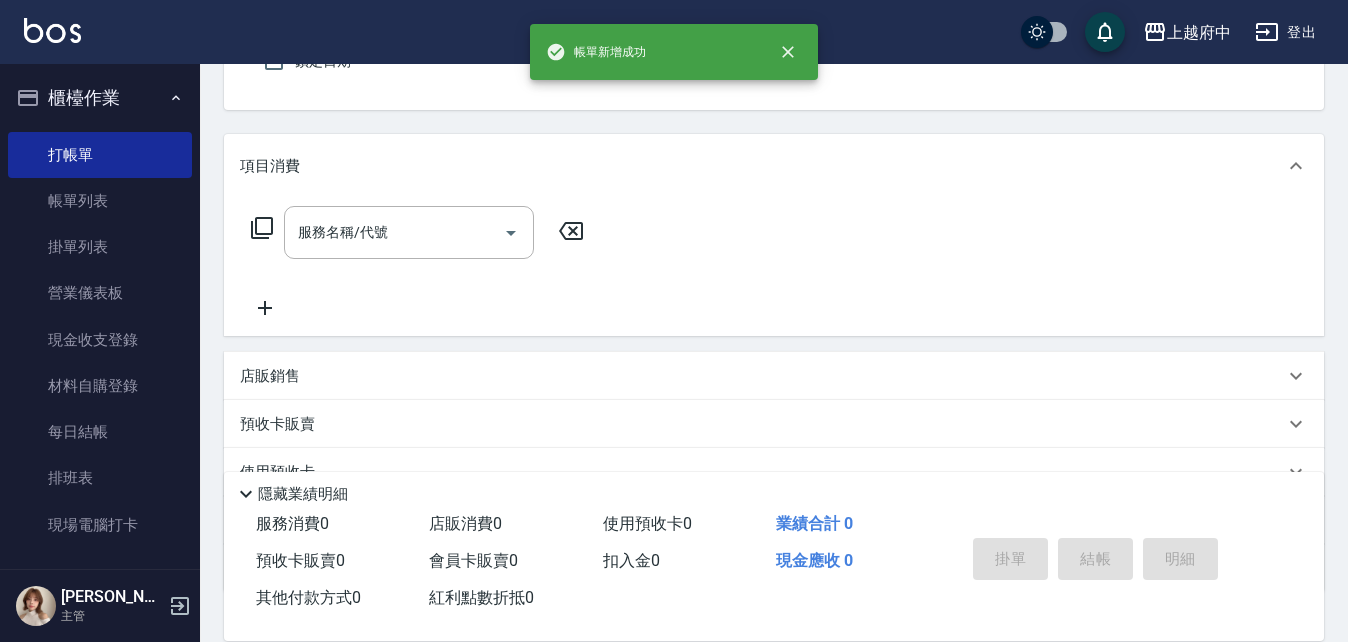 scroll, scrollTop: 0, scrollLeft: 0, axis: both 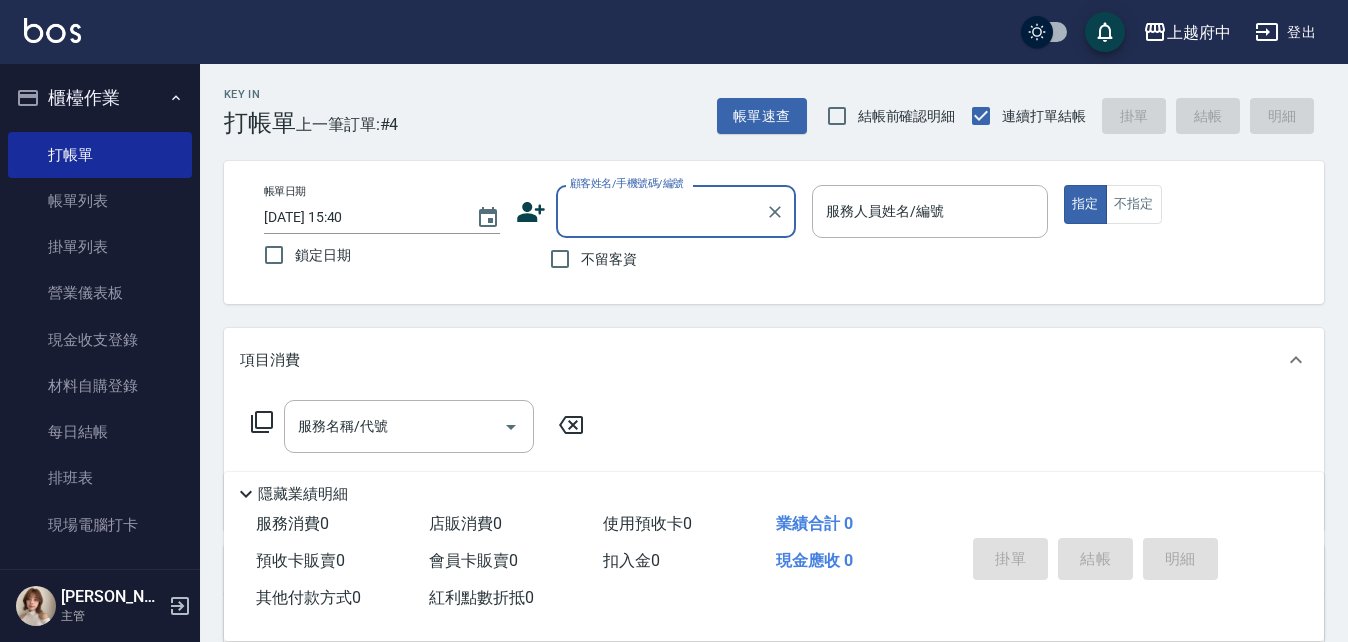 type on "ㄔ" 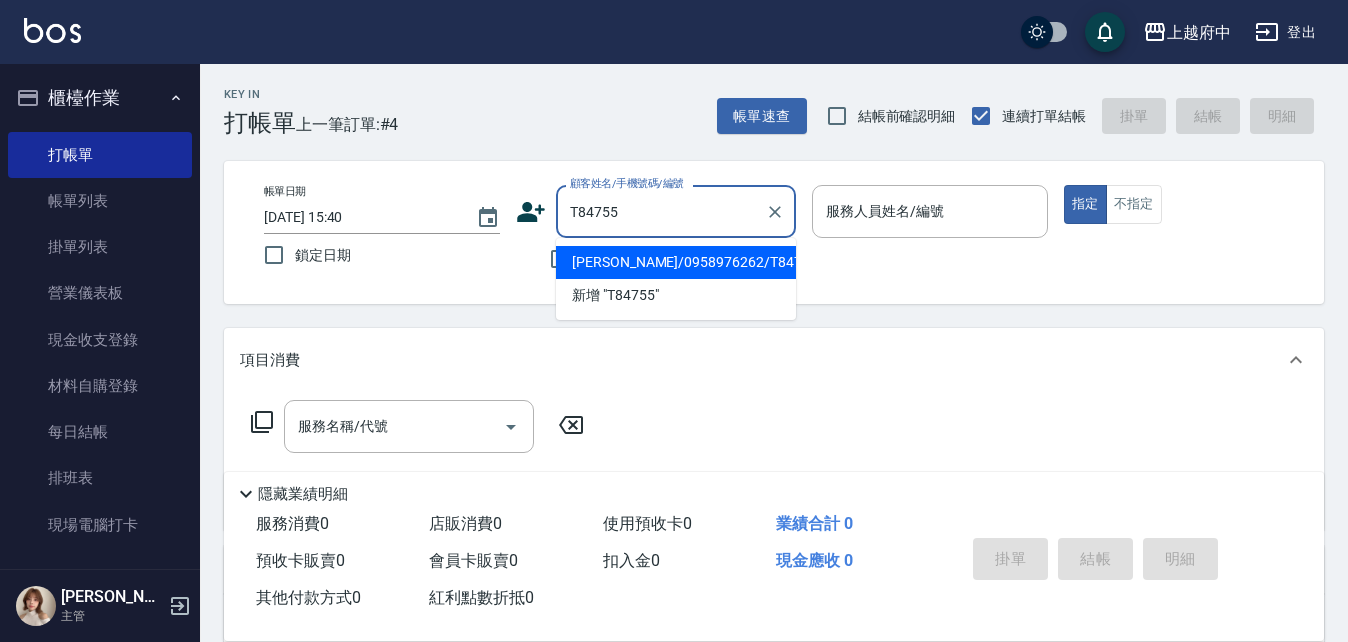 click on "[PERSON_NAME]/0958976262/T84755" at bounding box center [676, 262] 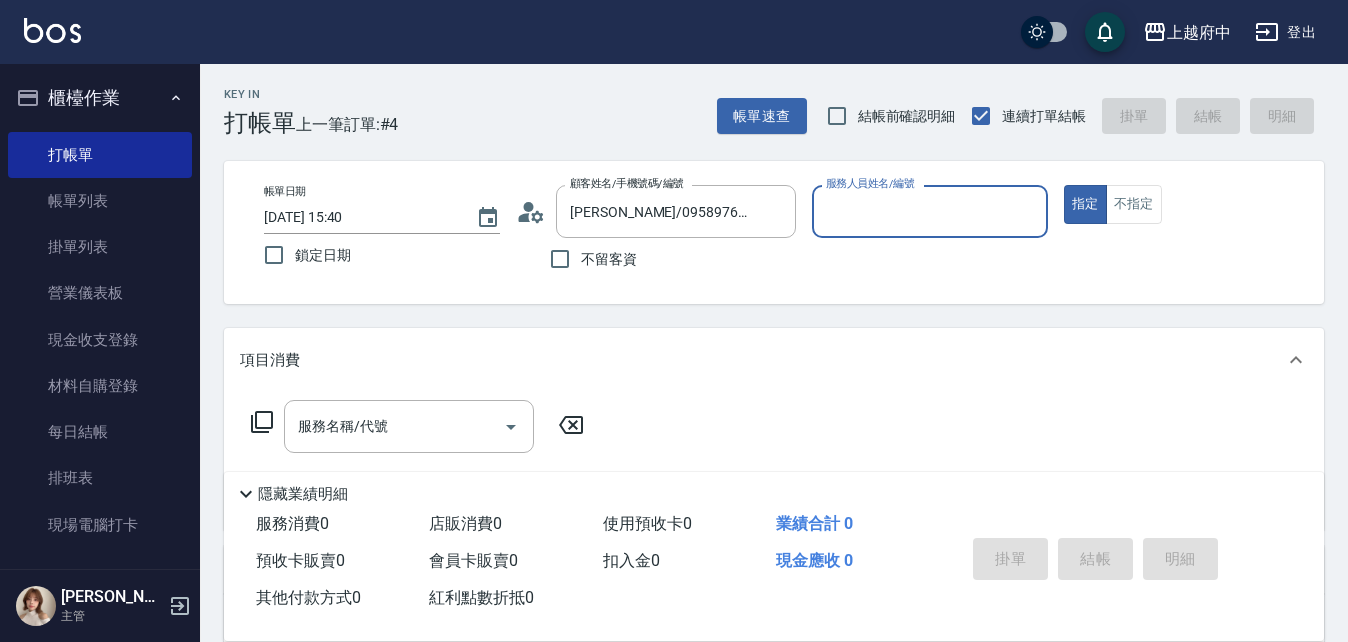 type on "[PERSON_NAME] -1" 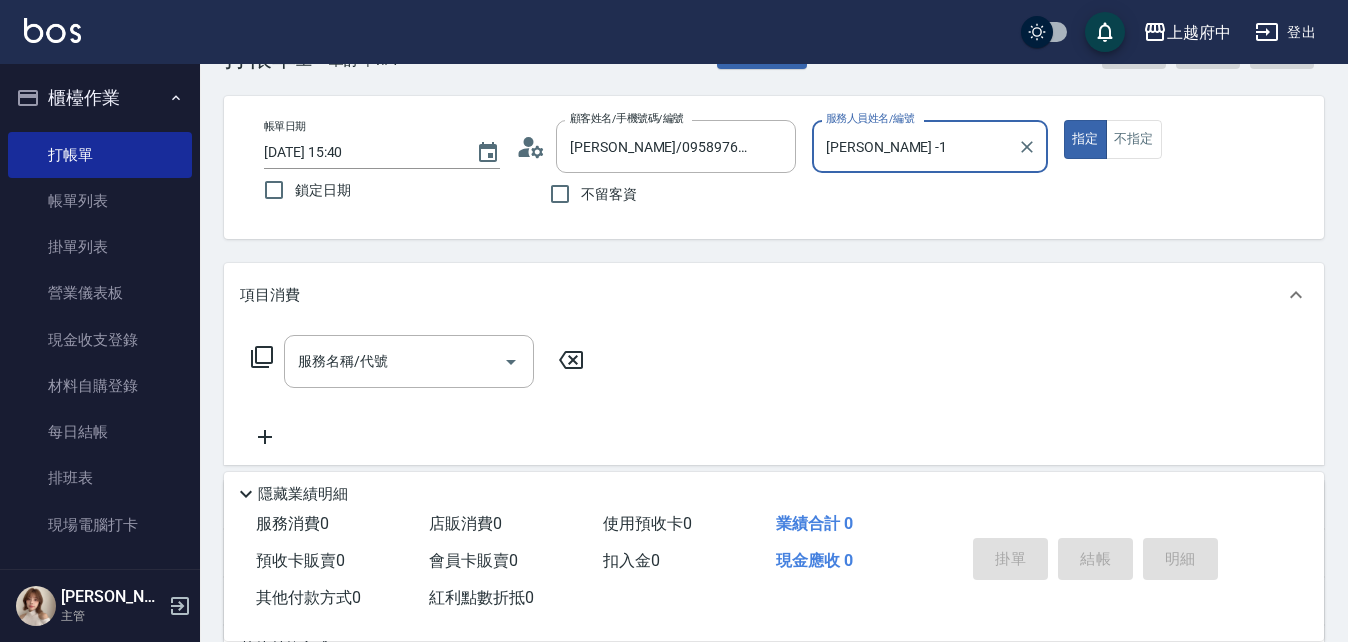 scroll, scrollTop: 100, scrollLeft: 0, axis: vertical 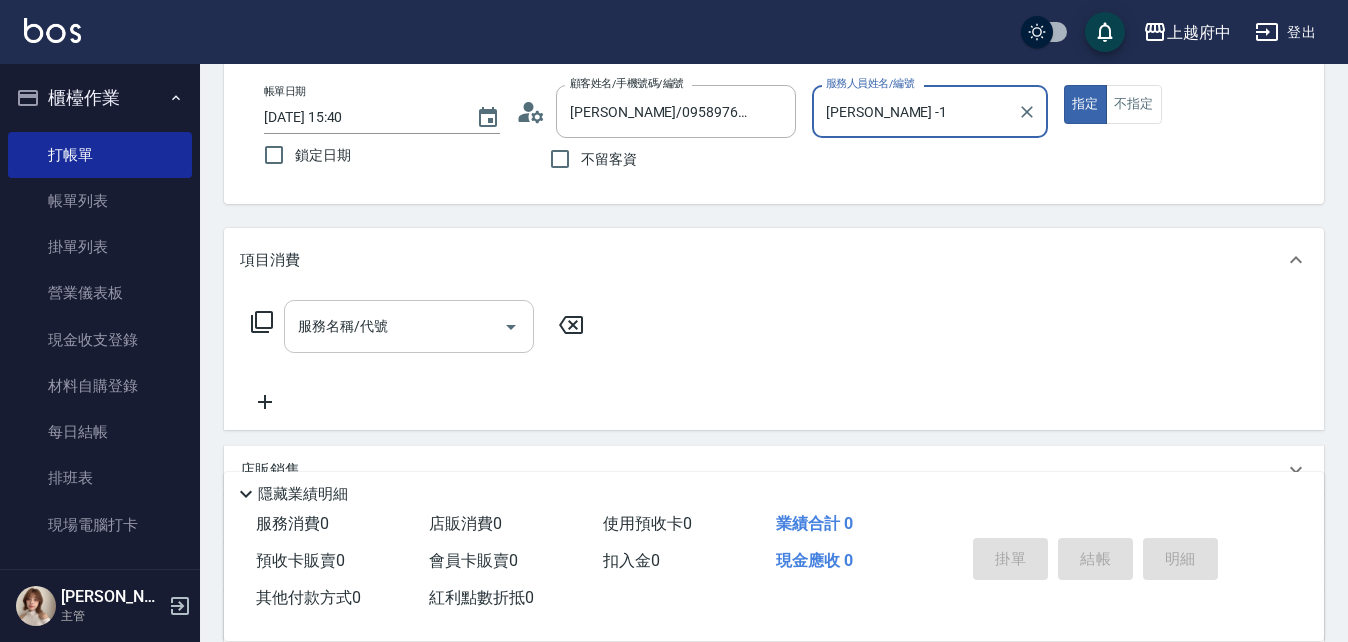 click on "服務名稱/代號" at bounding box center (394, 326) 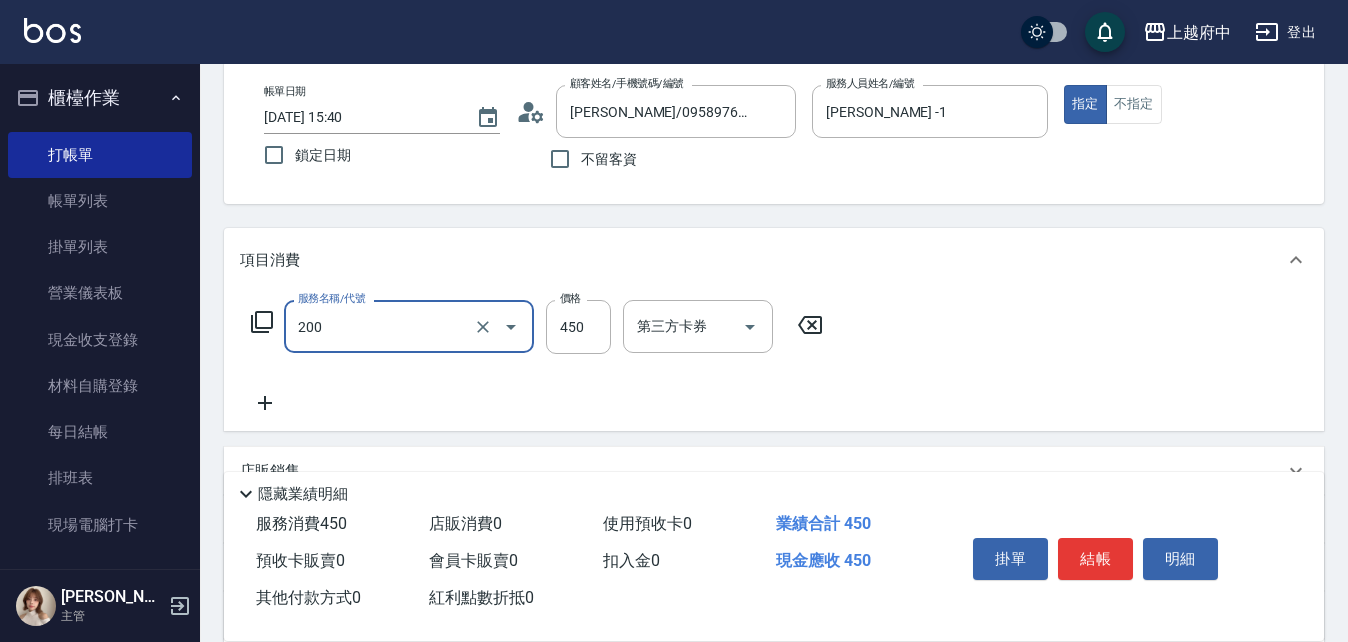 type on "有機洗髮(200)" 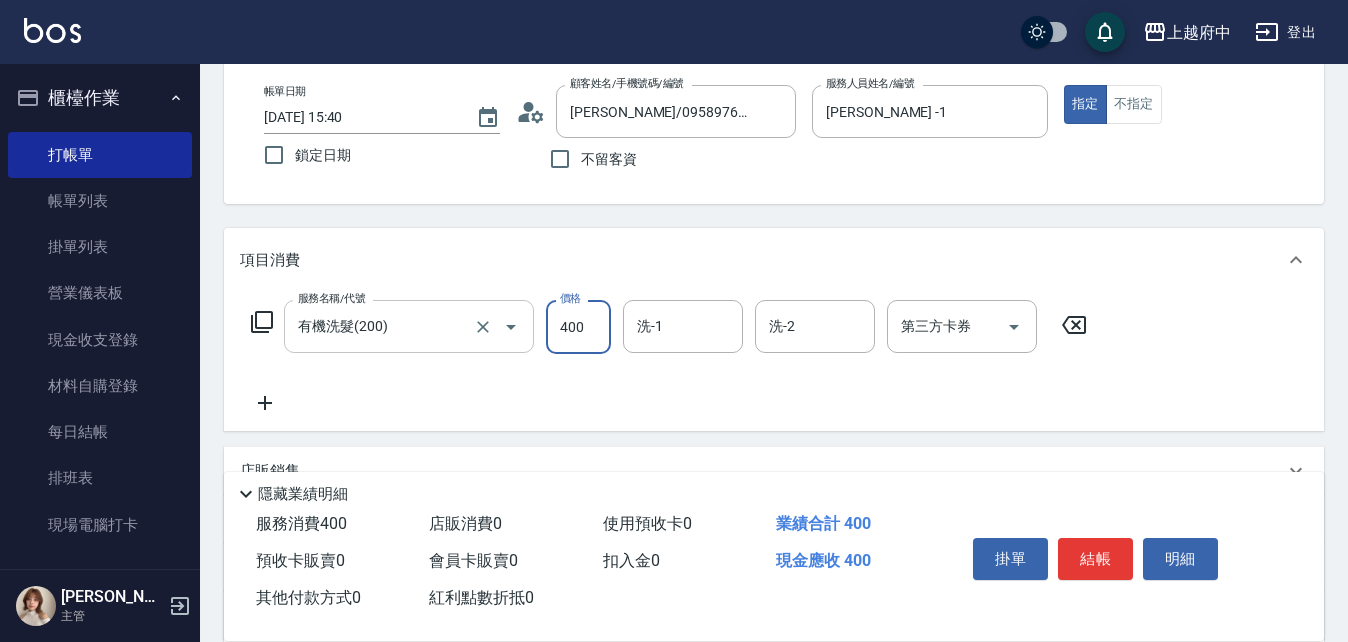 type on "400" 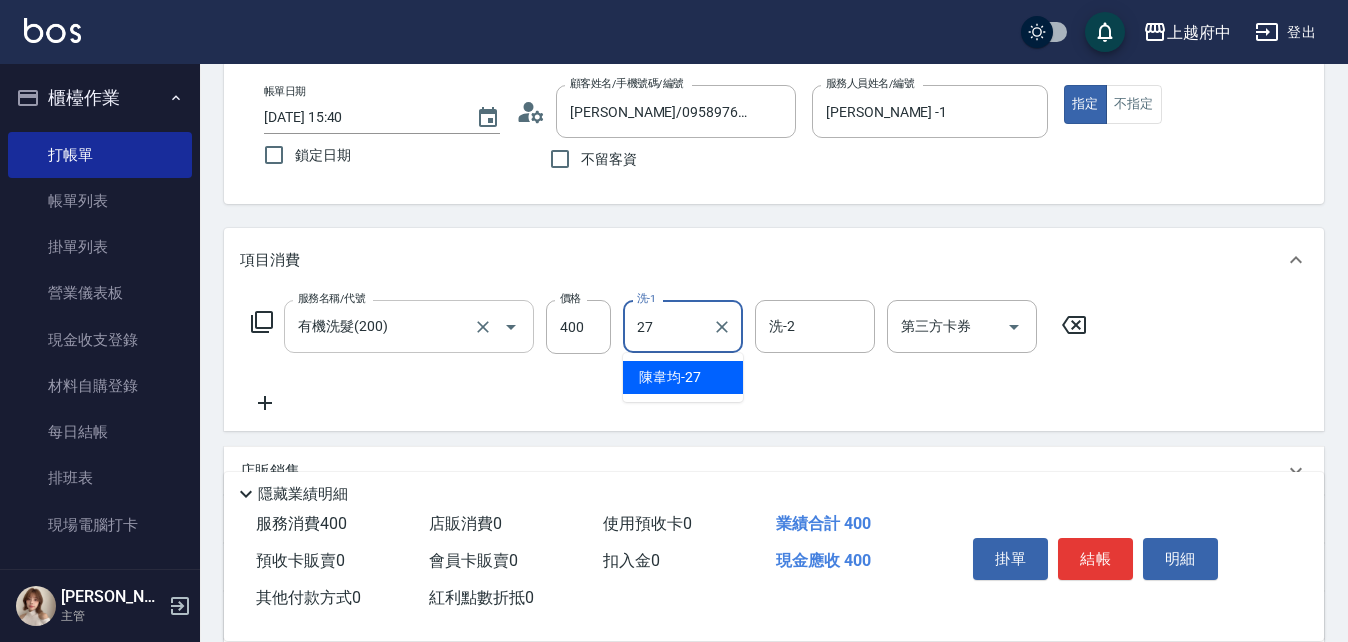 type on "[PERSON_NAME]-27" 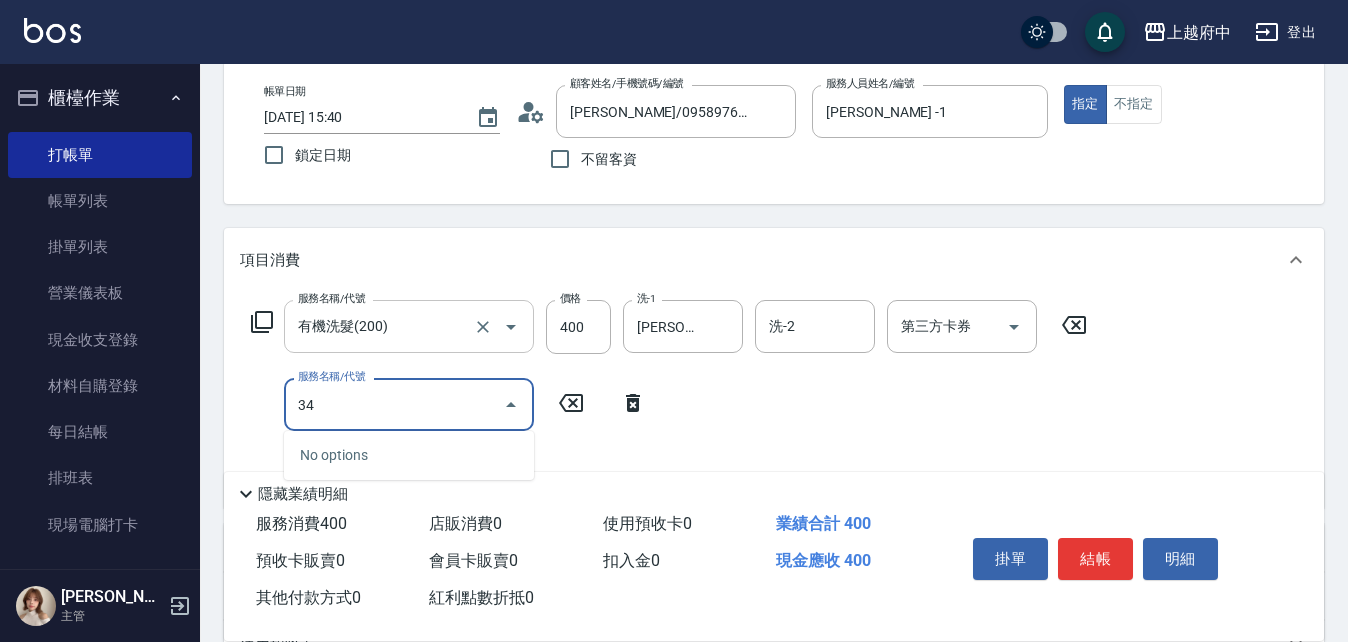 type on "340" 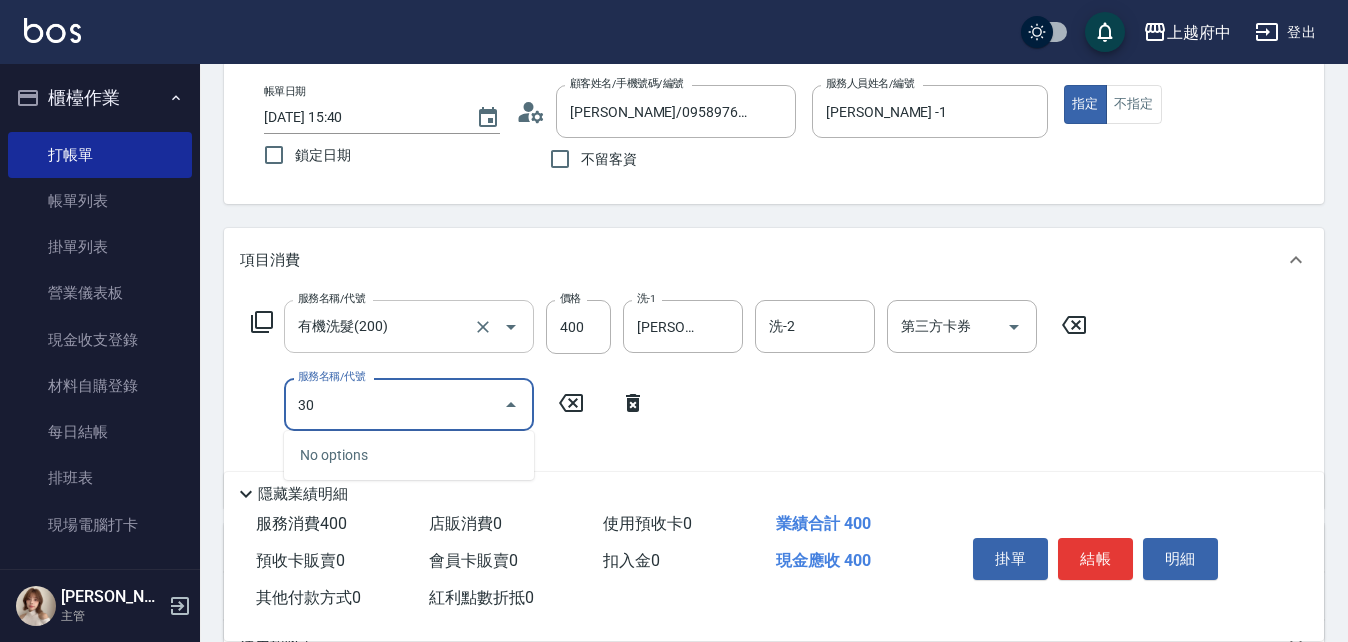 type on "3" 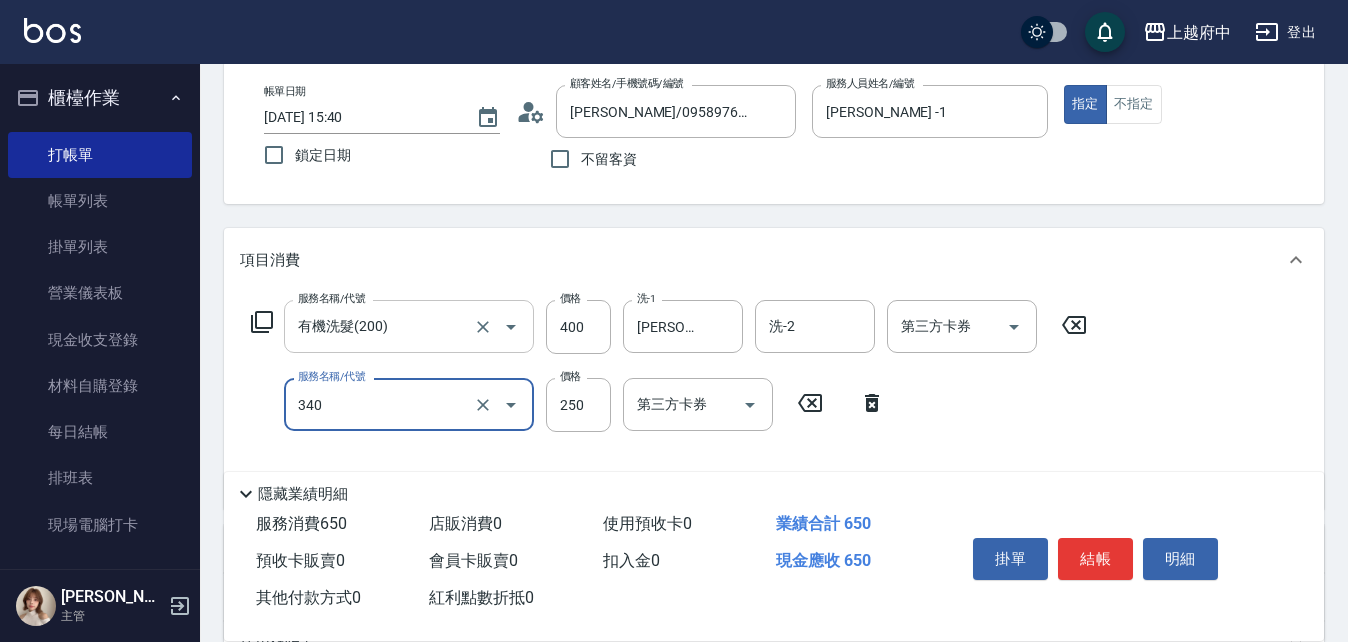 type on "剪髮(340)" 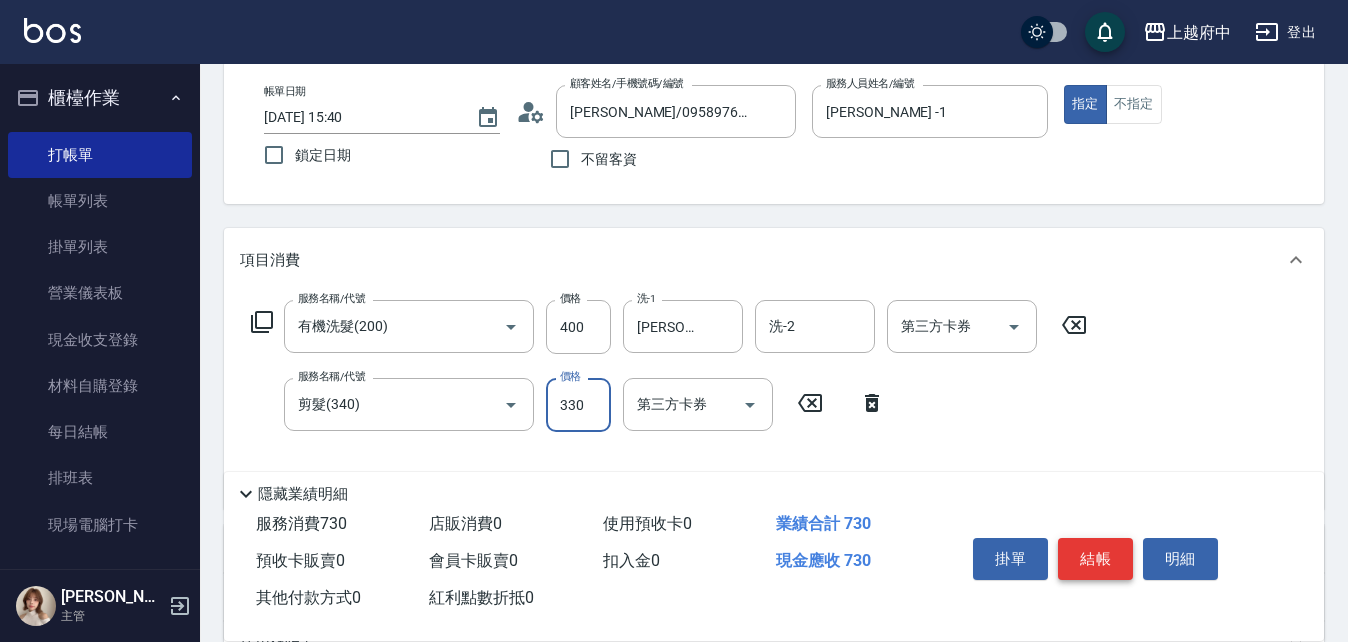 type on "330" 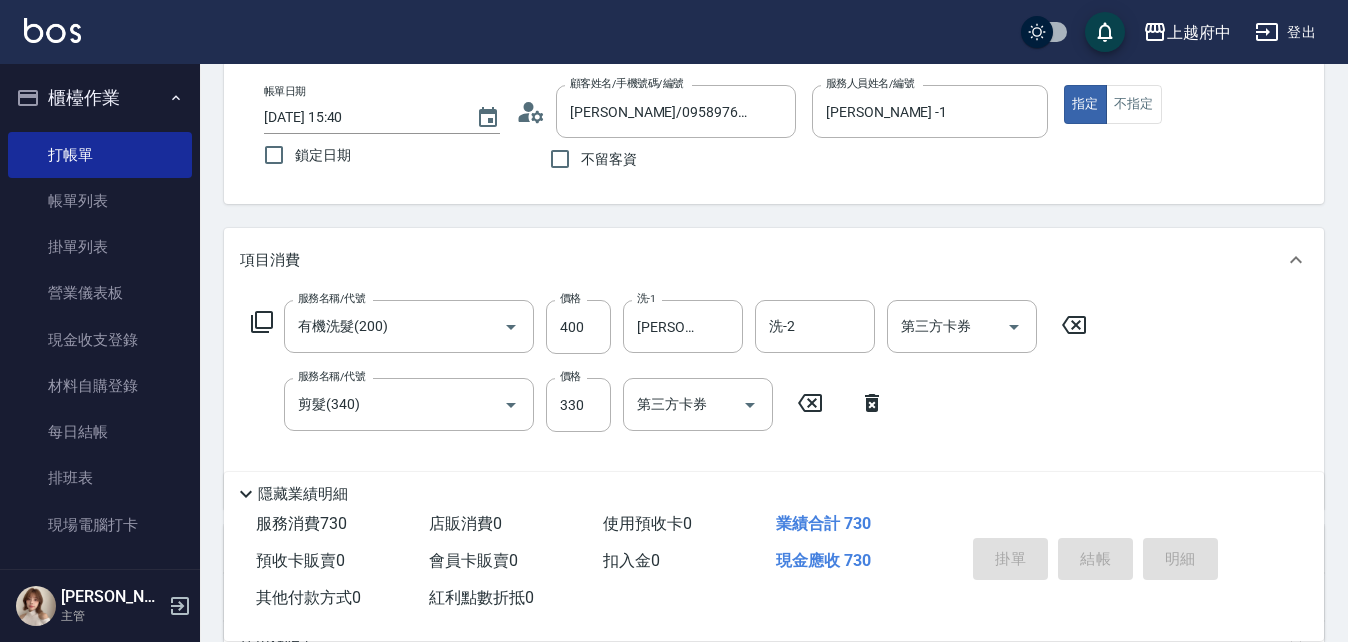 type on "[DATE] 15:41" 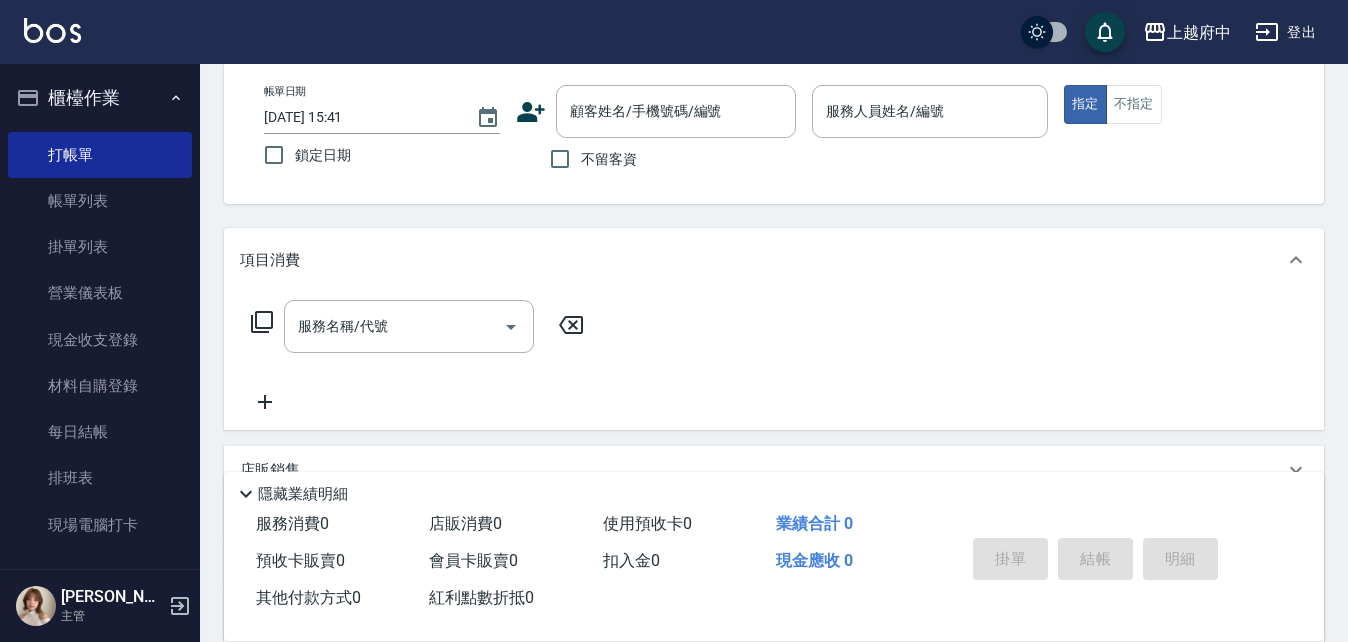 click on "不留客資" at bounding box center (588, 159) 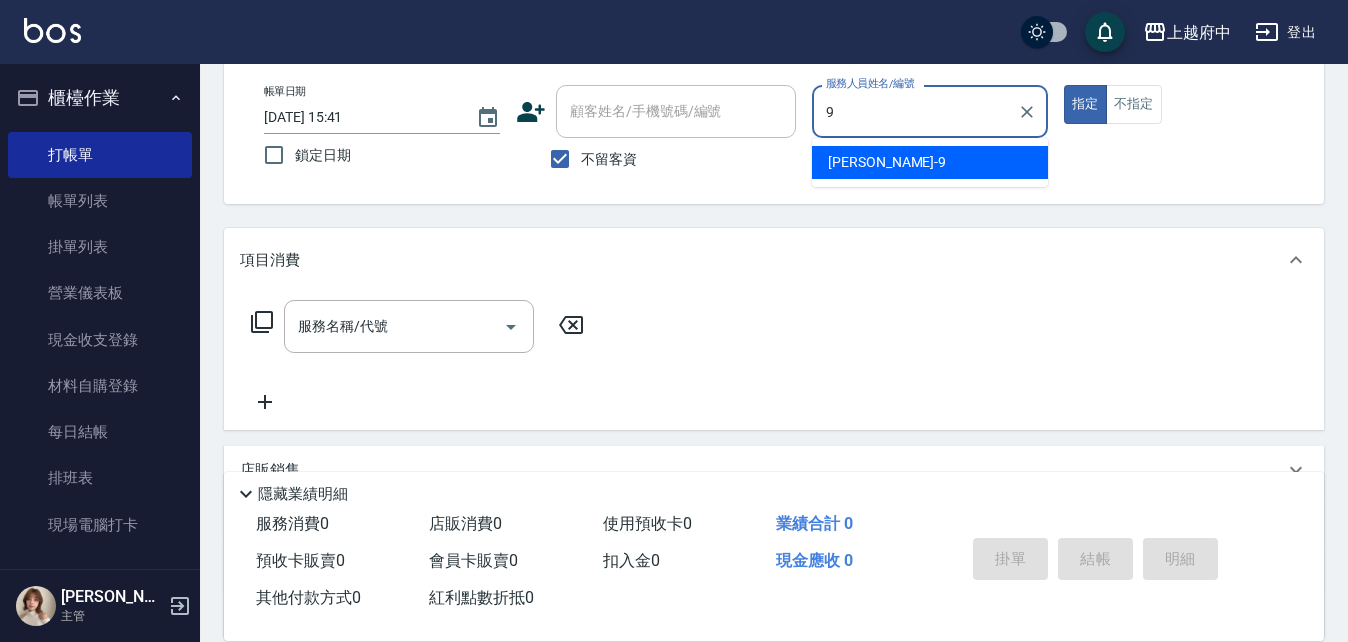 click on "[PERSON_NAME] -9" at bounding box center (887, 162) 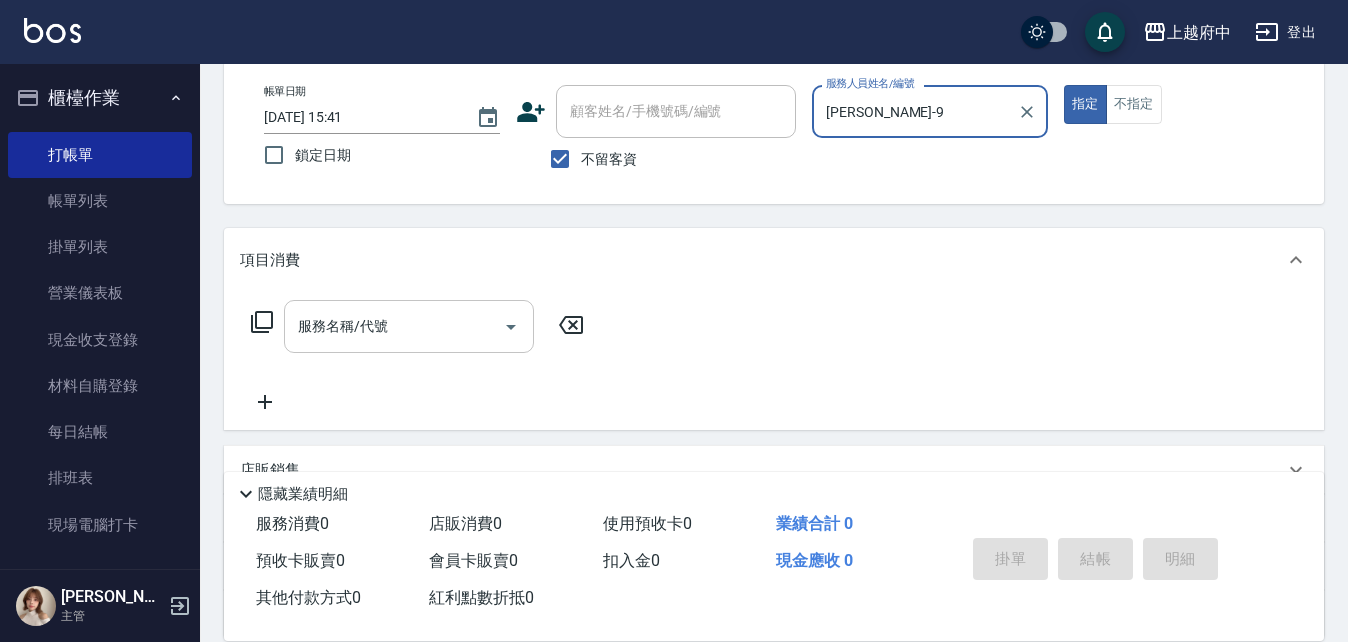 type on "[PERSON_NAME]-9" 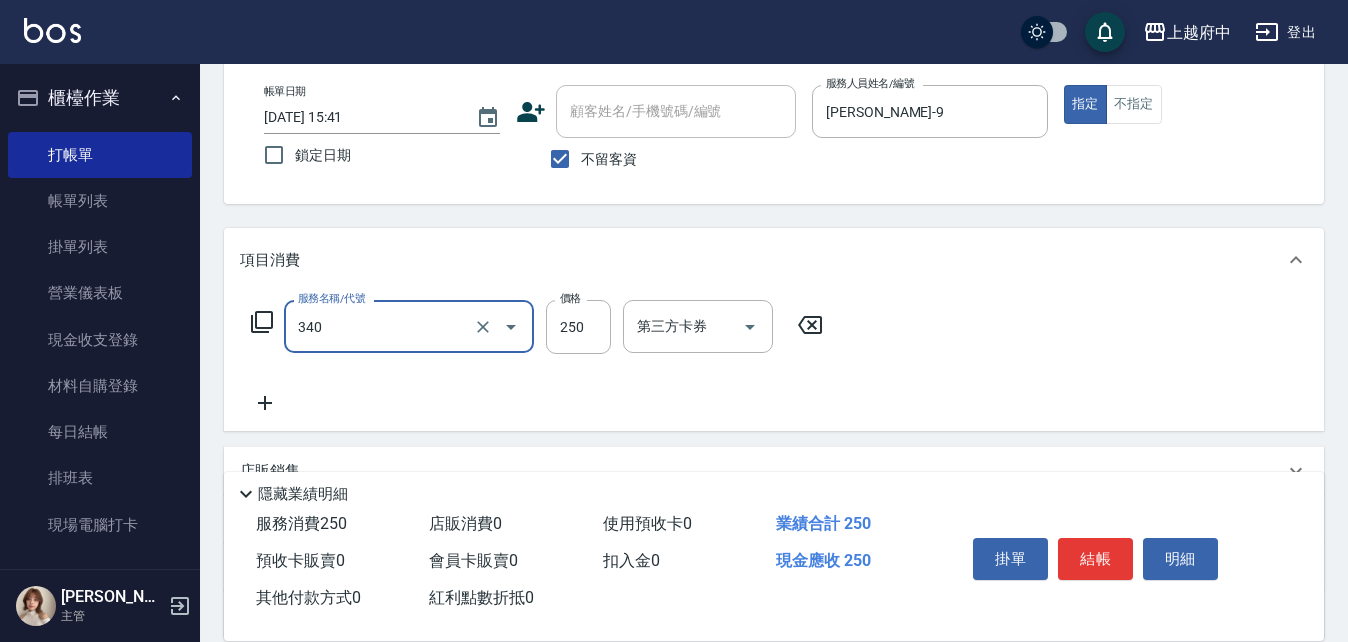 type on "剪髮(340)" 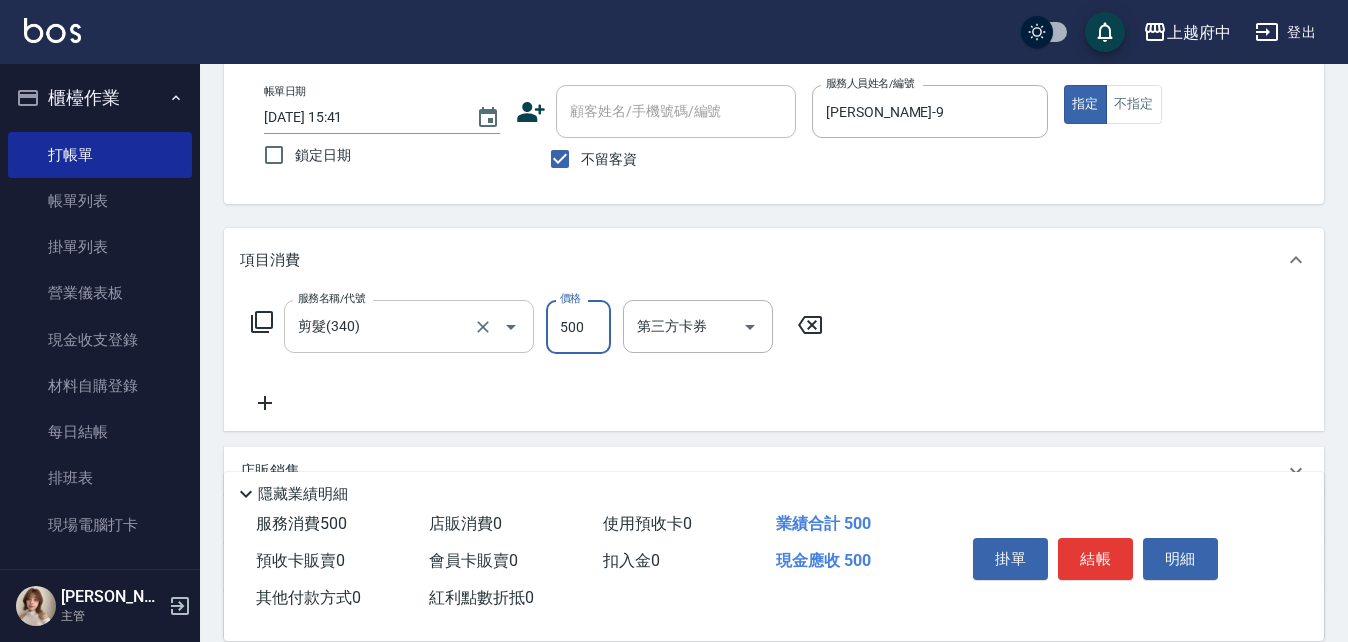 type on "500" 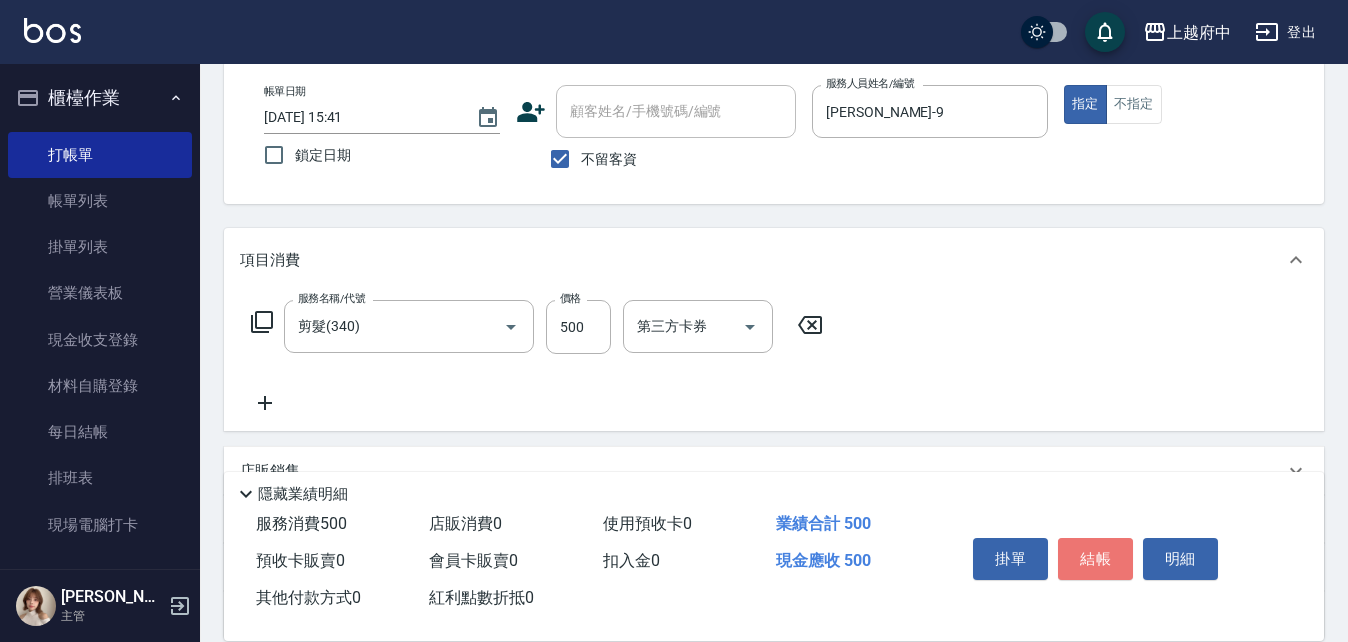 click on "結帳" at bounding box center [1095, 559] 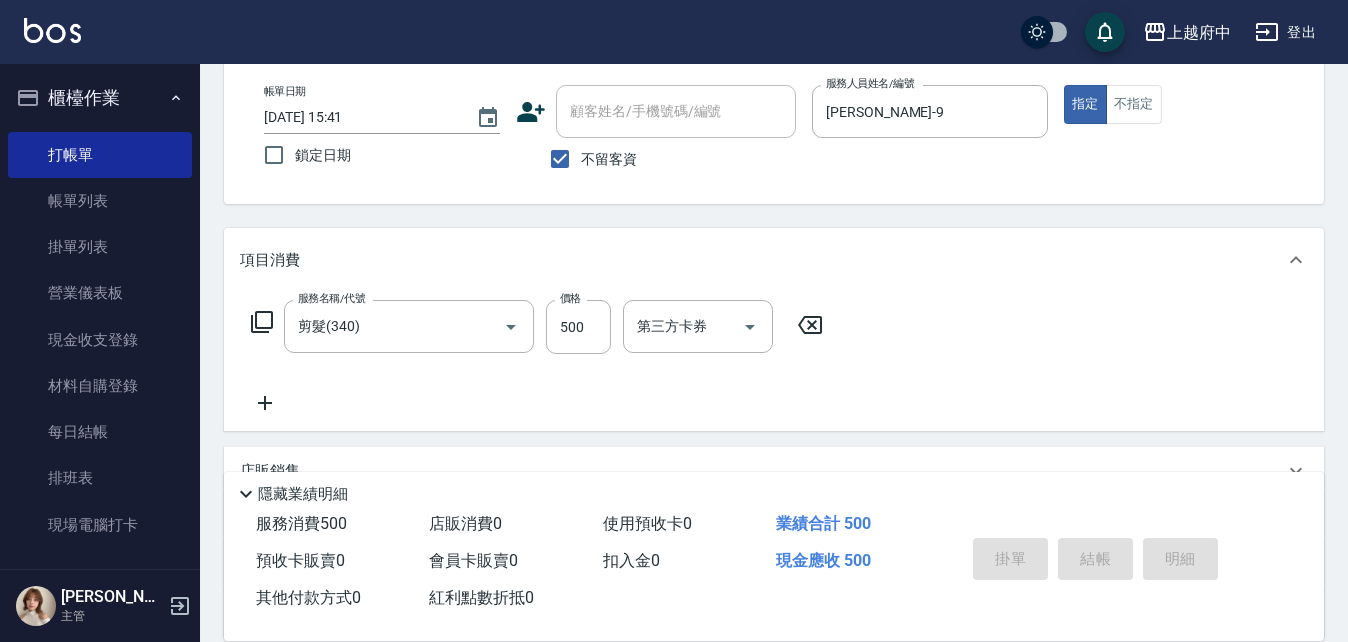 type 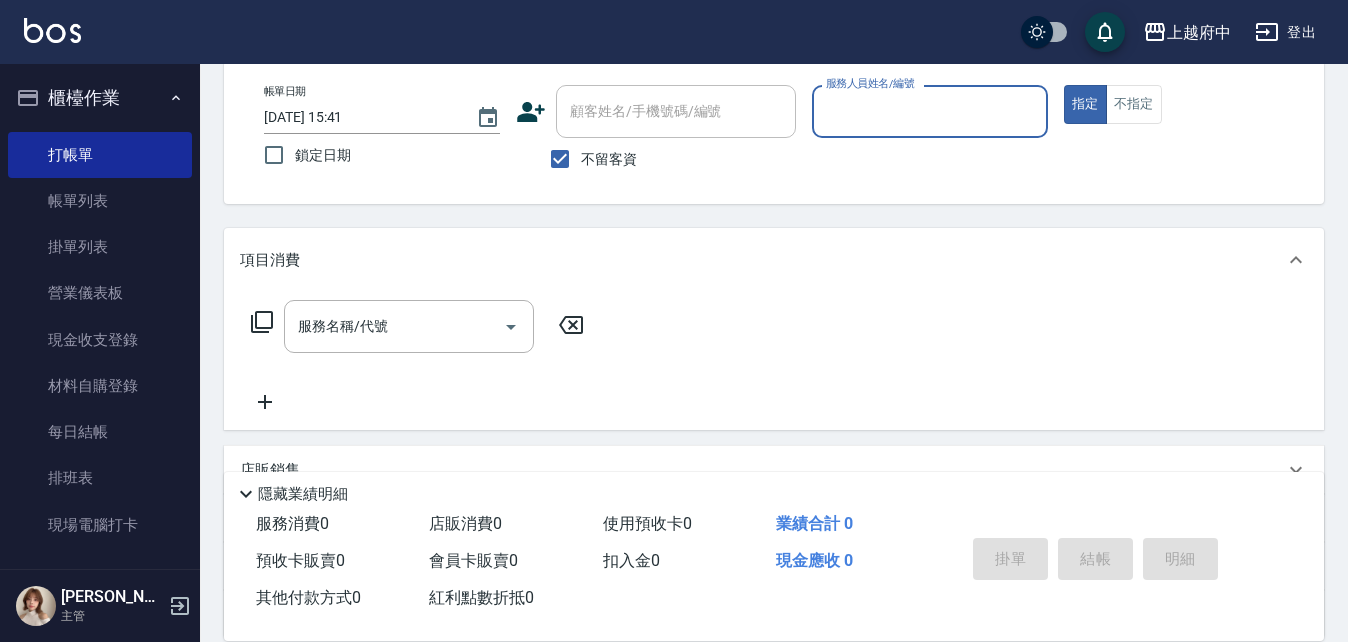 click on "帳單日期 [DATE] 15:41 鎖定日期 顧客姓名/手機號碼/編號 顧客姓名/手機號碼/編號 不留客資 服務人員姓名/編號 服務人員姓名/編號 指定 不指定" at bounding box center (774, 132) 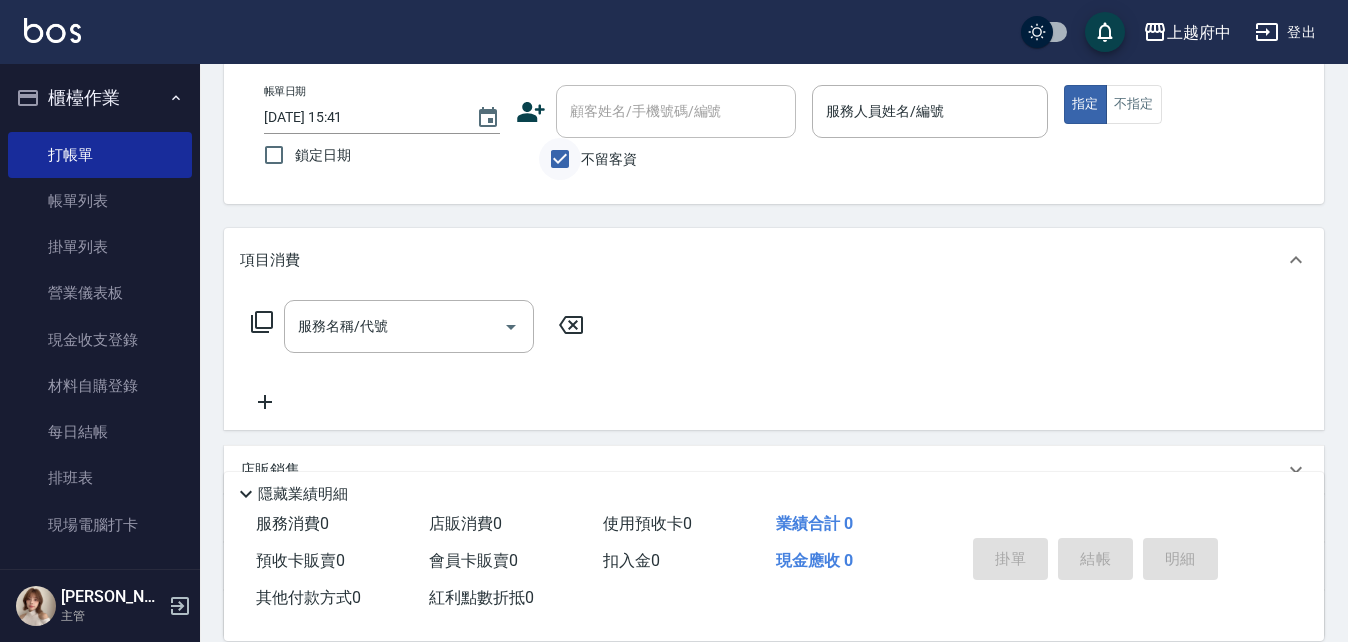 click on "不留客資" at bounding box center [560, 159] 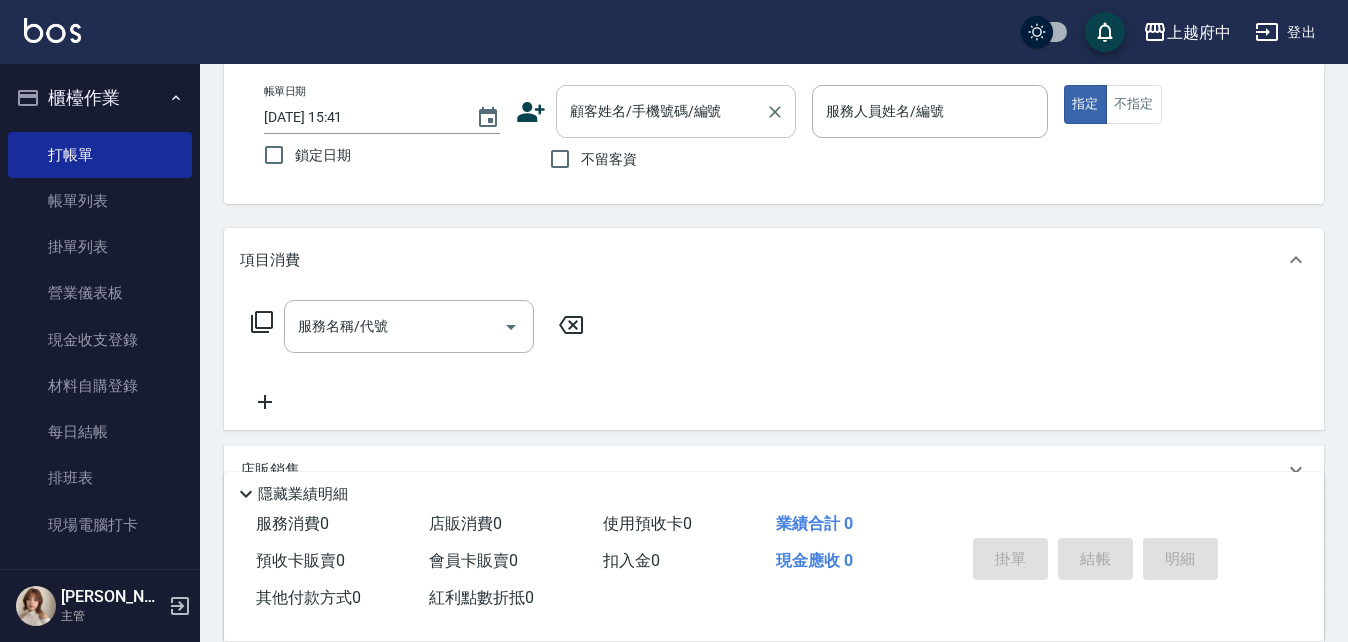 click on "顧客姓名/手機號碼/編號" at bounding box center [661, 111] 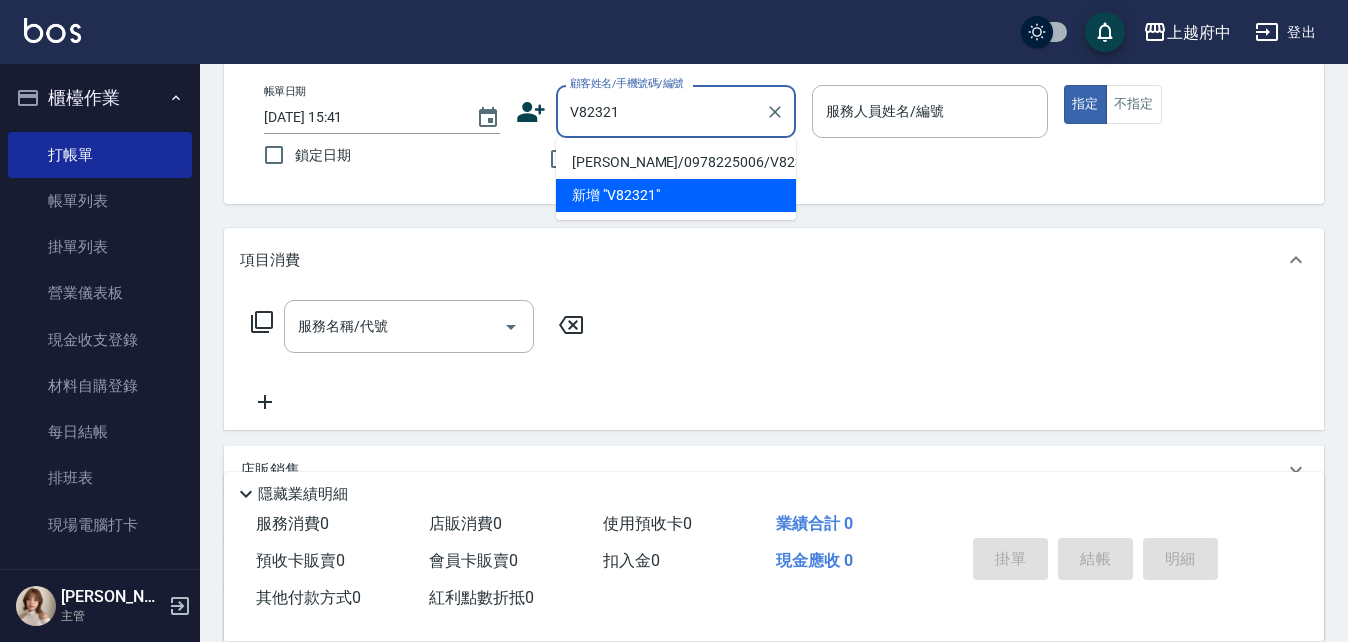 click on "[PERSON_NAME]/0978225006/V82321" at bounding box center (676, 162) 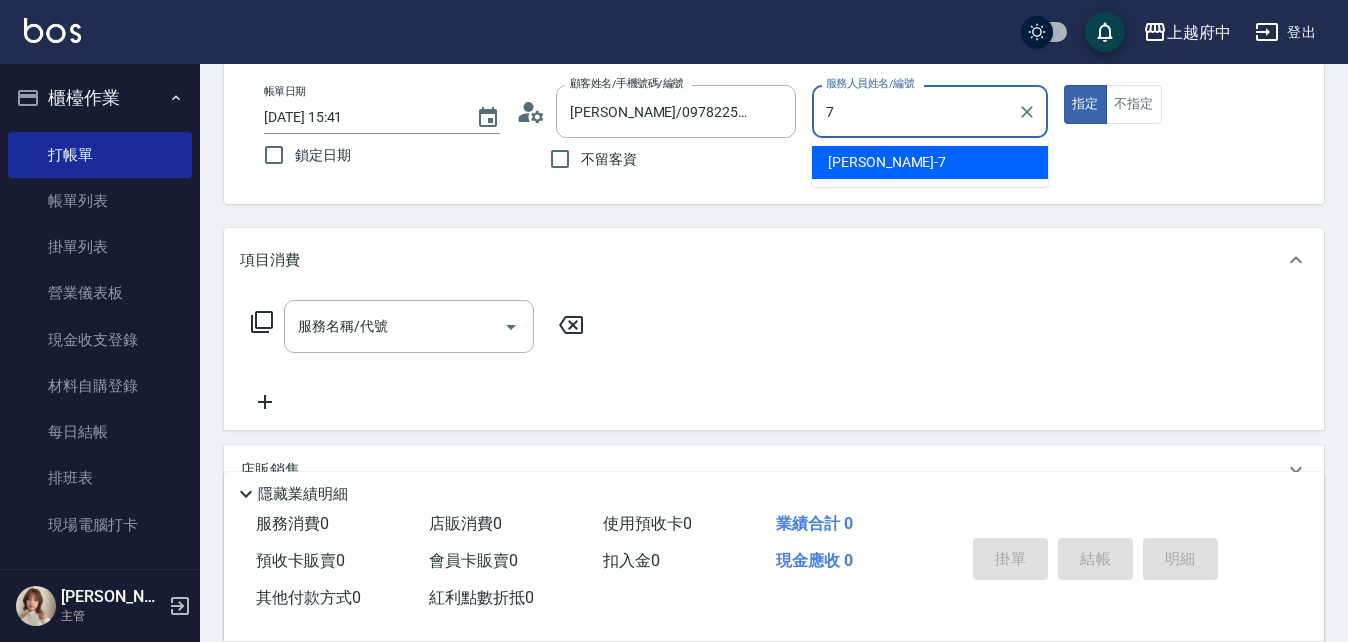 click on "Fanny -7" at bounding box center (930, 162) 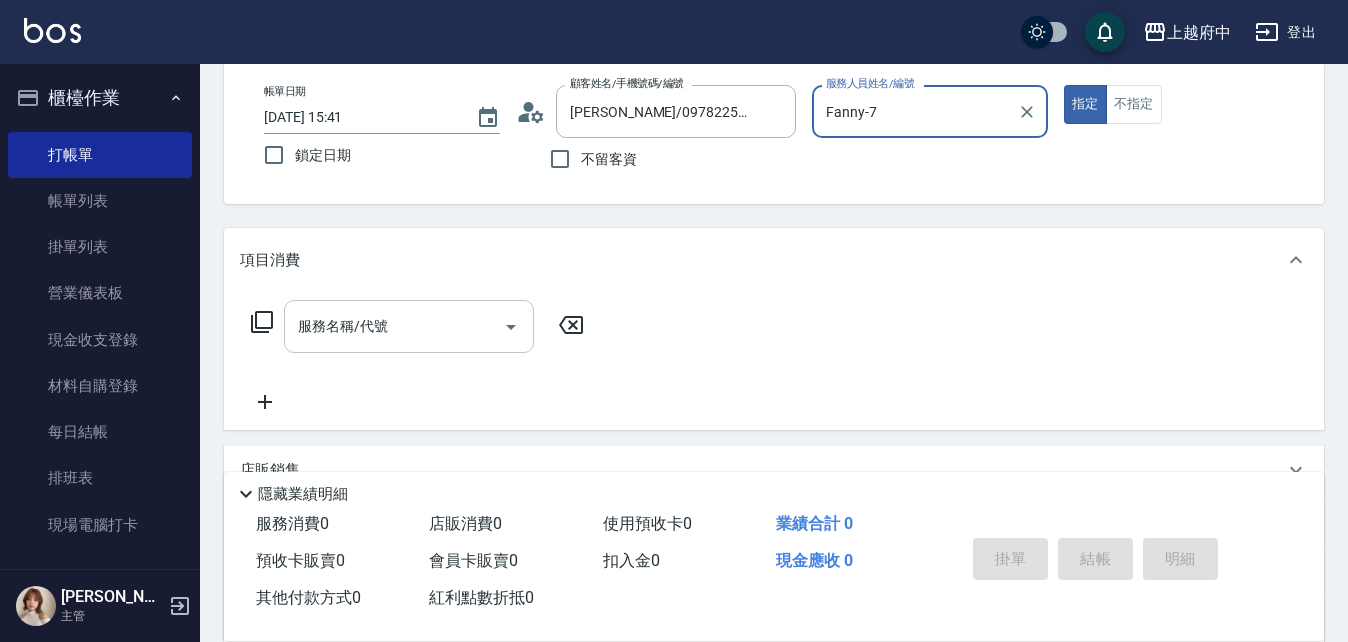 type on "Fanny-7" 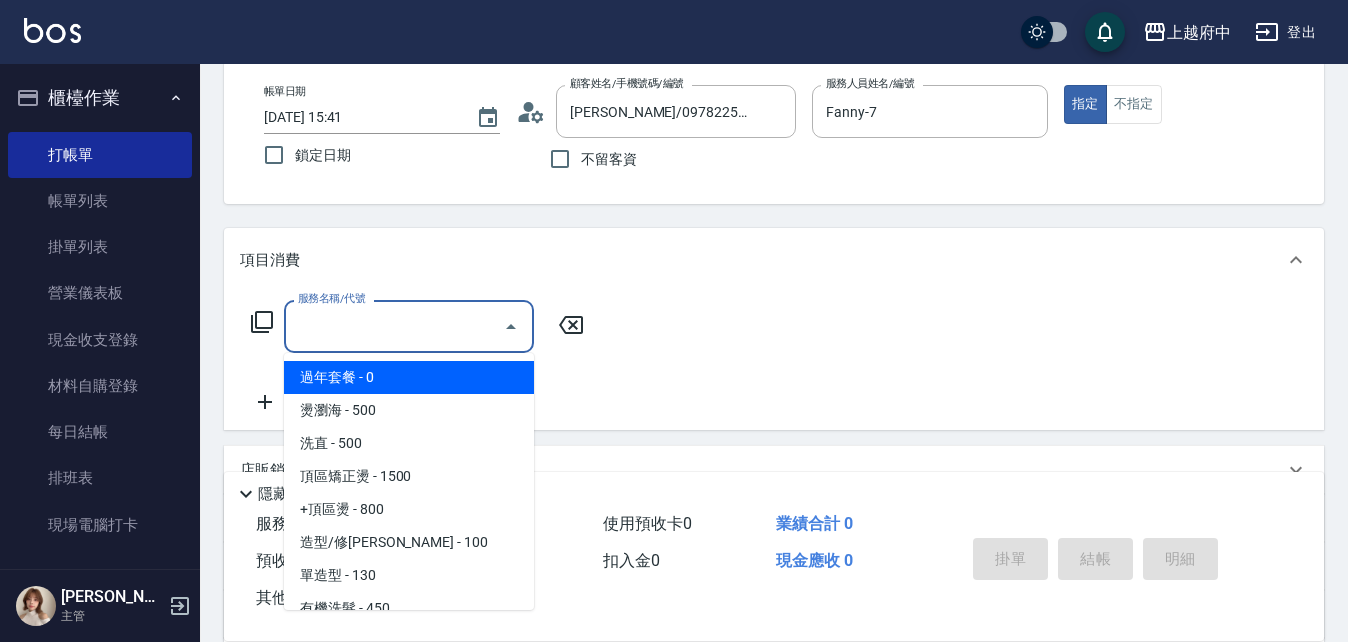 click on "服務名稱/代號" at bounding box center (394, 326) 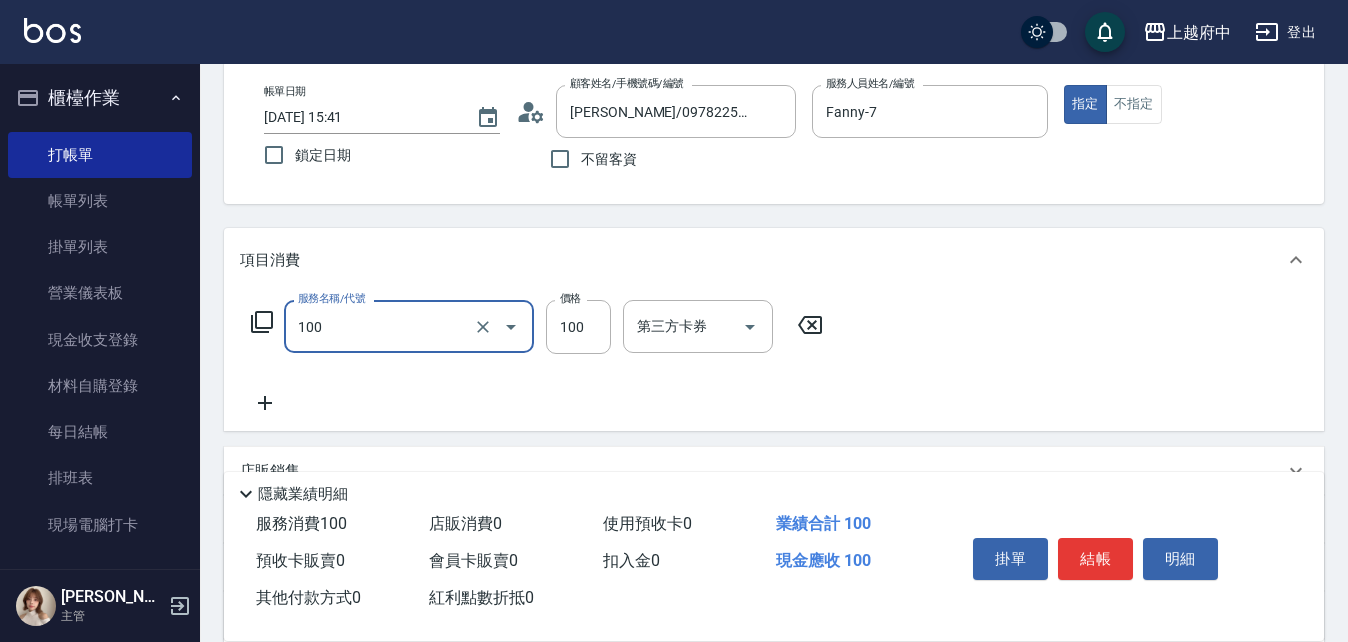type on "造型/修[PERSON_NAME](100)" 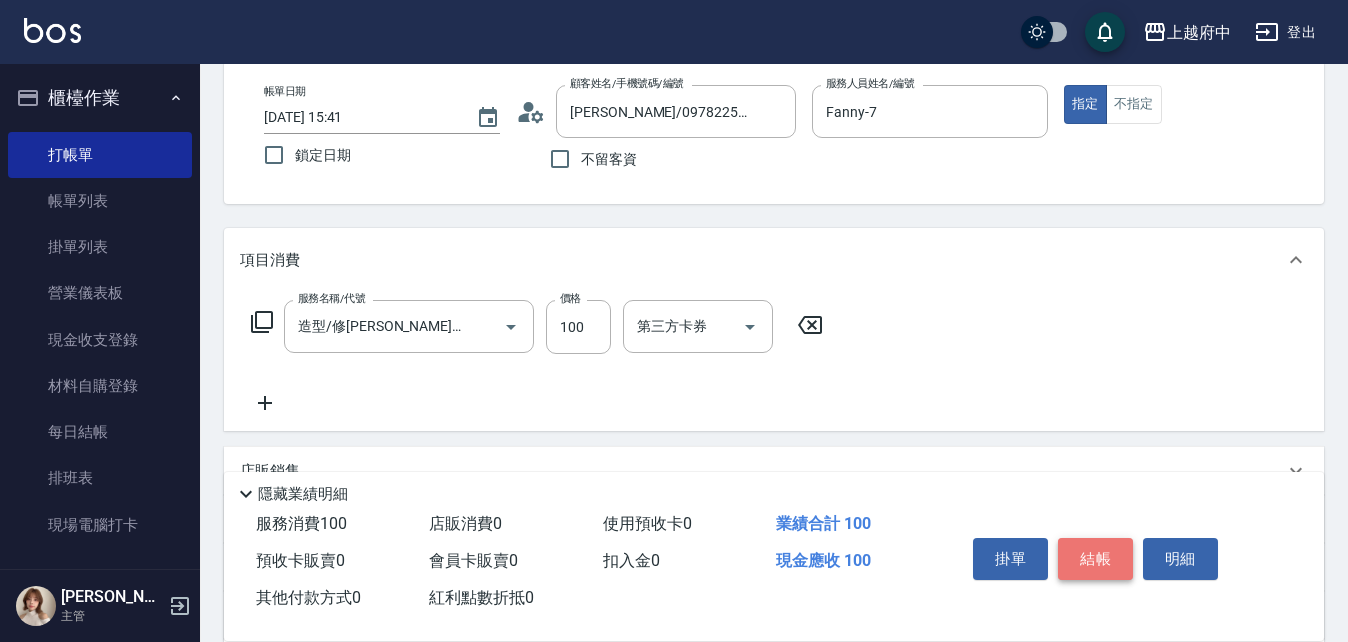 click on "結帳" at bounding box center (1095, 559) 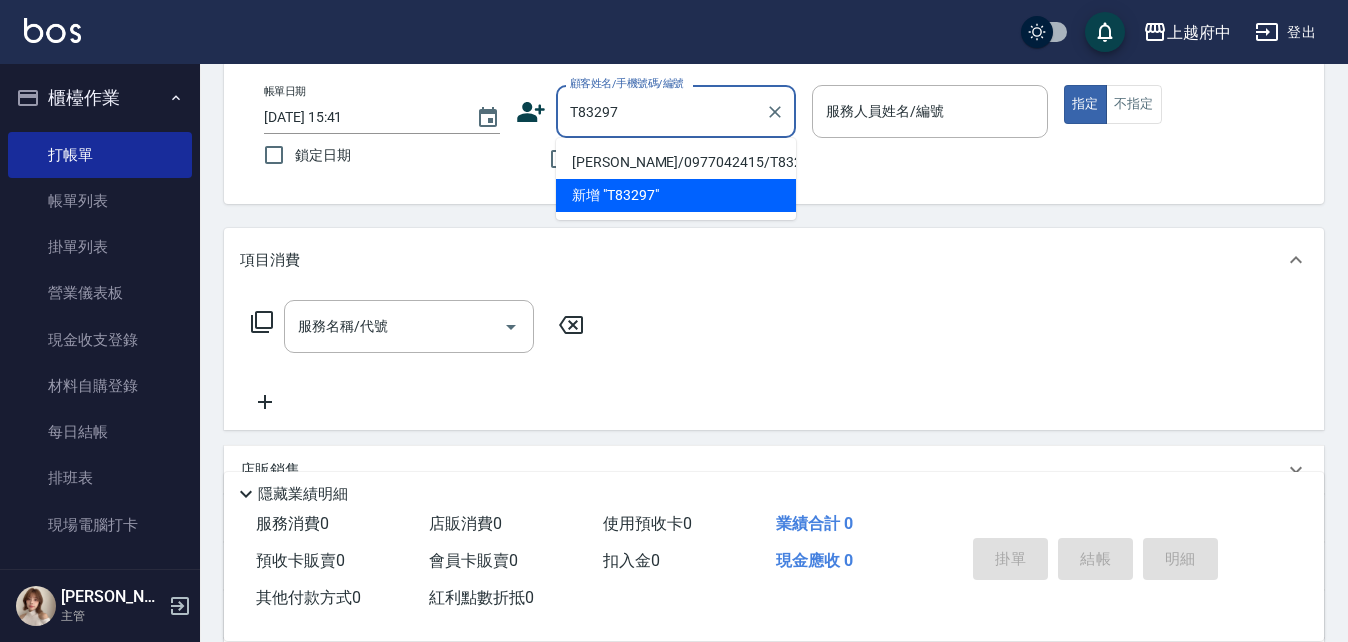 click on "[PERSON_NAME]/0977042415/T83297" at bounding box center (676, 162) 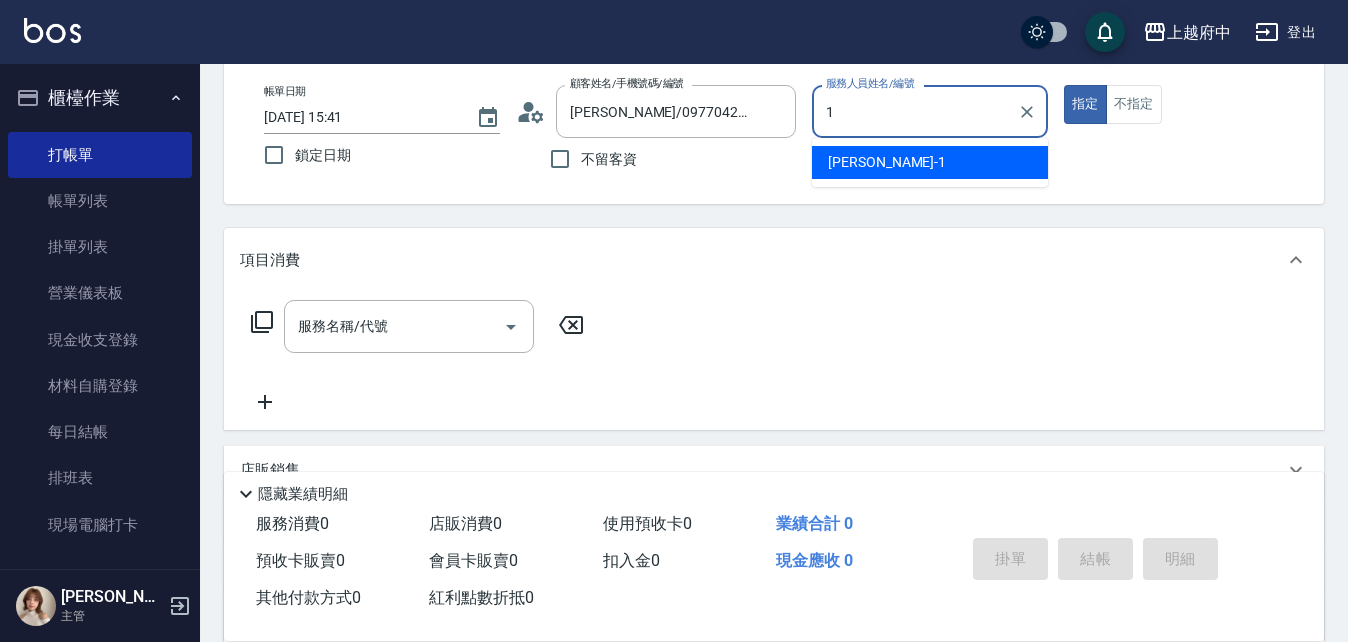 click on "[PERSON_NAME]  -1" at bounding box center [930, 162] 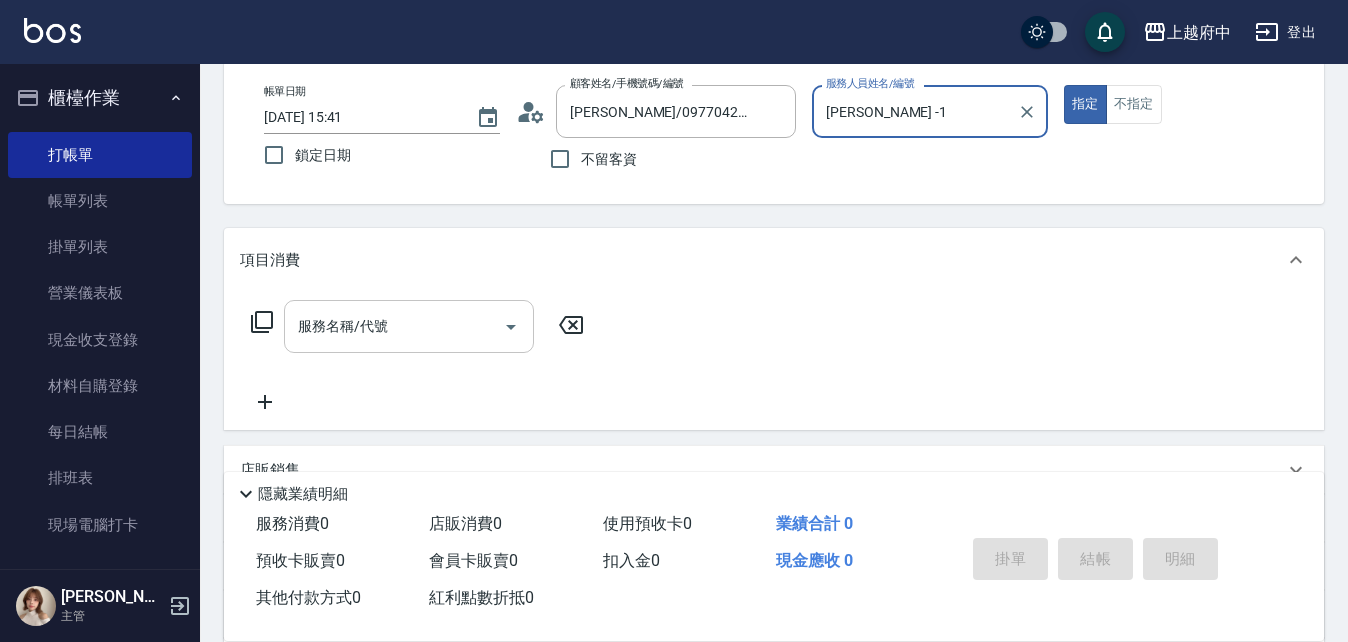 type on "[PERSON_NAME] -1" 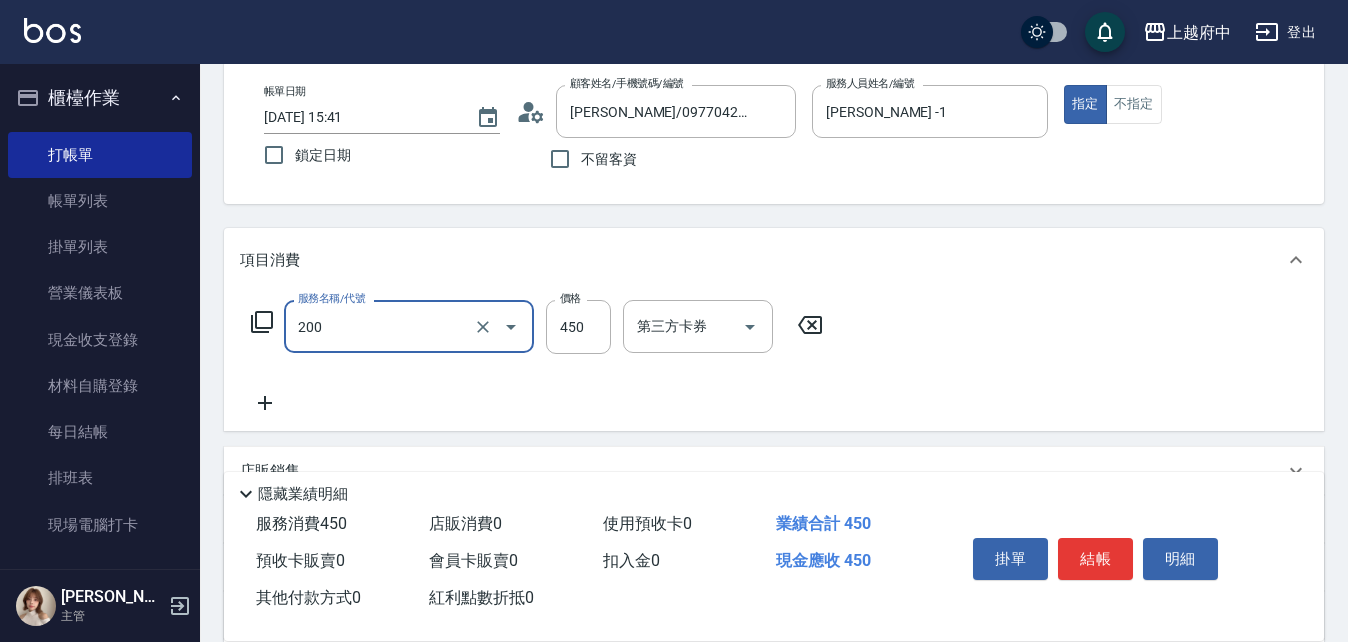 type on "有機洗髮(200)" 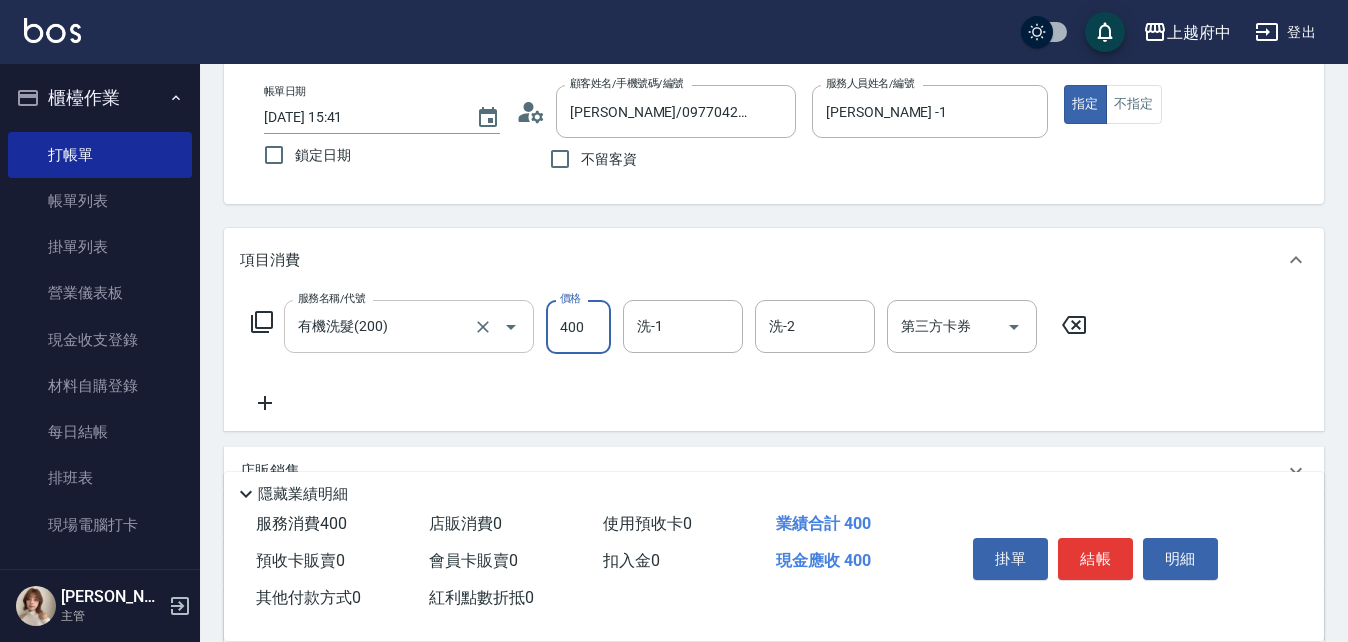 type on "400" 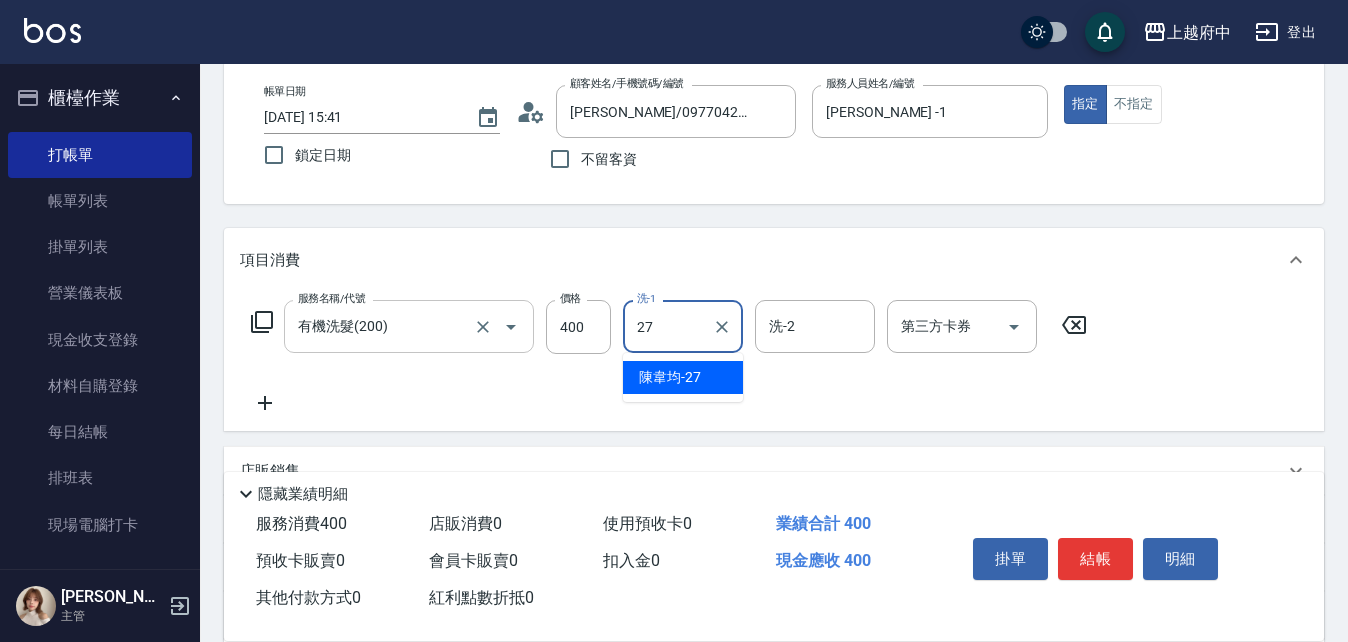 type on "[PERSON_NAME]-27" 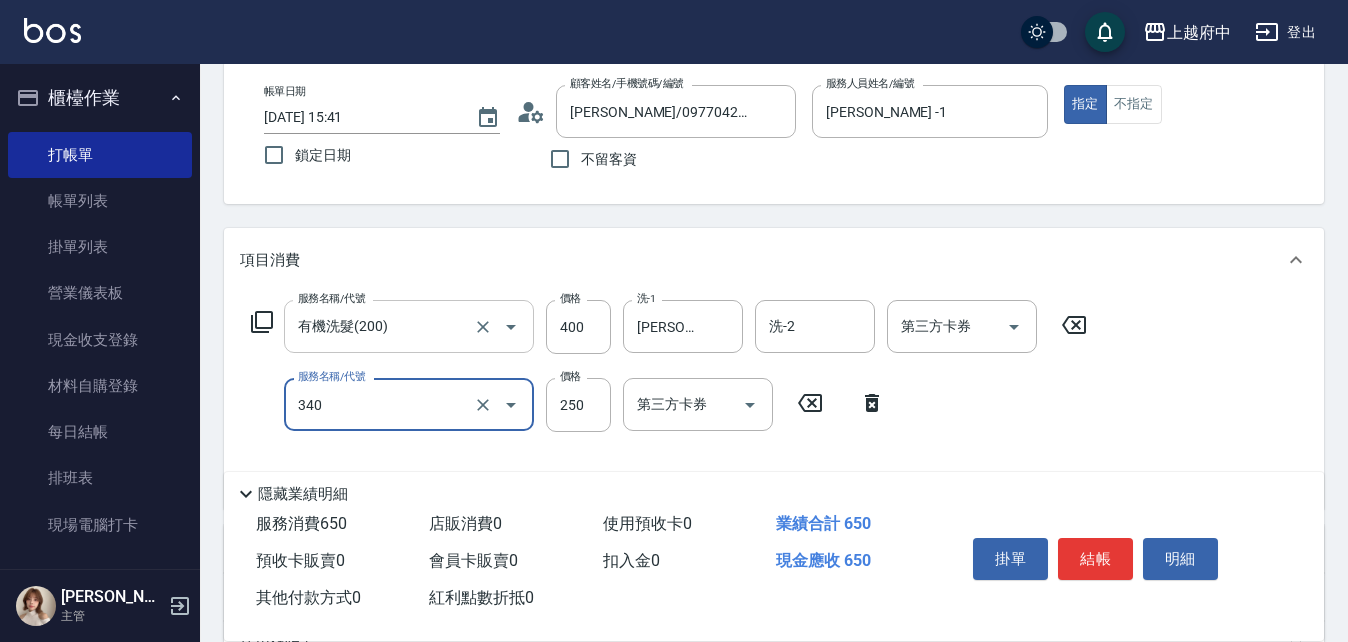 type on "剪髮(340)" 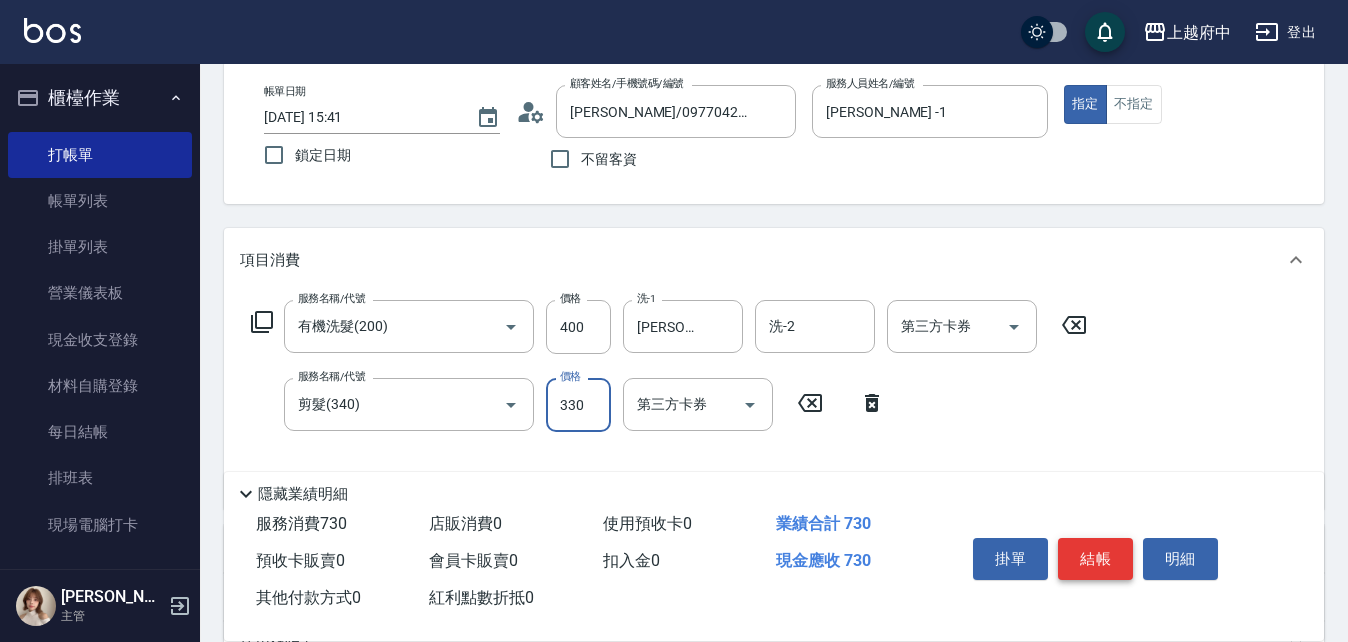 type on "330" 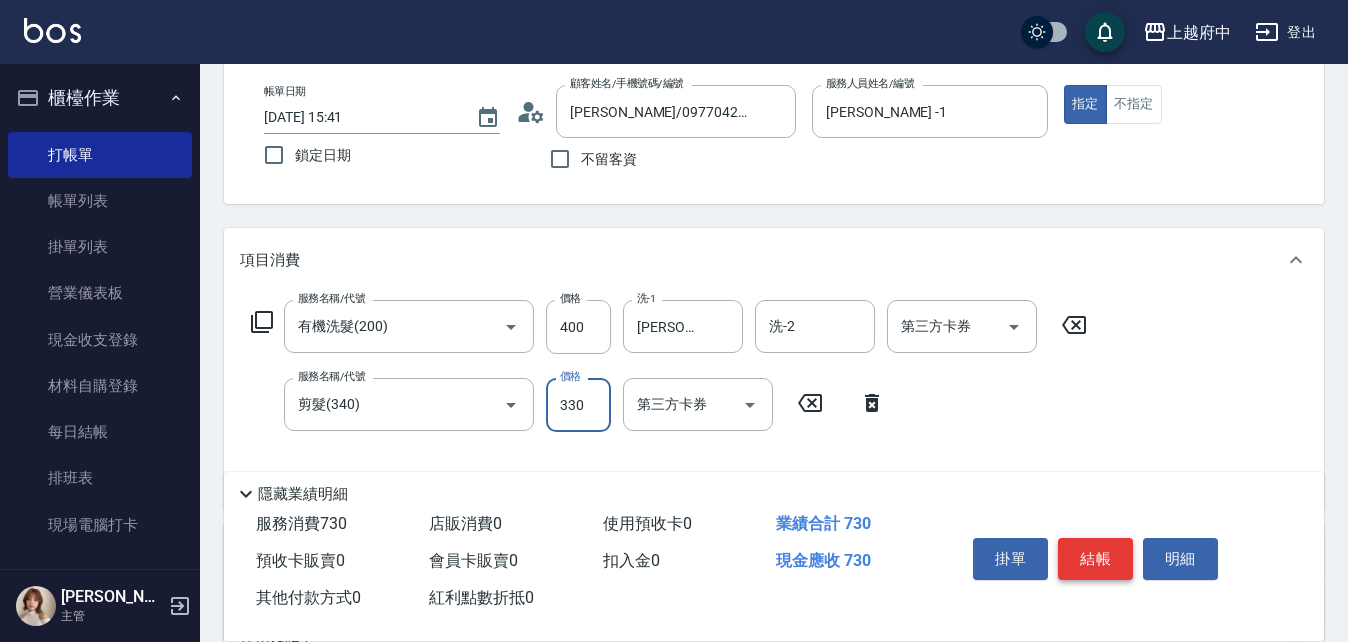 click on "結帳" at bounding box center (1095, 559) 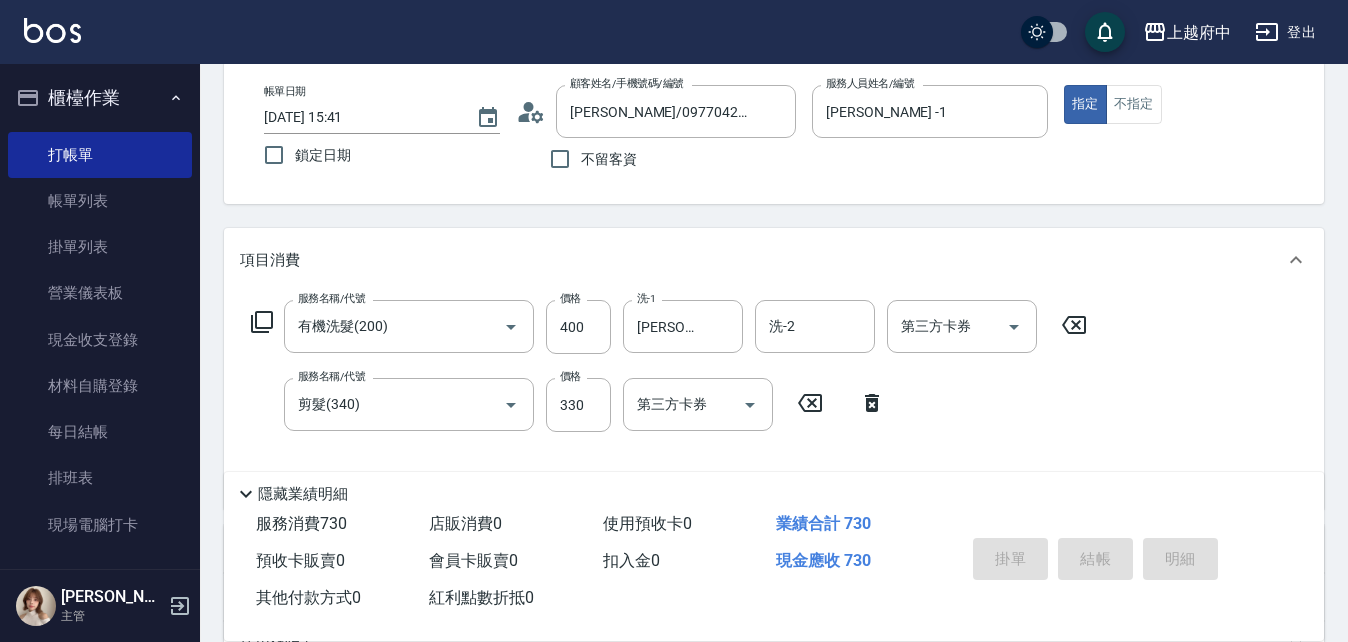 type on "[DATE] 15:42" 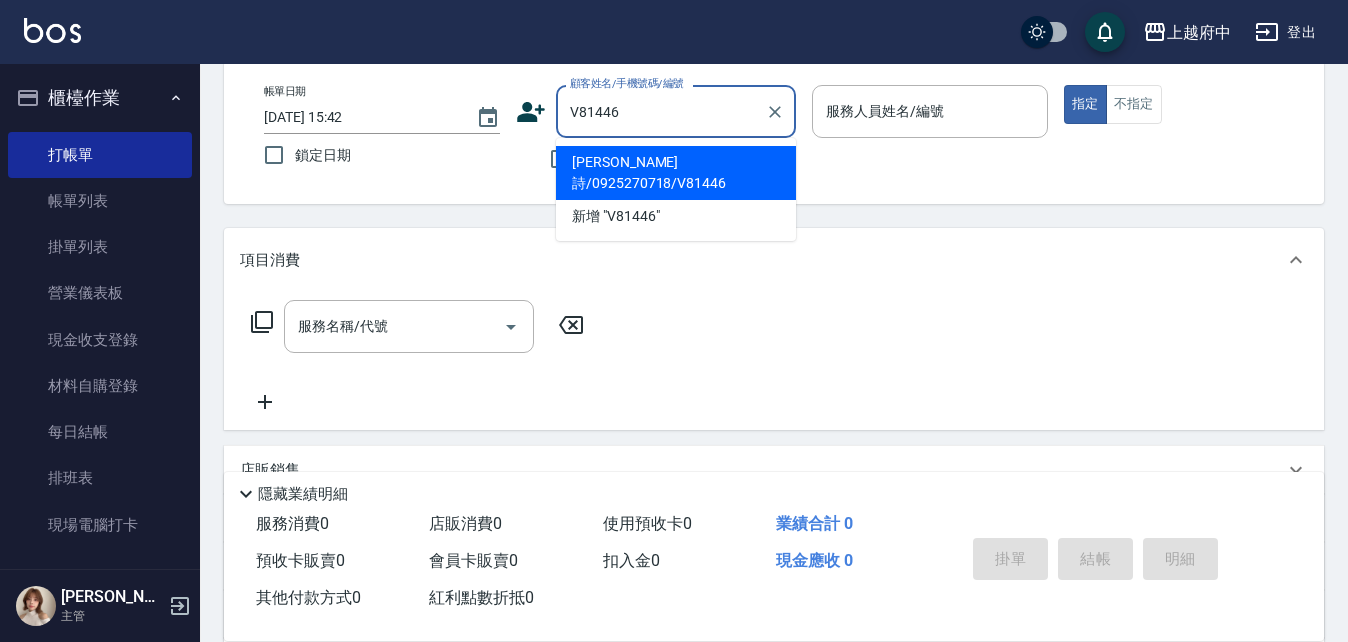 click on "[PERSON_NAME]詩/0925270718/V81446" at bounding box center (676, 173) 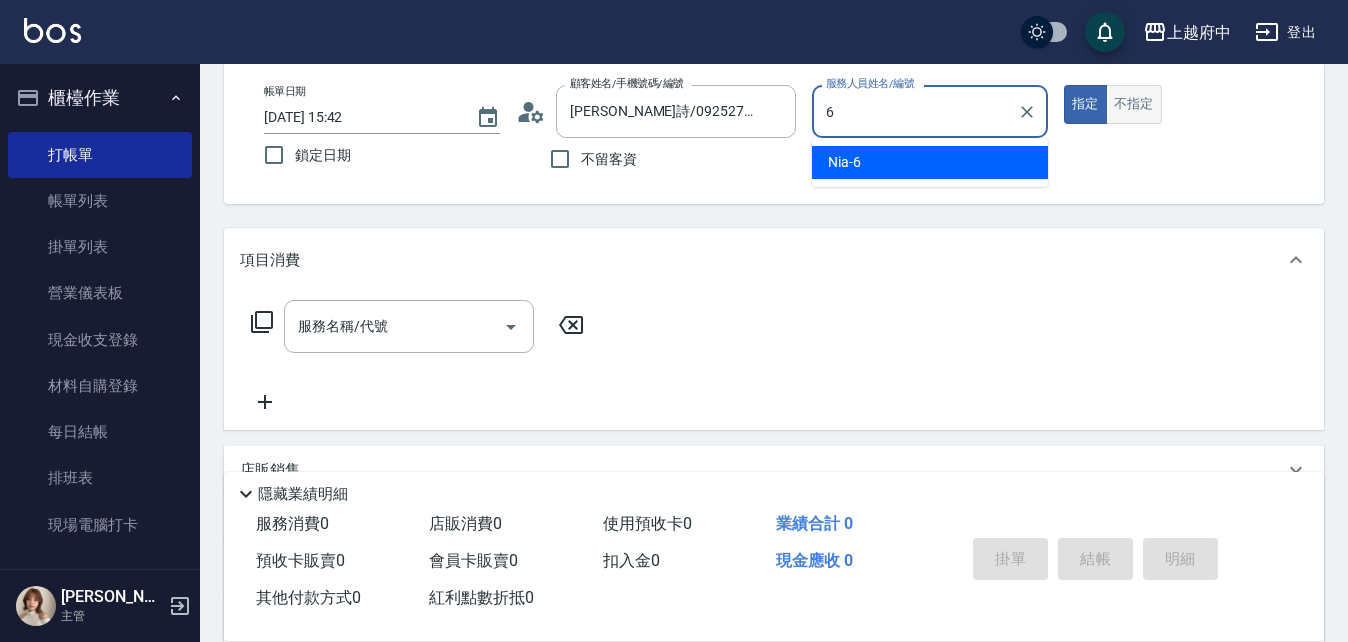 type on "Nia-6" 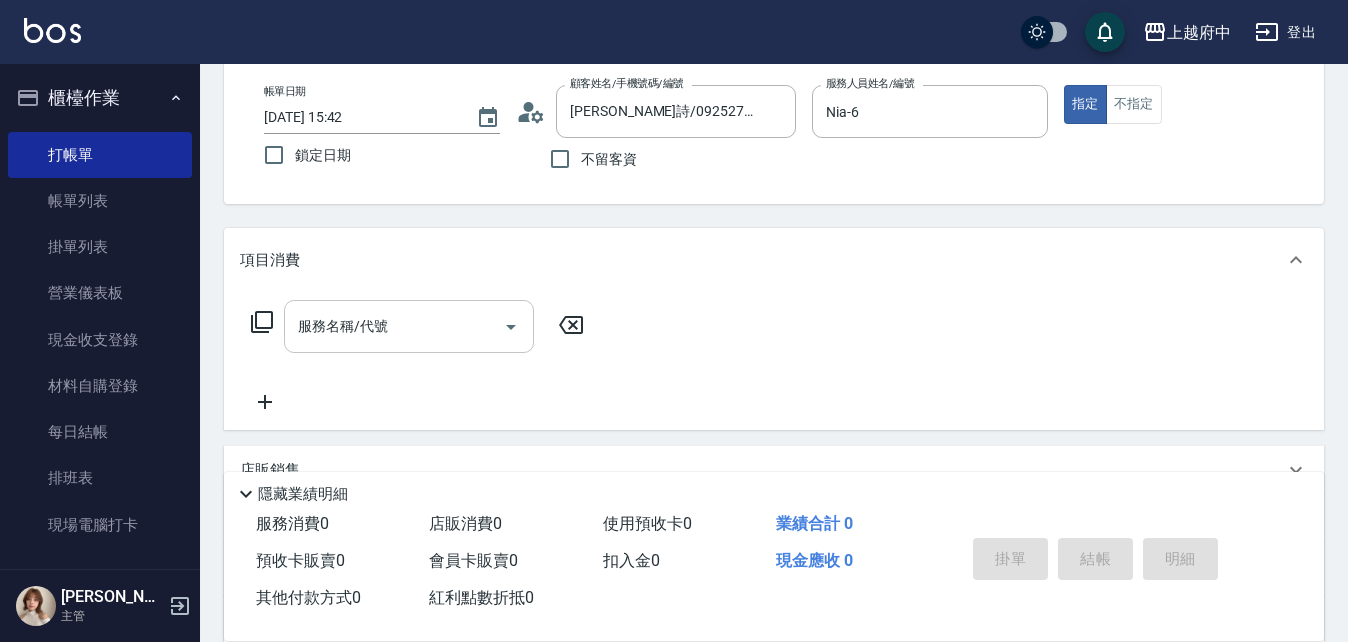 click on "服務名稱/代號" at bounding box center (409, 326) 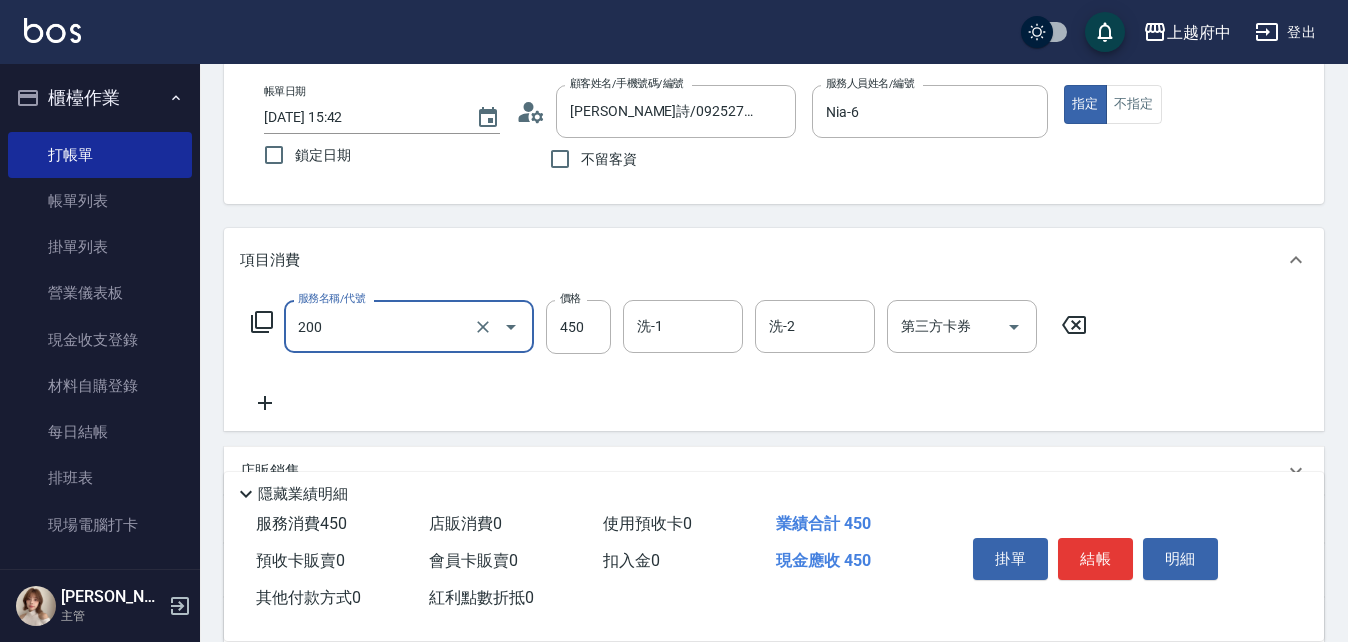type on "有機洗髮(200)" 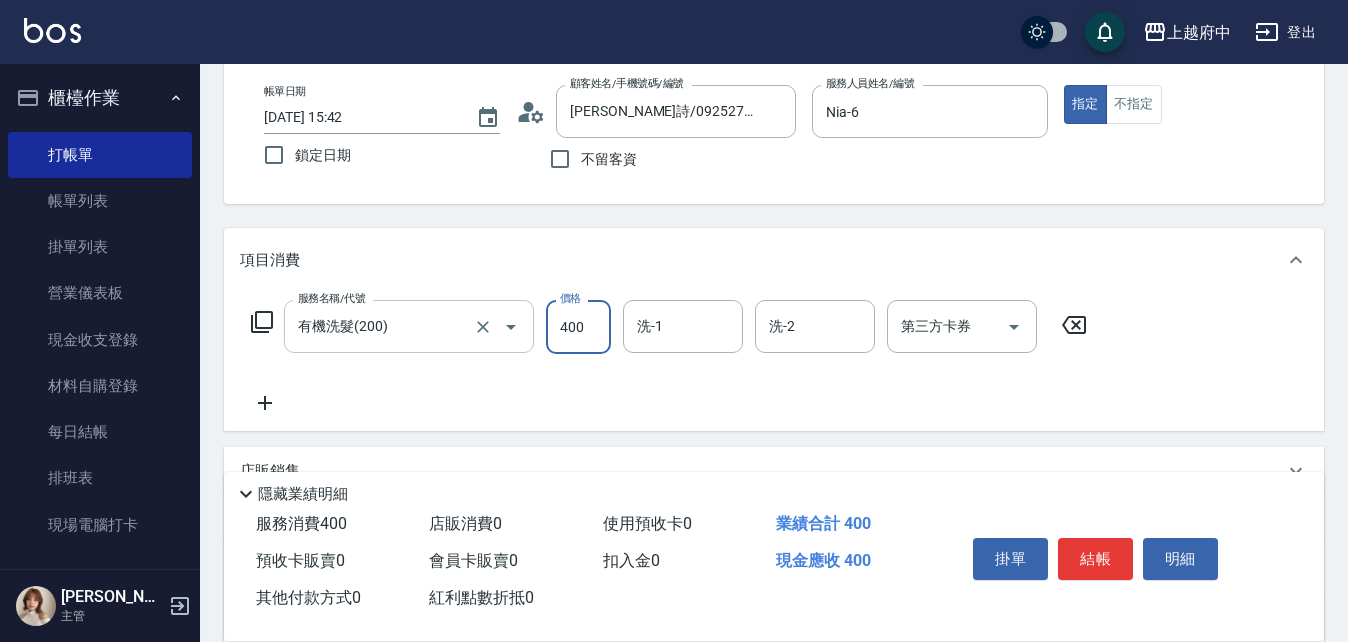 type on "400" 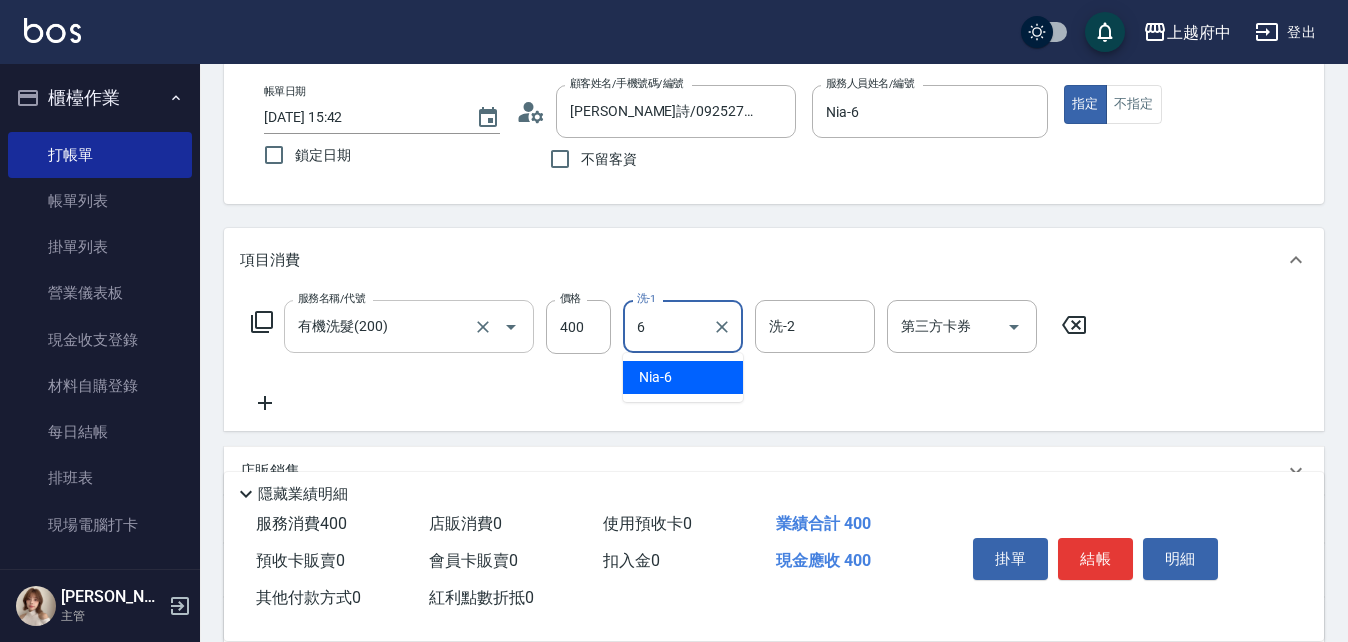 type on "Nia-6" 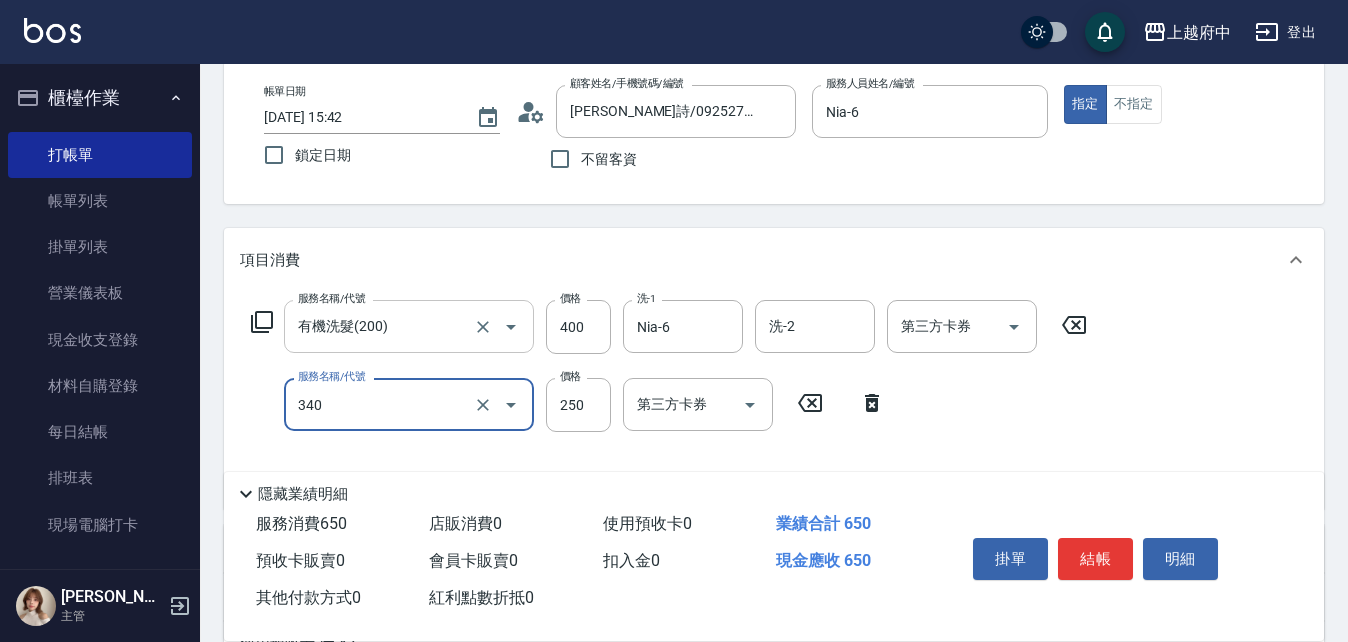 type on "剪髮(340)" 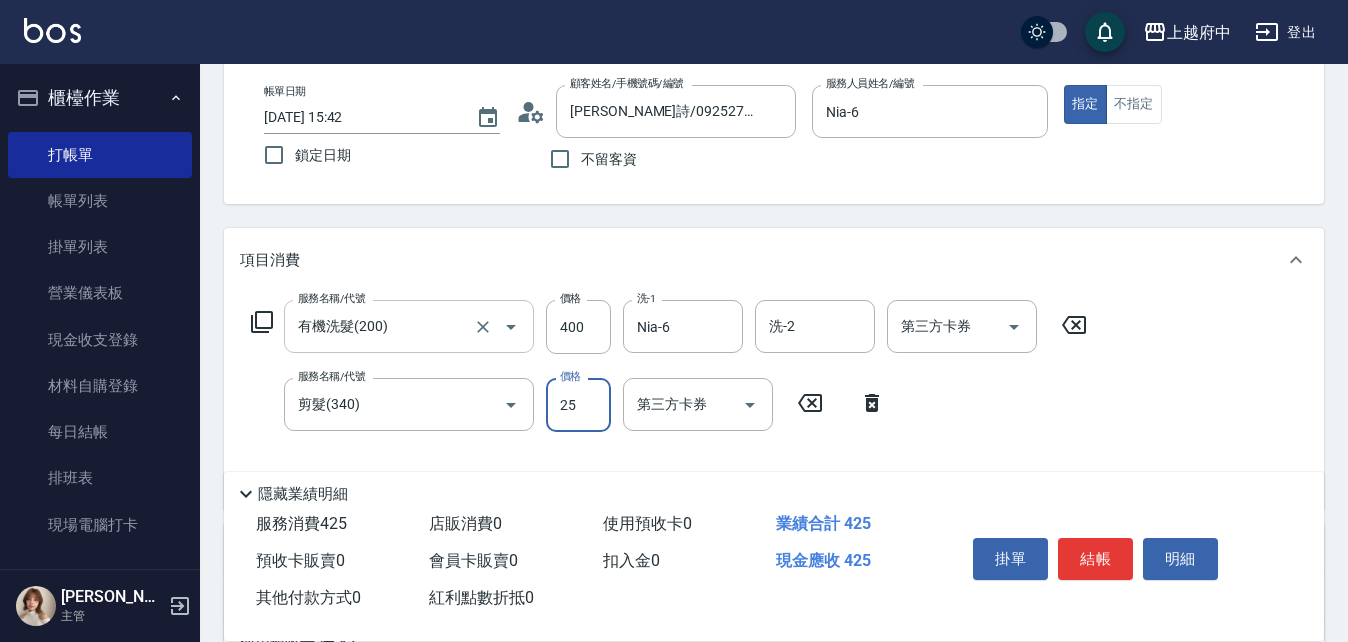type on "250" 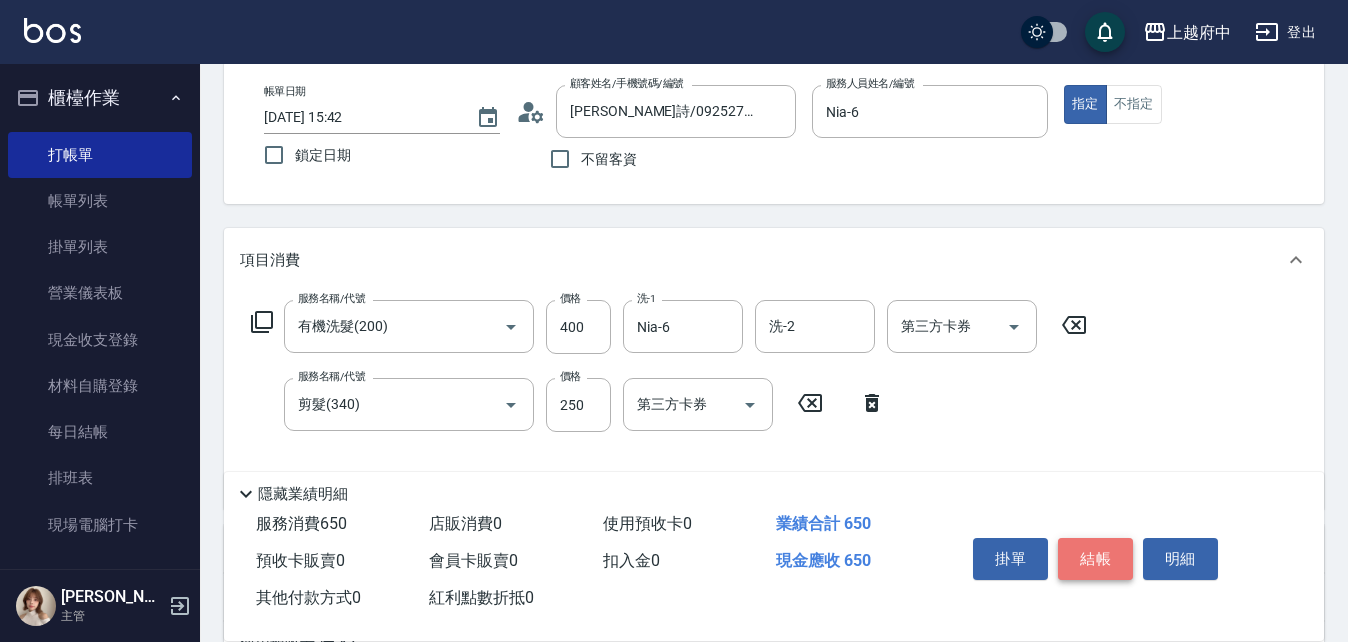 click on "結帳" at bounding box center [1095, 559] 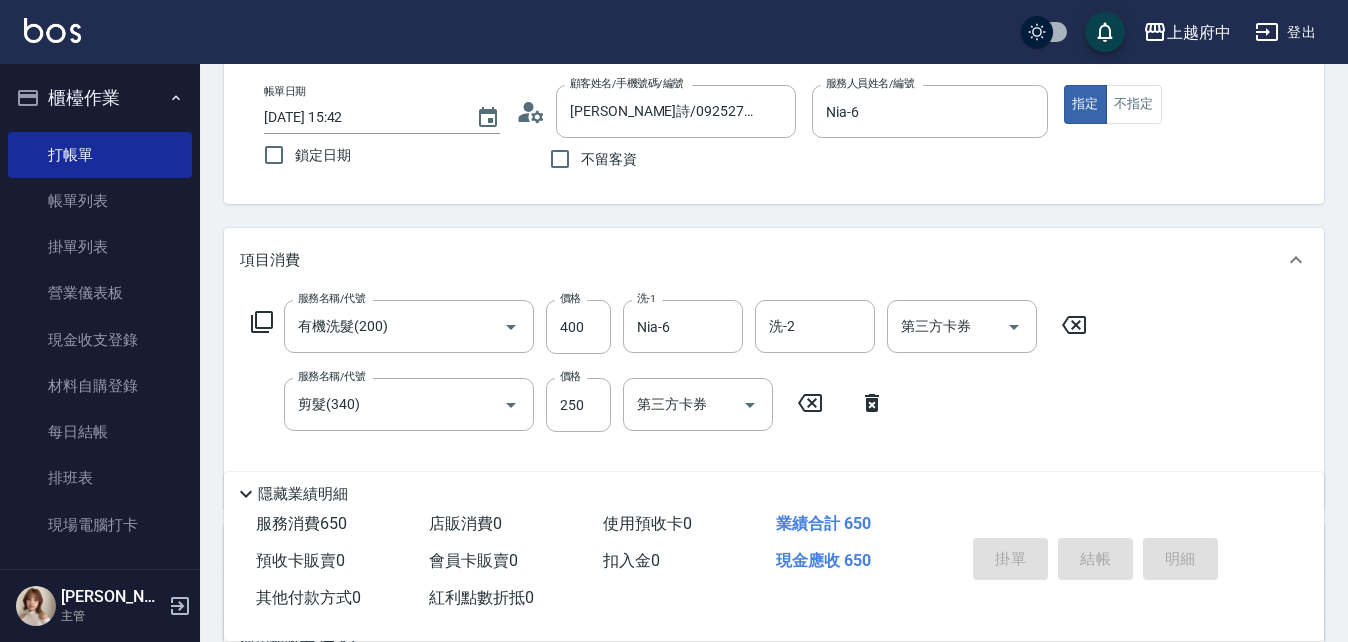 type 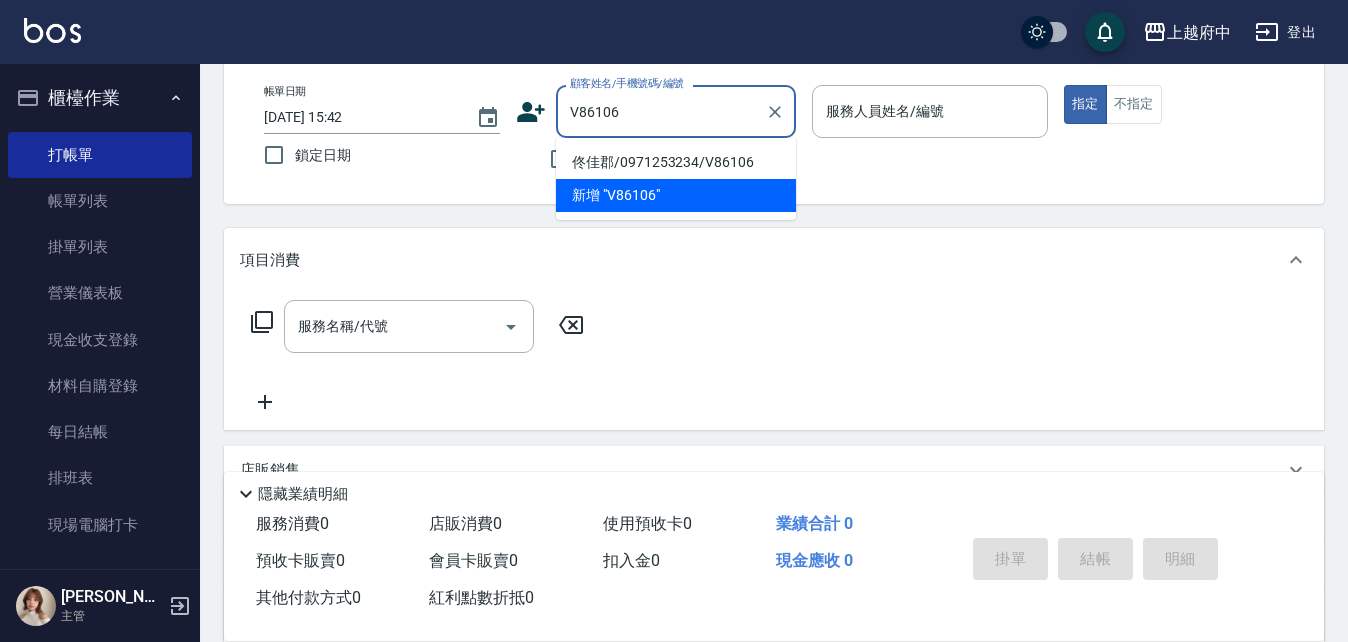 click on "佟佳郡/0971253234/V86106" at bounding box center (676, 162) 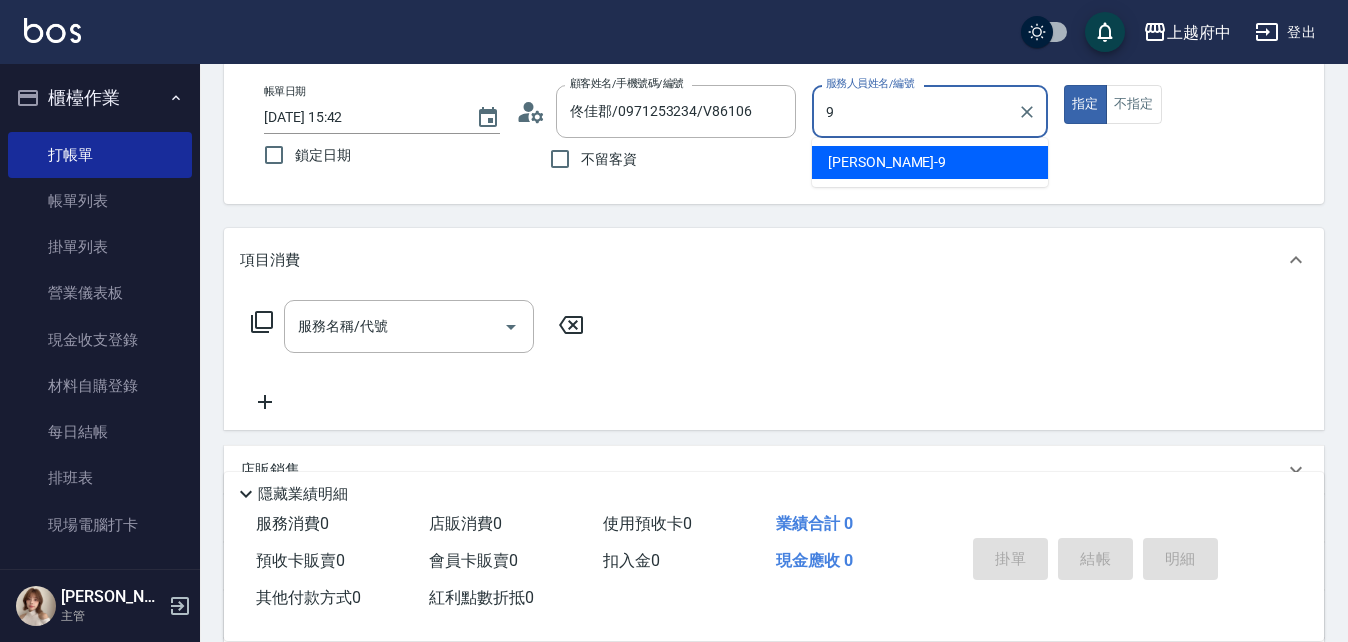 click on "[PERSON_NAME] -9" at bounding box center [930, 162] 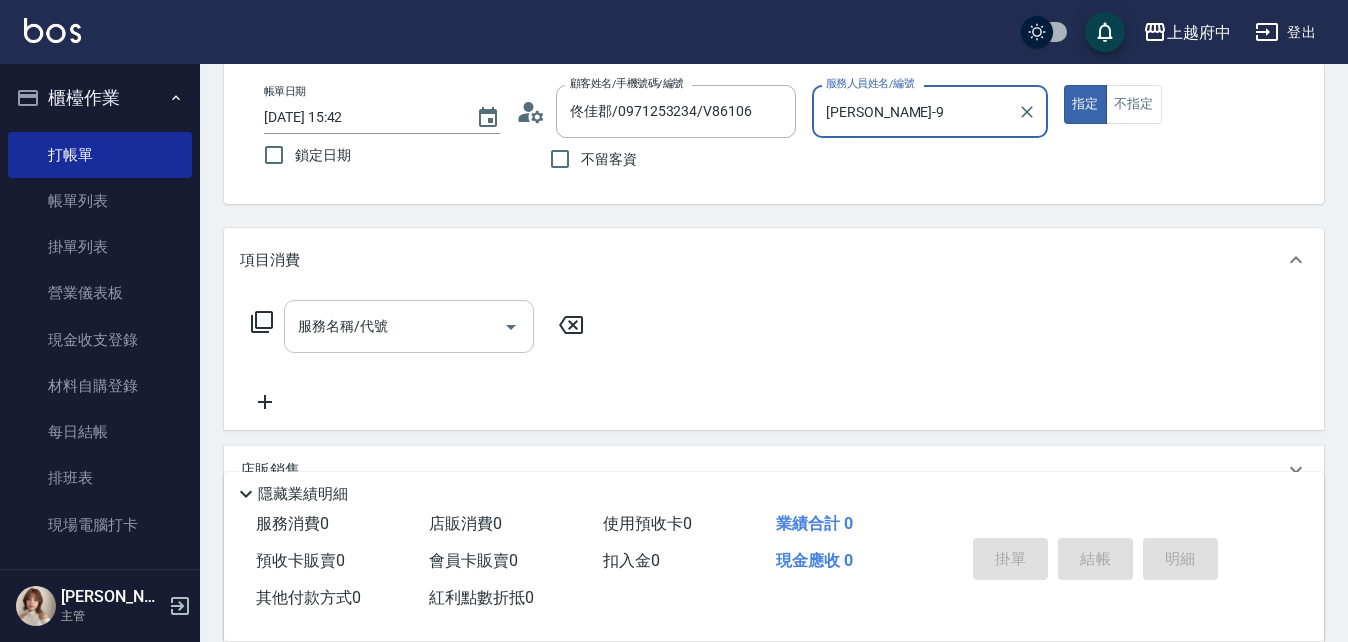 type on "[PERSON_NAME]-9" 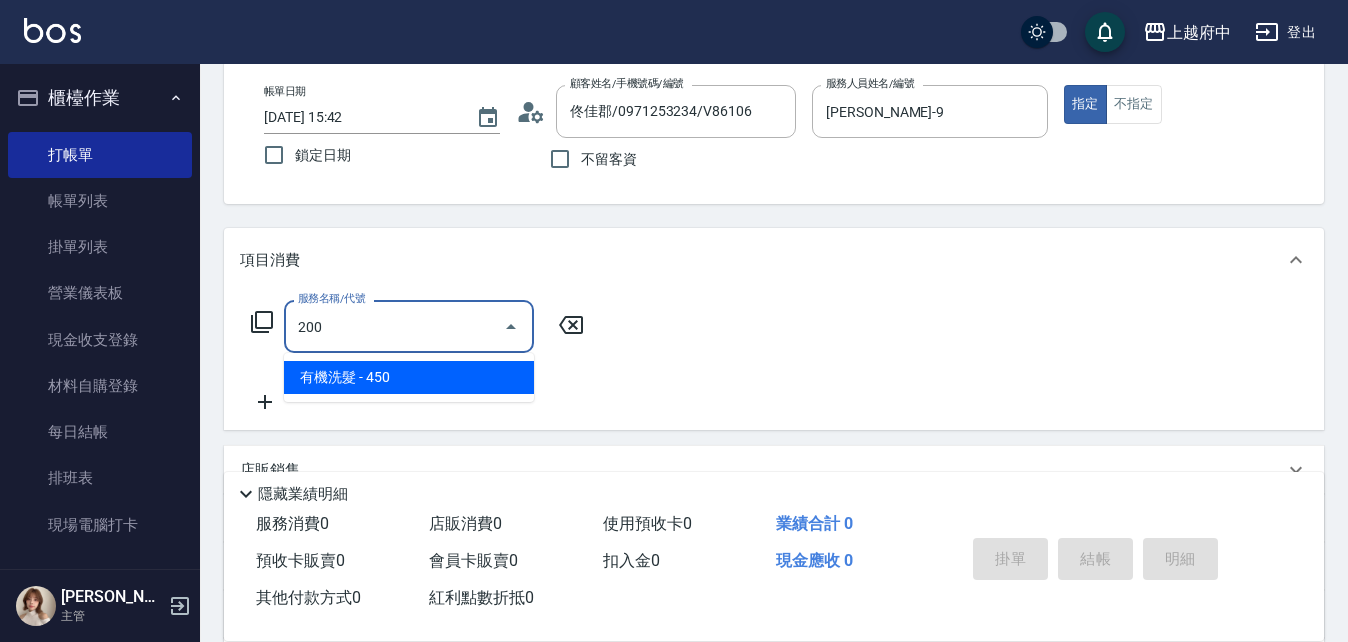 type on "有機洗髮(200)" 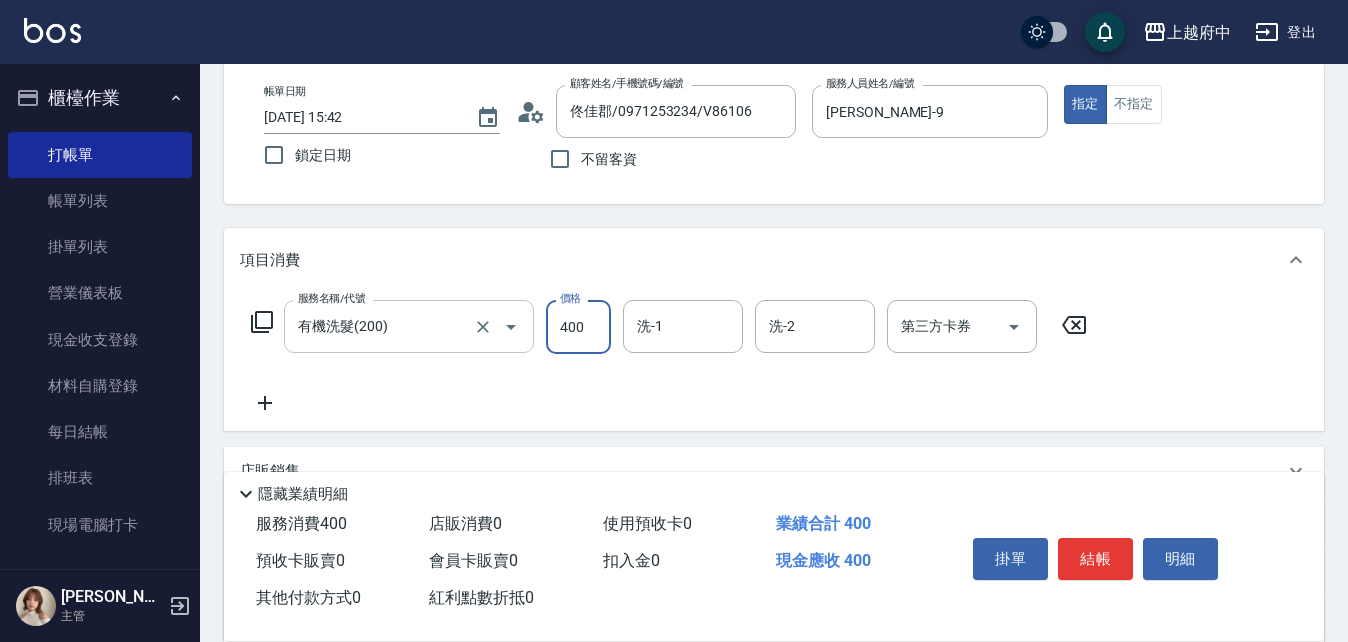 type on "400" 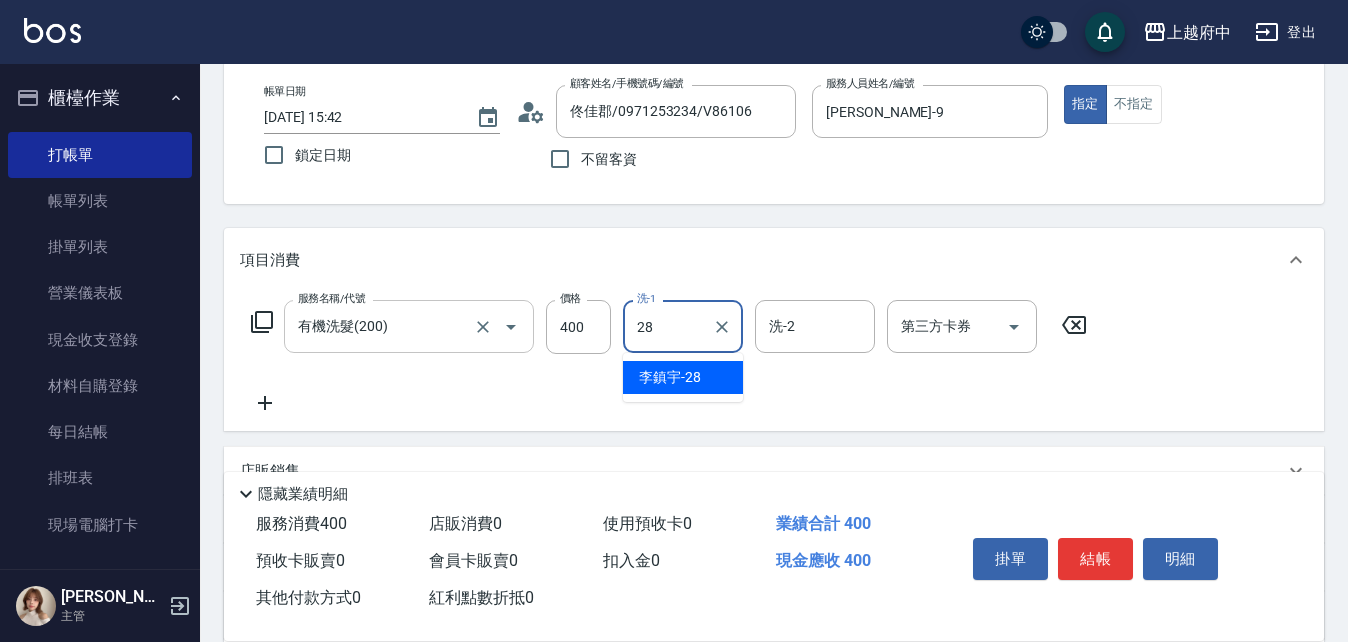 type on "[PERSON_NAME]-28" 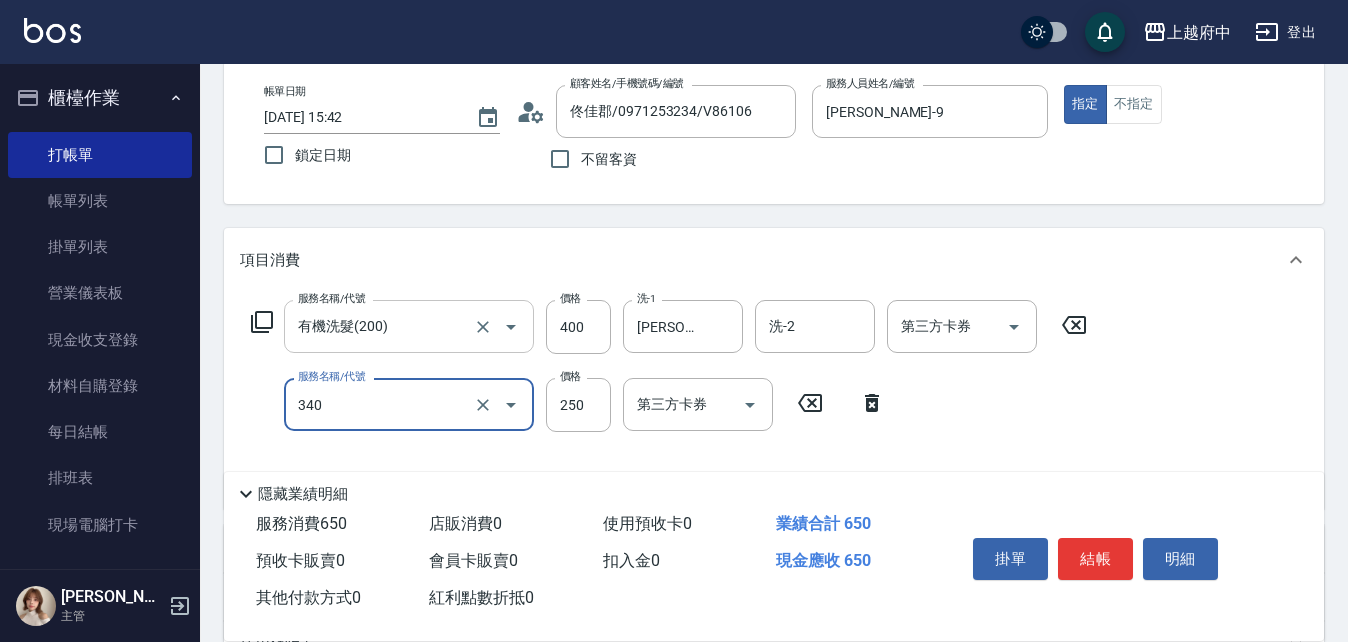 type on "剪髮(340)" 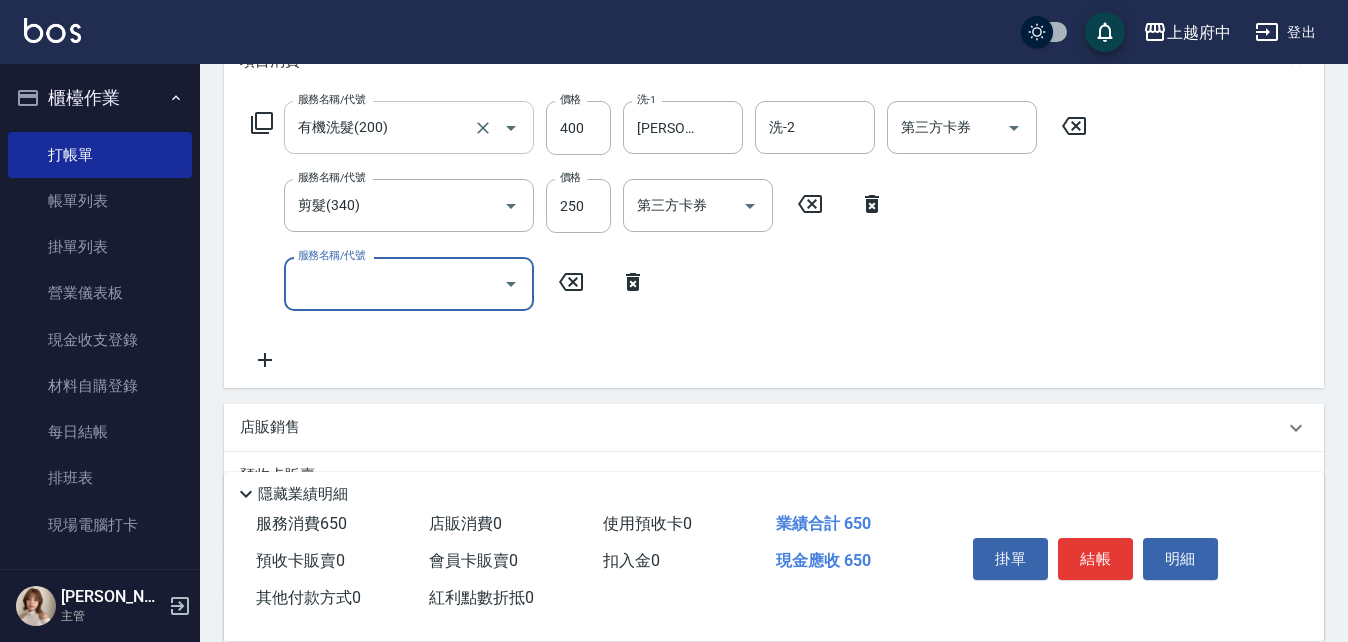 scroll, scrollTop: 300, scrollLeft: 0, axis: vertical 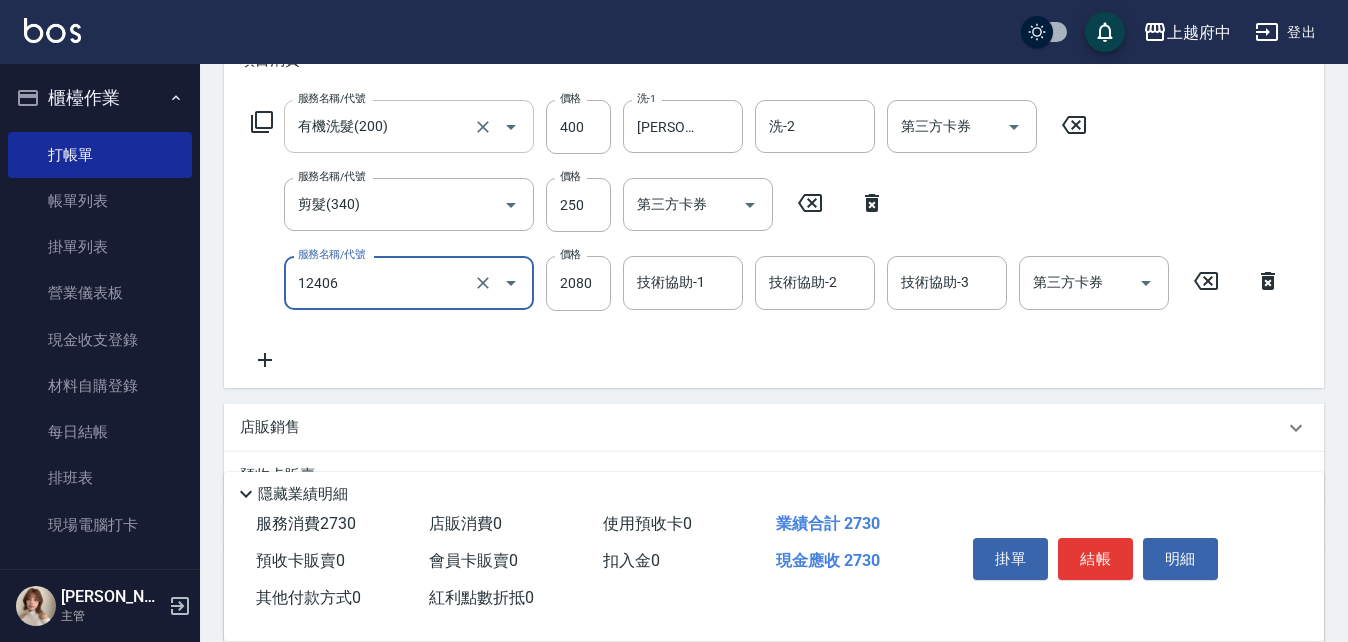 type on "染髮XL(12406)" 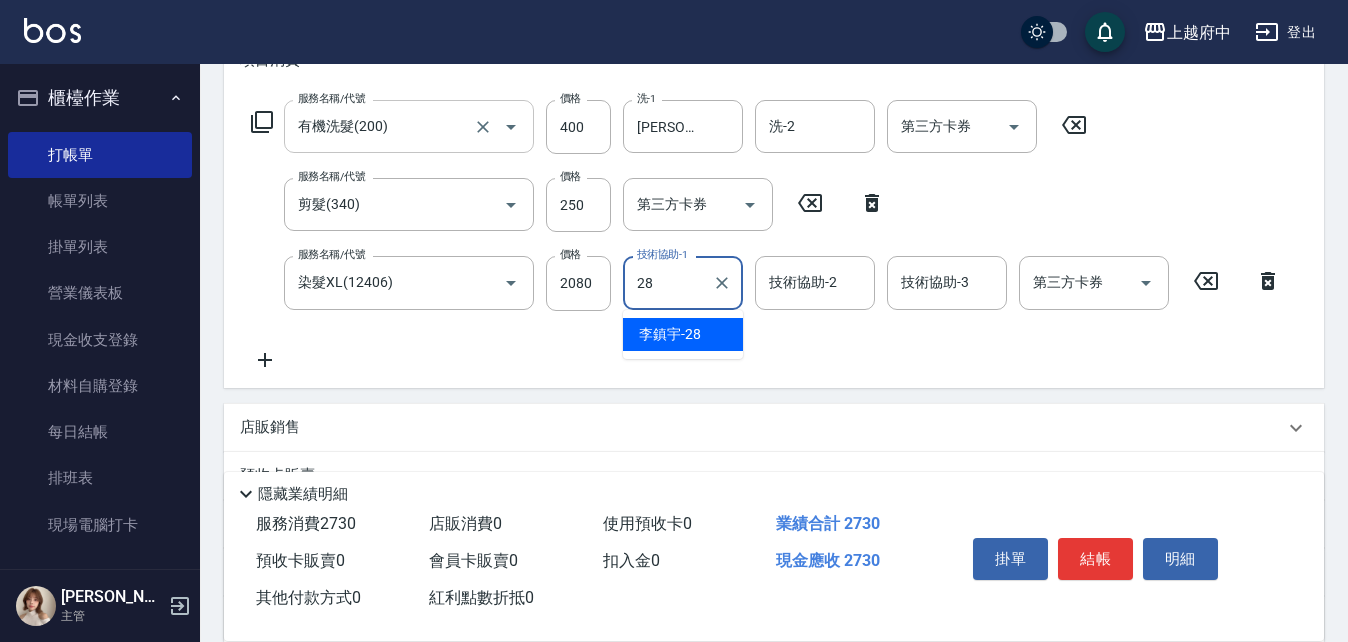 type on "[PERSON_NAME]-28" 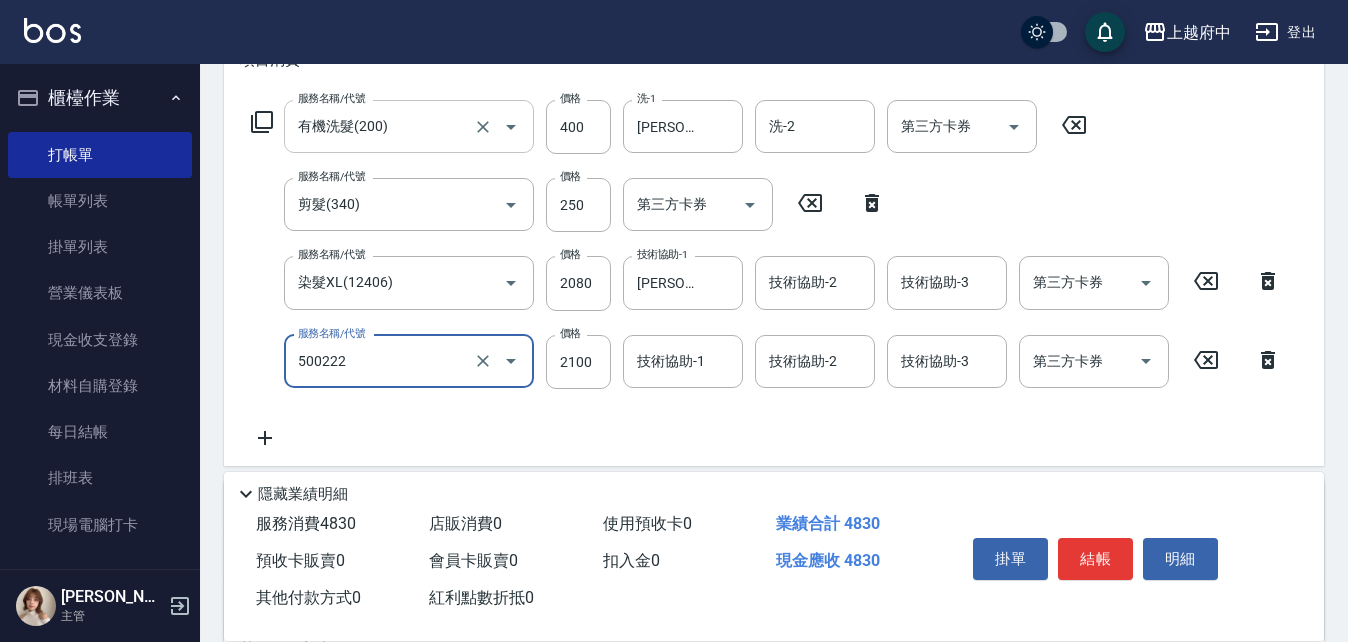 type on "漂髮 長(500222)" 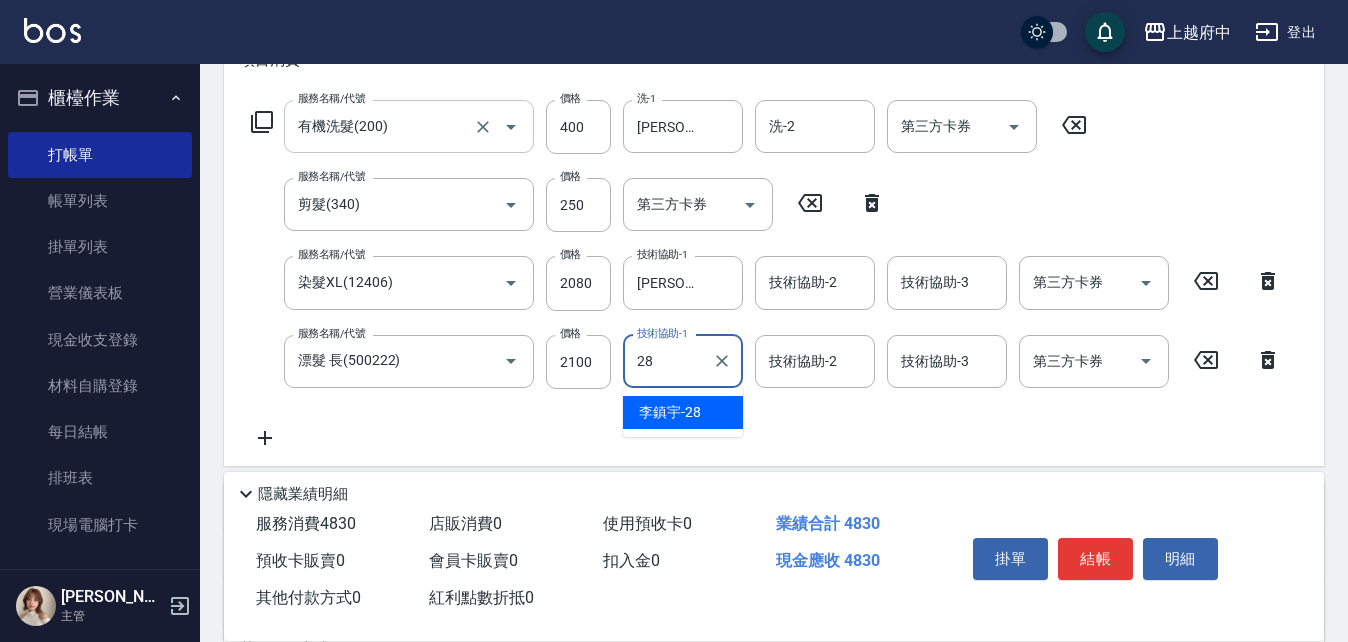 type on "[PERSON_NAME]-28" 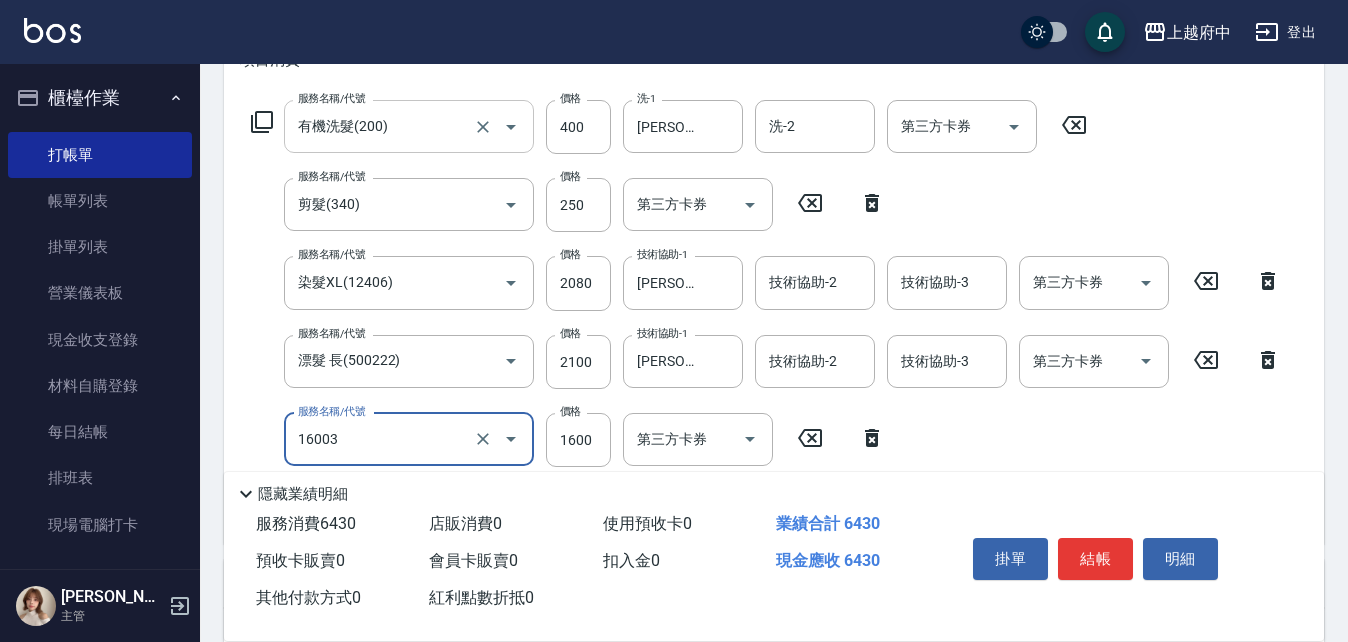 type on "漸層/手刷(16003)" 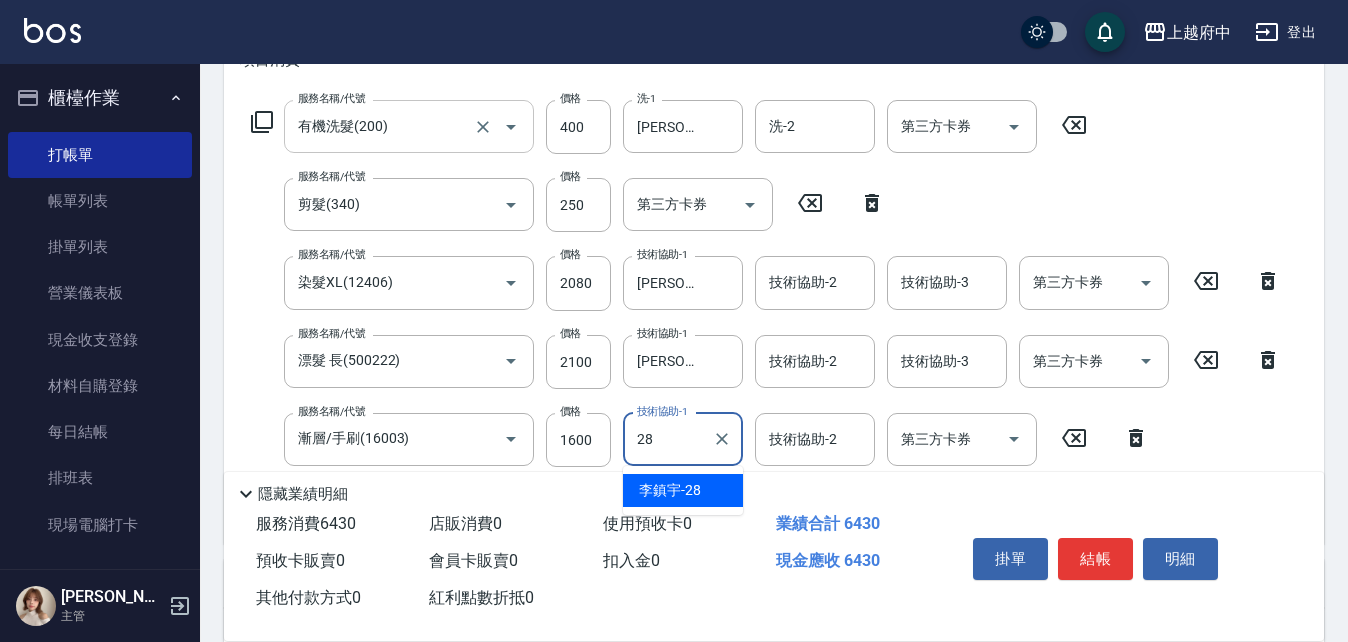type on "[PERSON_NAME]-28" 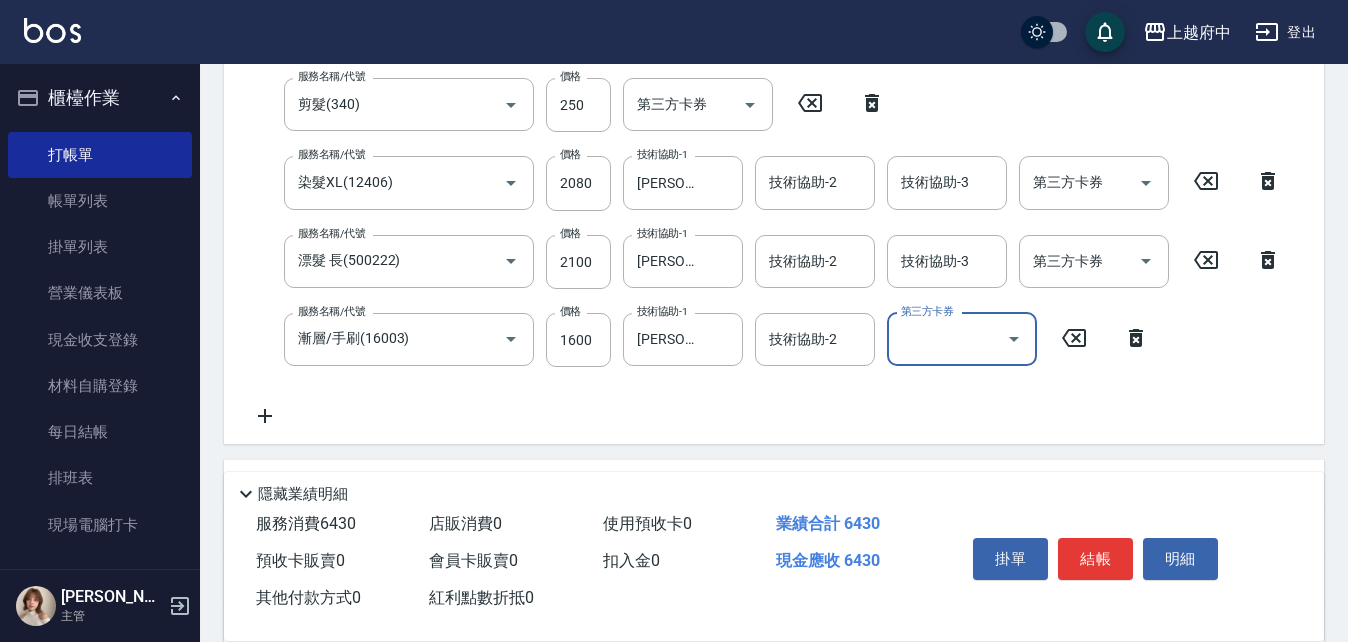 scroll, scrollTop: 300, scrollLeft: 0, axis: vertical 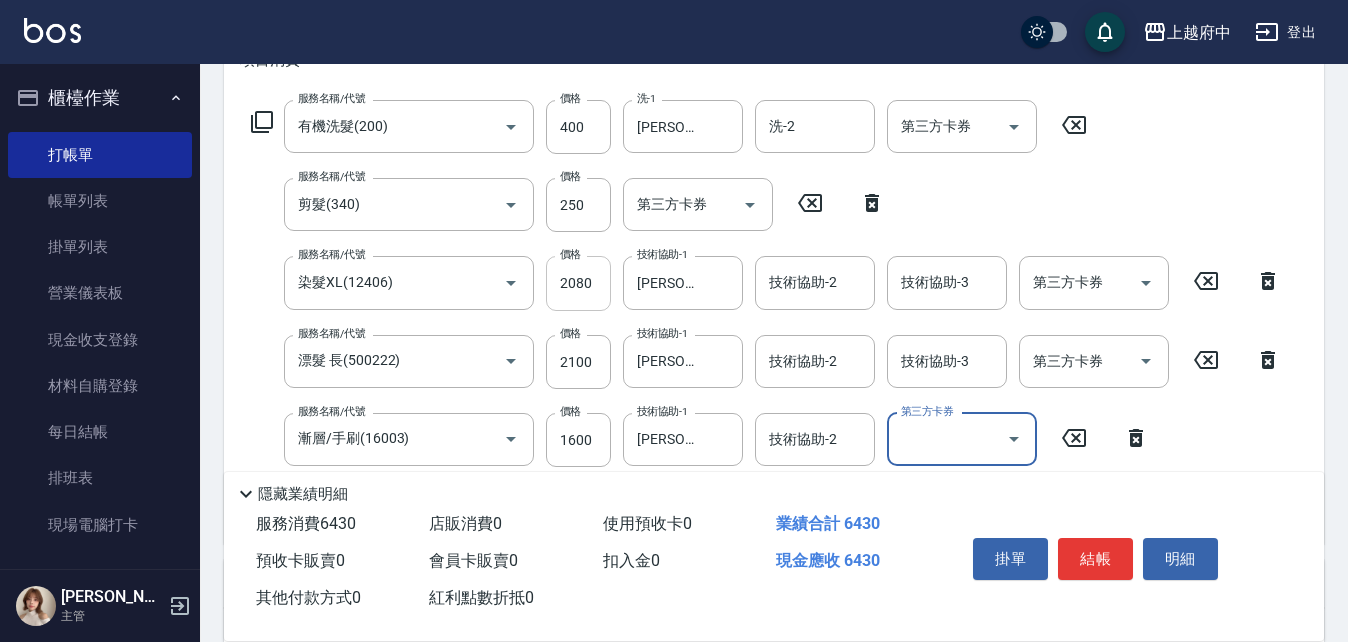 click on "2080" at bounding box center [578, 283] 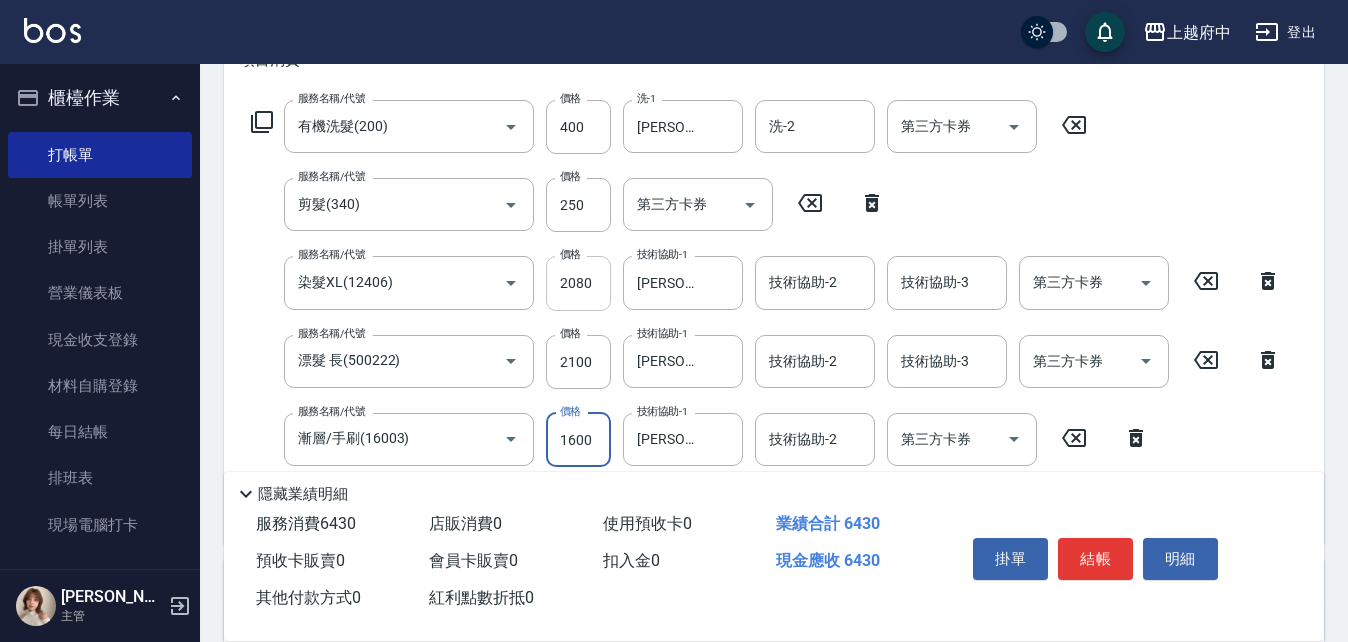 click on "2080" at bounding box center [578, 283] 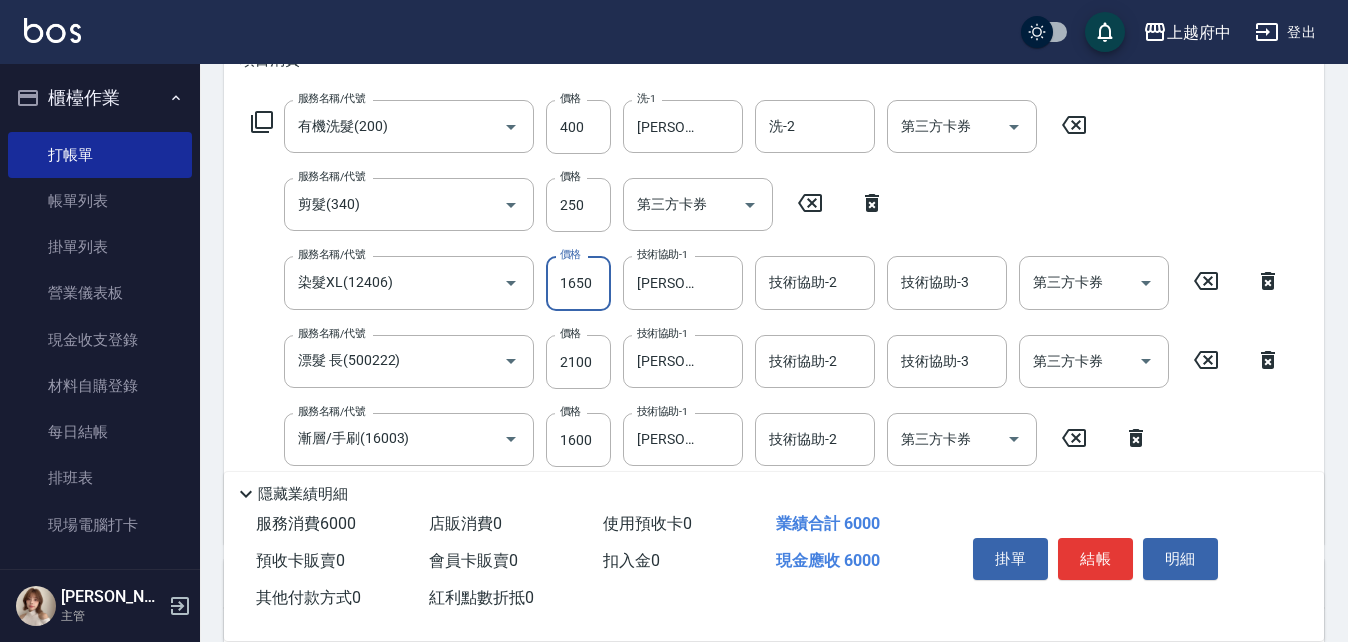 type on "1650" 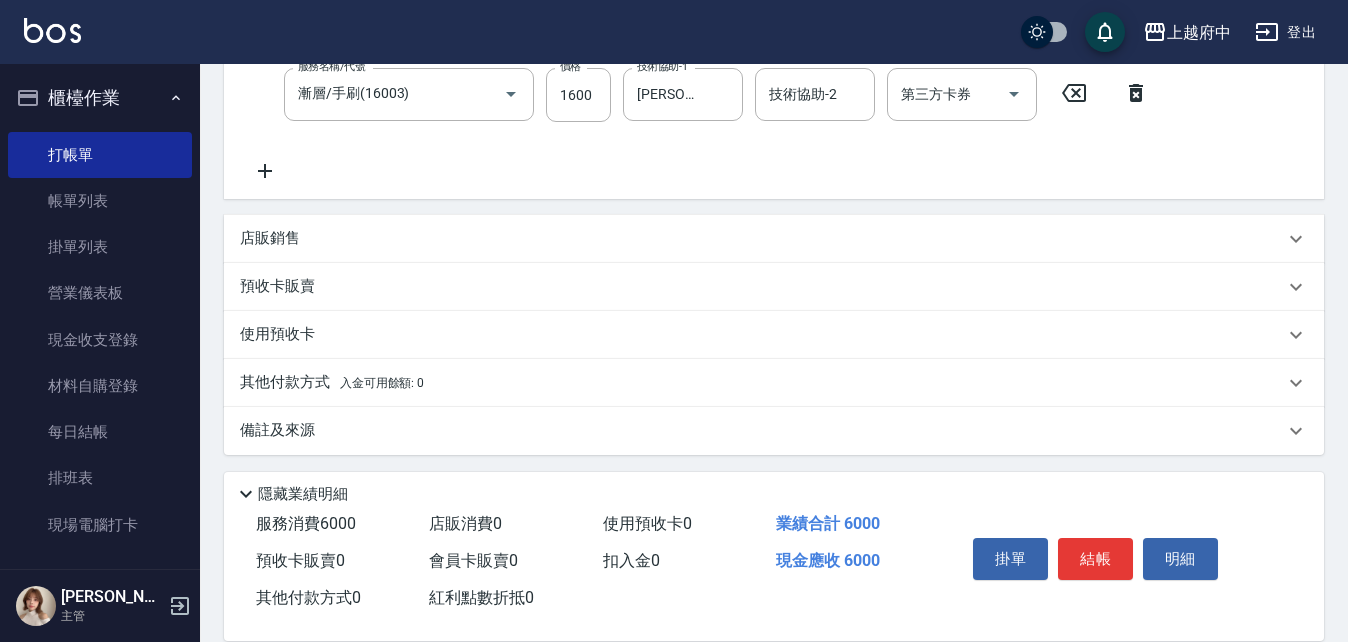 scroll, scrollTop: 650, scrollLeft: 0, axis: vertical 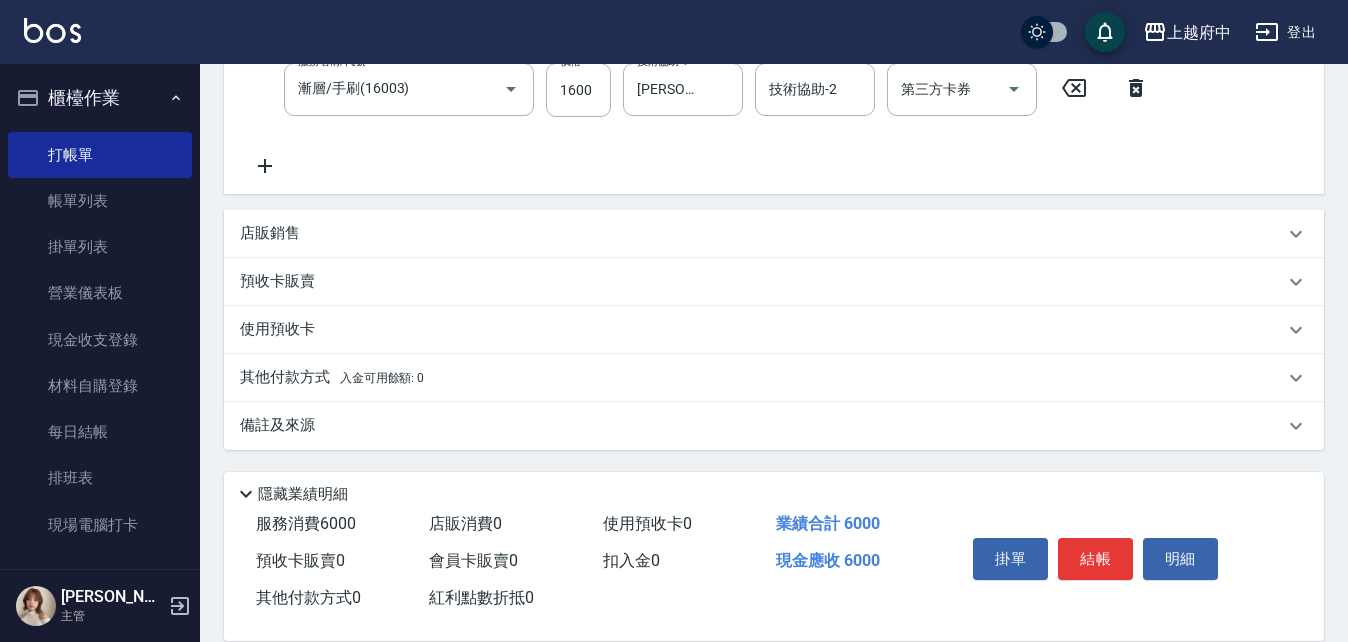 click on "店販銷售" at bounding box center [774, 234] 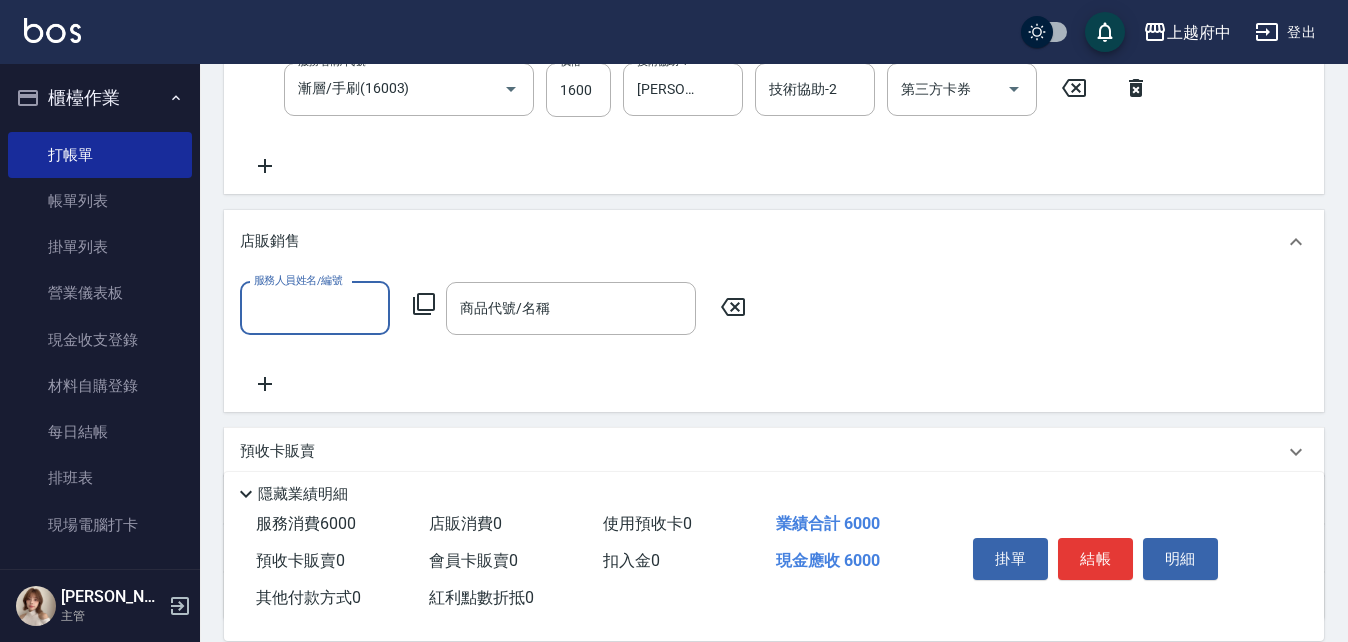 scroll, scrollTop: 0, scrollLeft: 0, axis: both 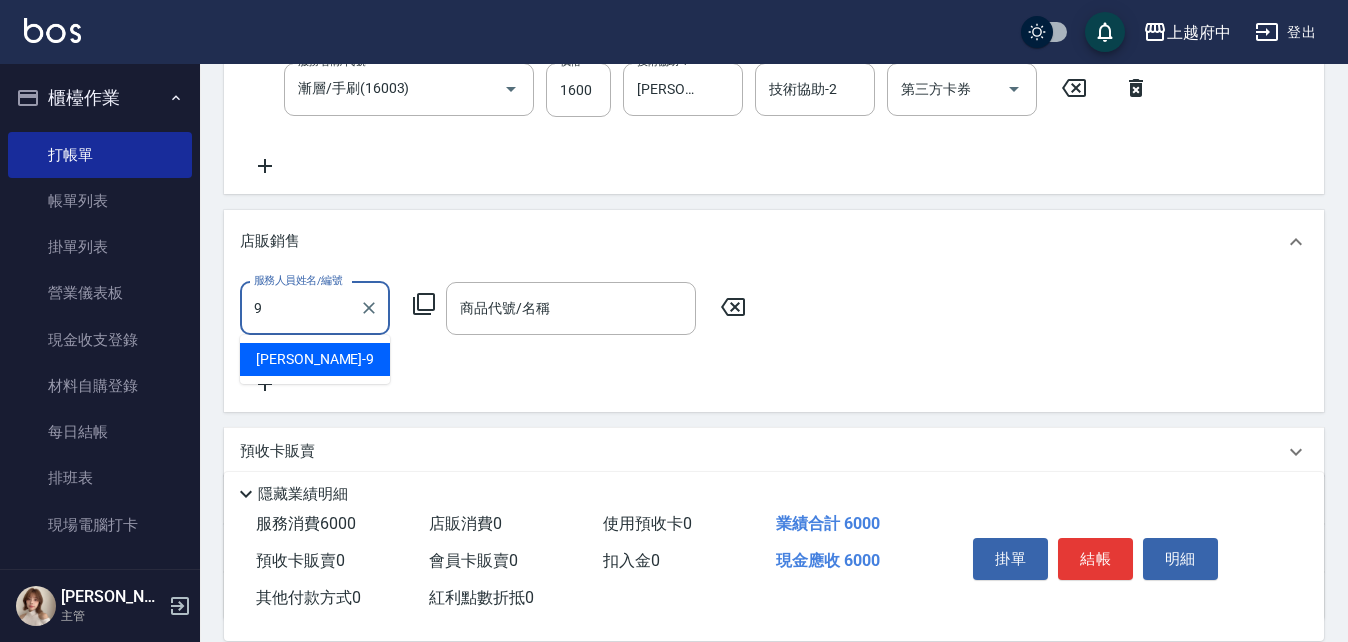 click on "[PERSON_NAME] -9" at bounding box center [315, 359] 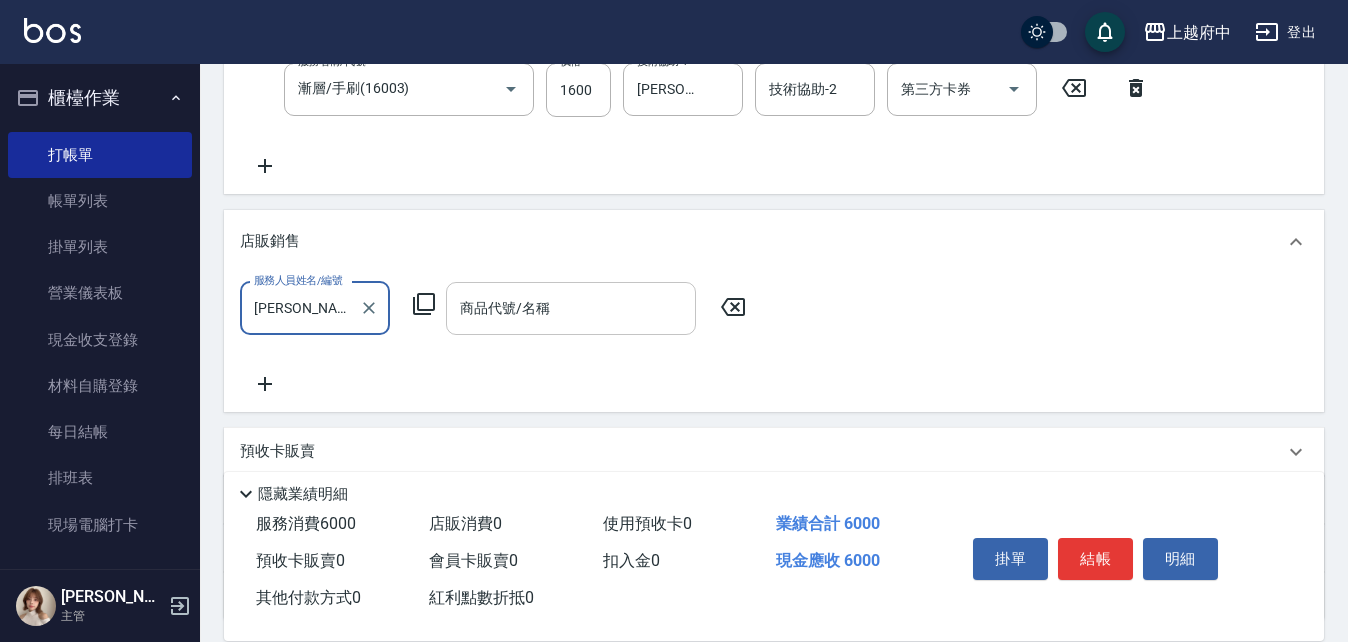 type on "[PERSON_NAME]-9" 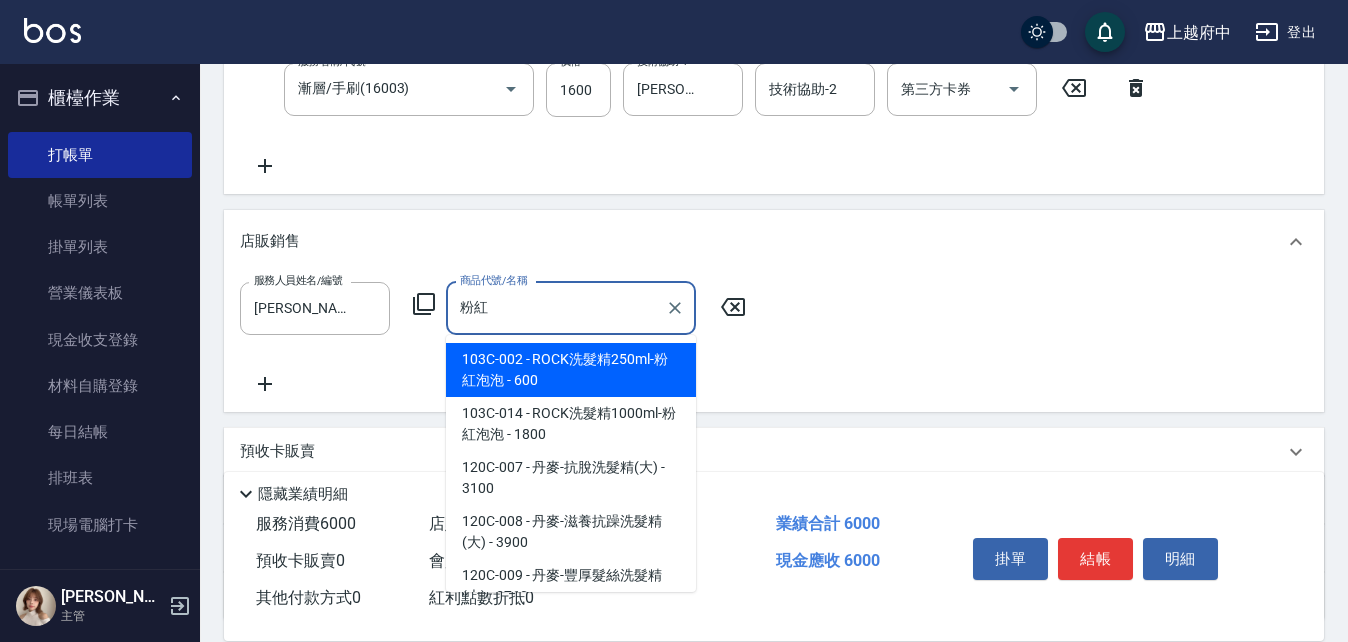click on "103C-002 - ROCK洗髮精250ml-粉紅泡泡 - 600" at bounding box center (571, 370) 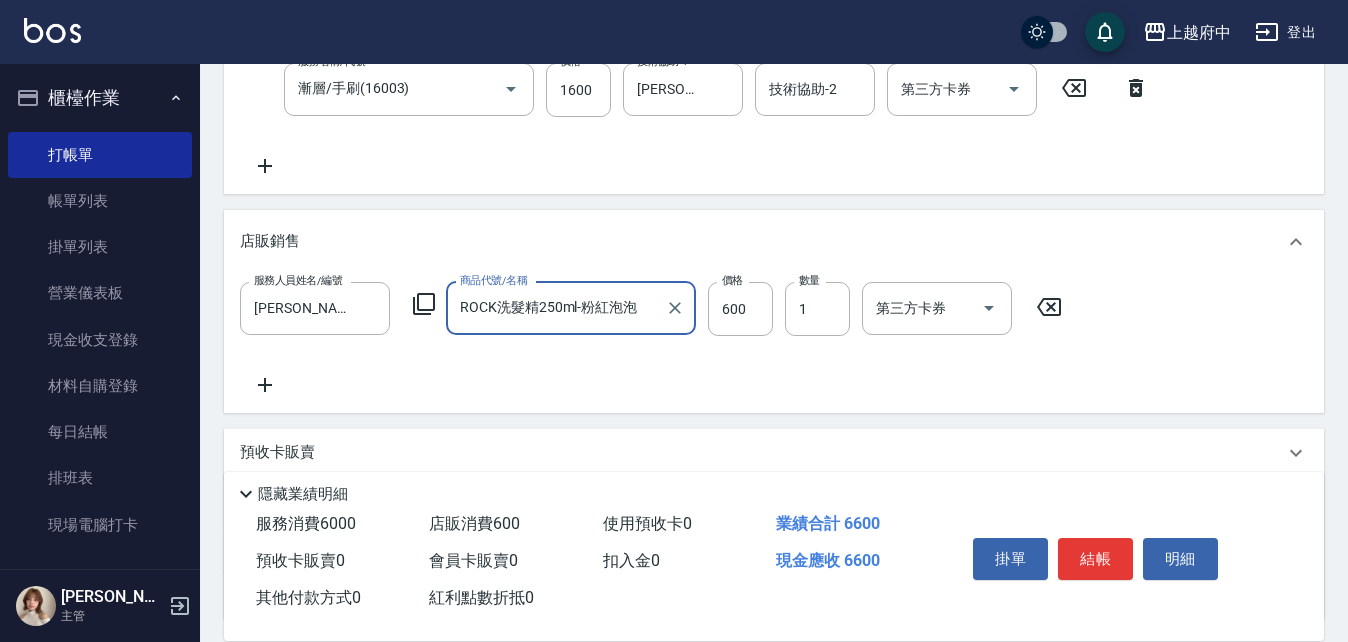 type on "ROCK洗髮精250ml-粉紅泡泡" 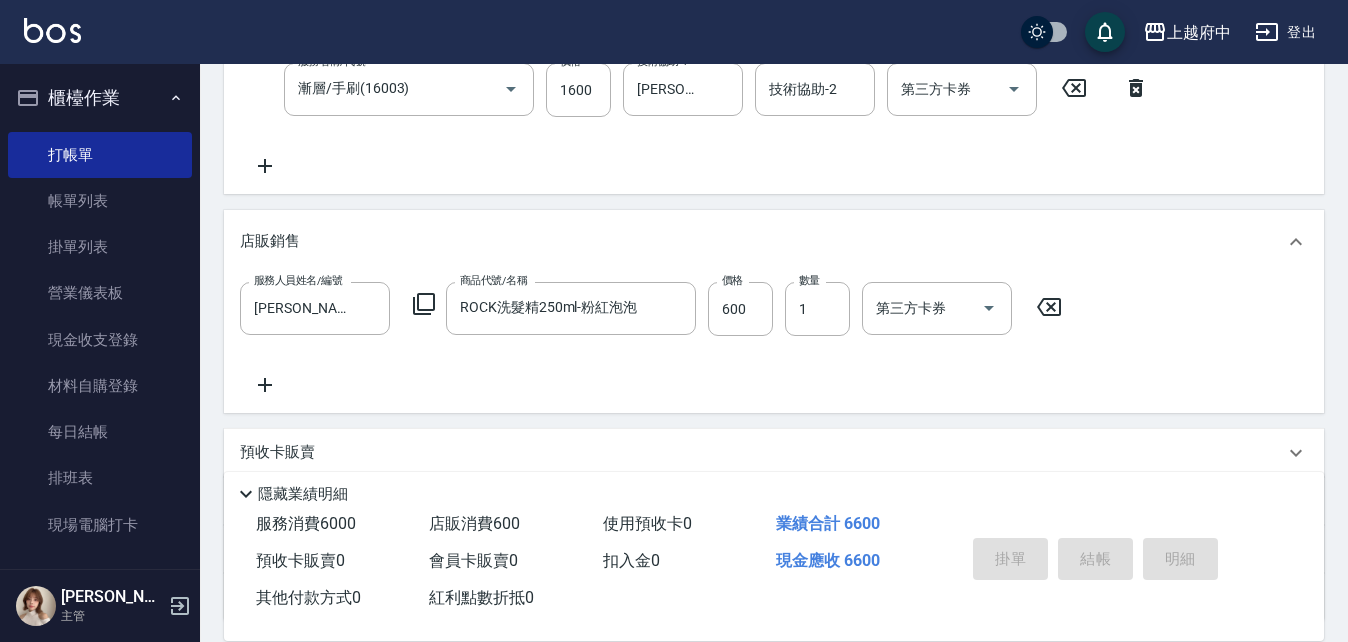 type on "[DATE] 15:43" 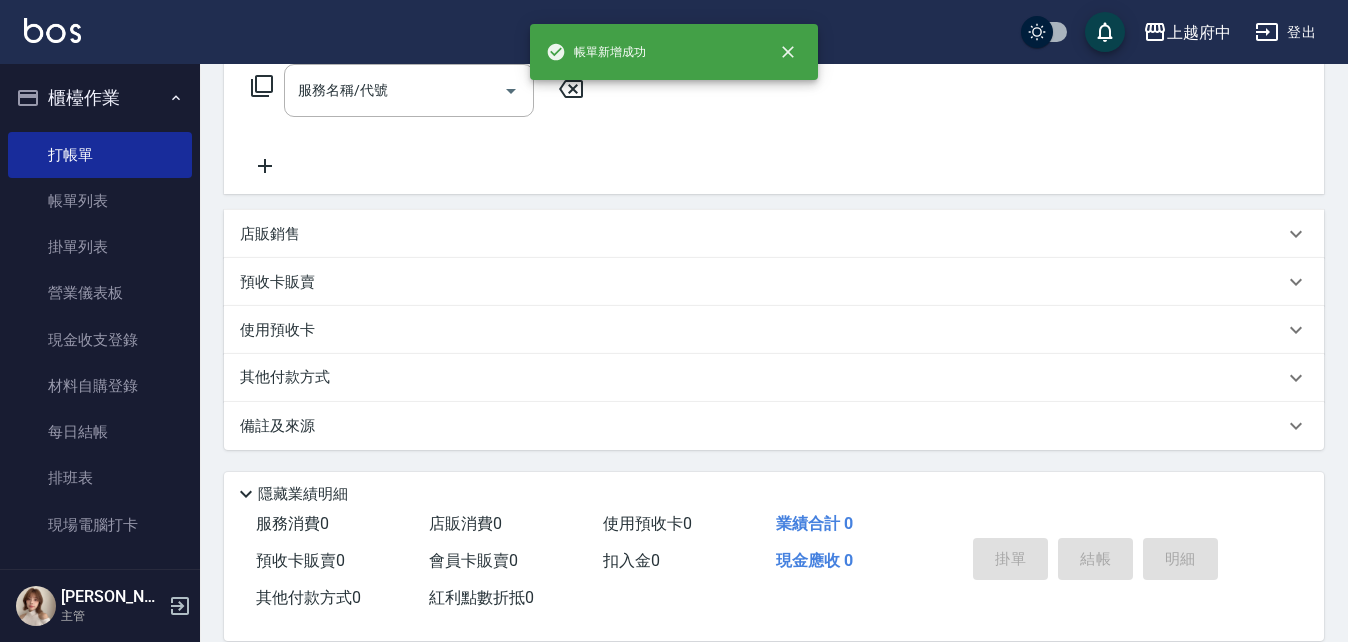 scroll, scrollTop: 0, scrollLeft: 0, axis: both 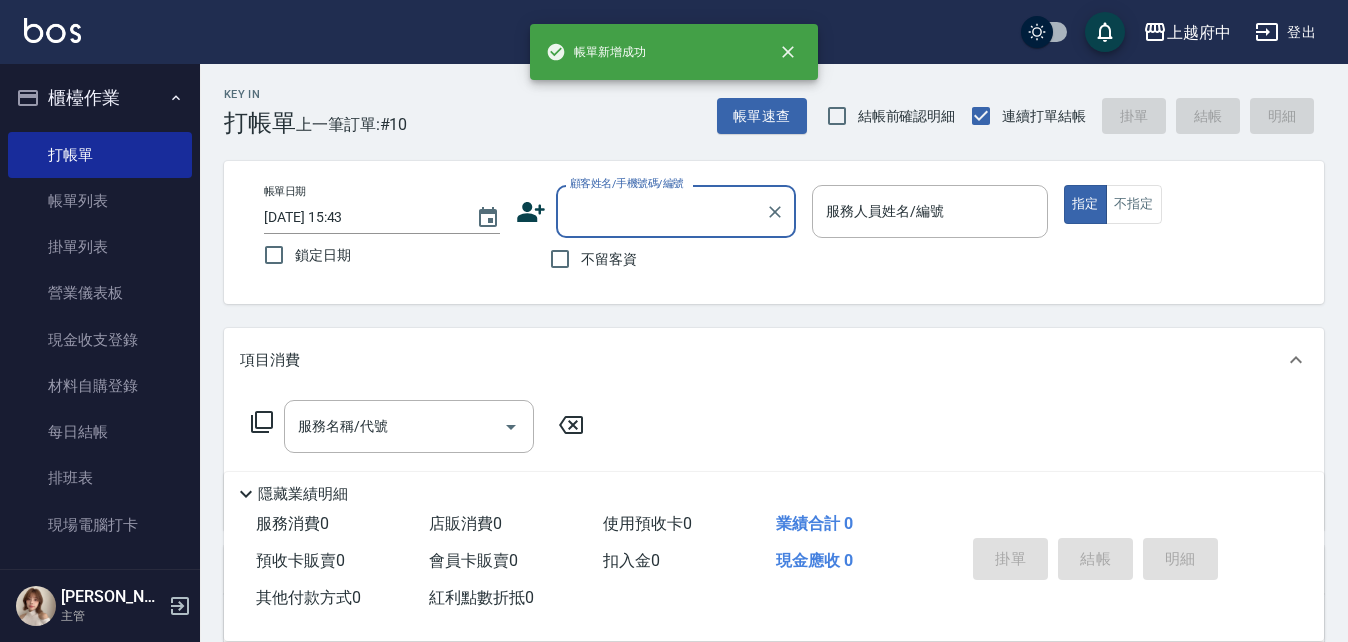 click on "不留客資" at bounding box center [609, 259] 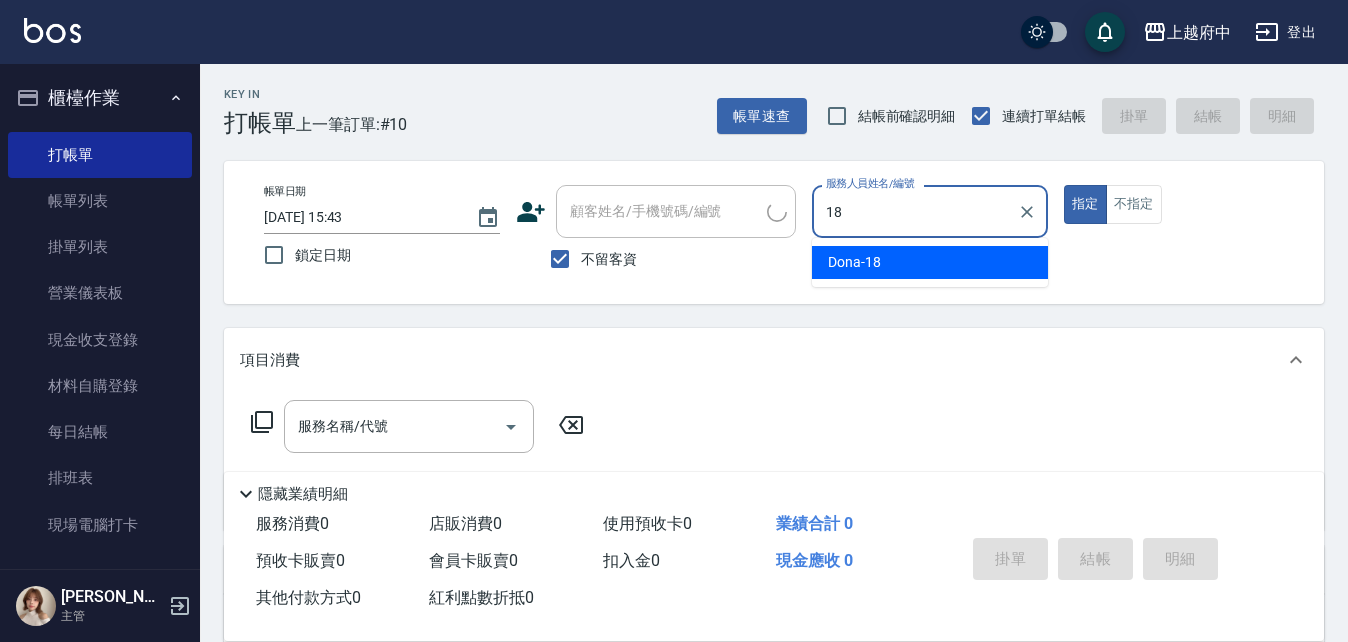 type on "Dona-18" 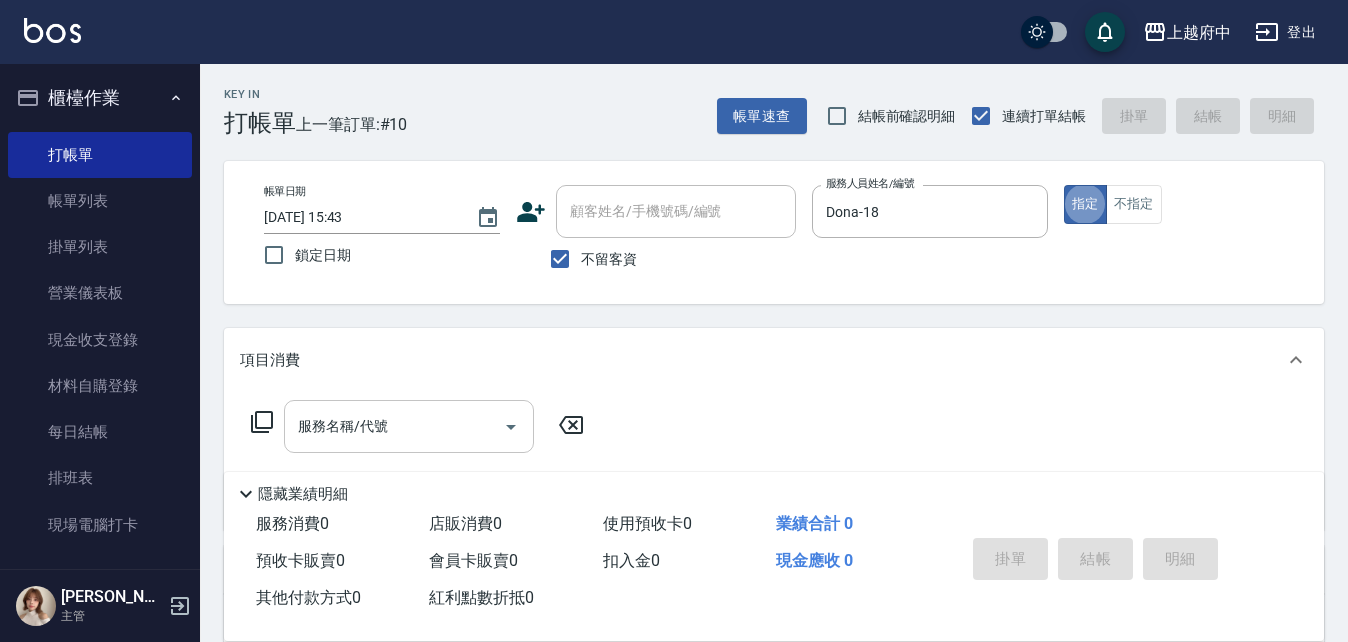 click on "服務名稱/代號" at bounding box center [394, 426] 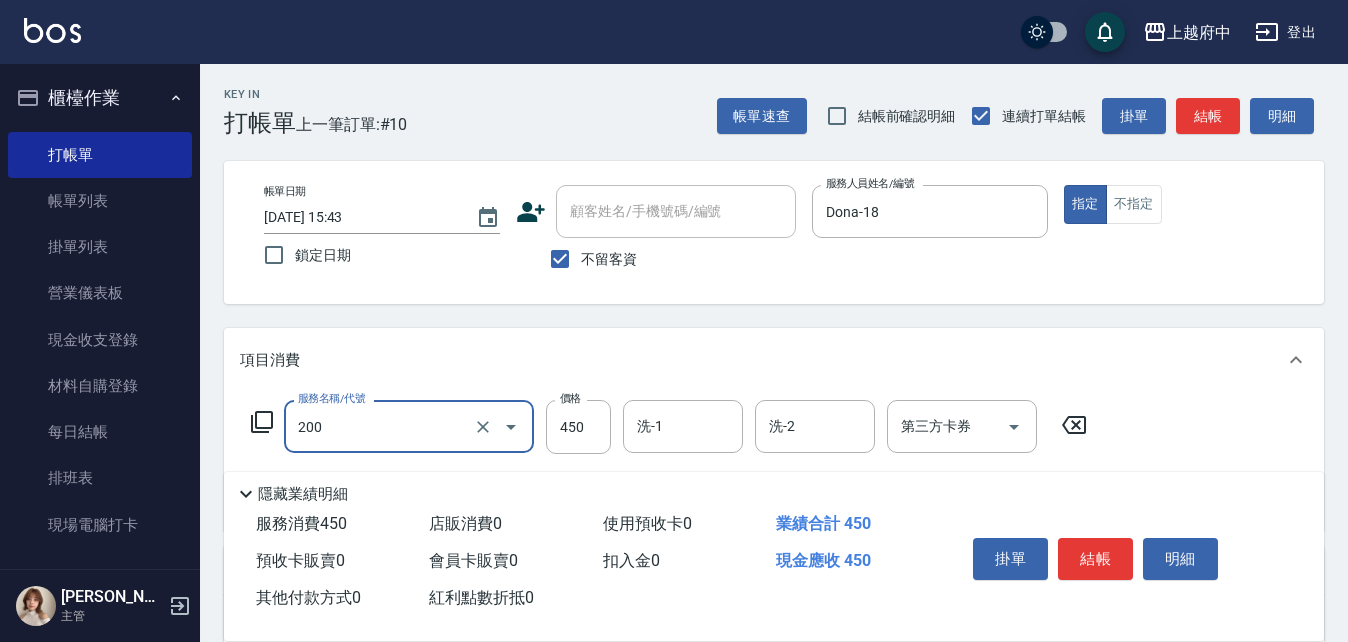 type on "有機洗髮(200)" 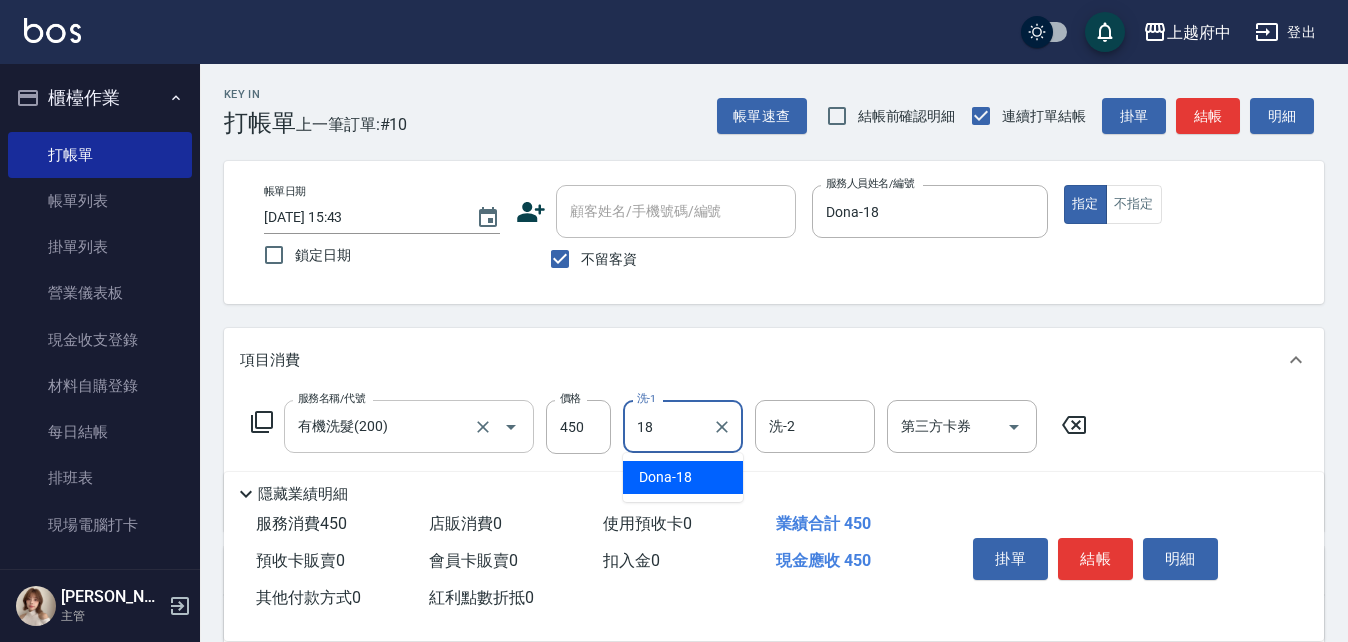 type on "Dona-18" 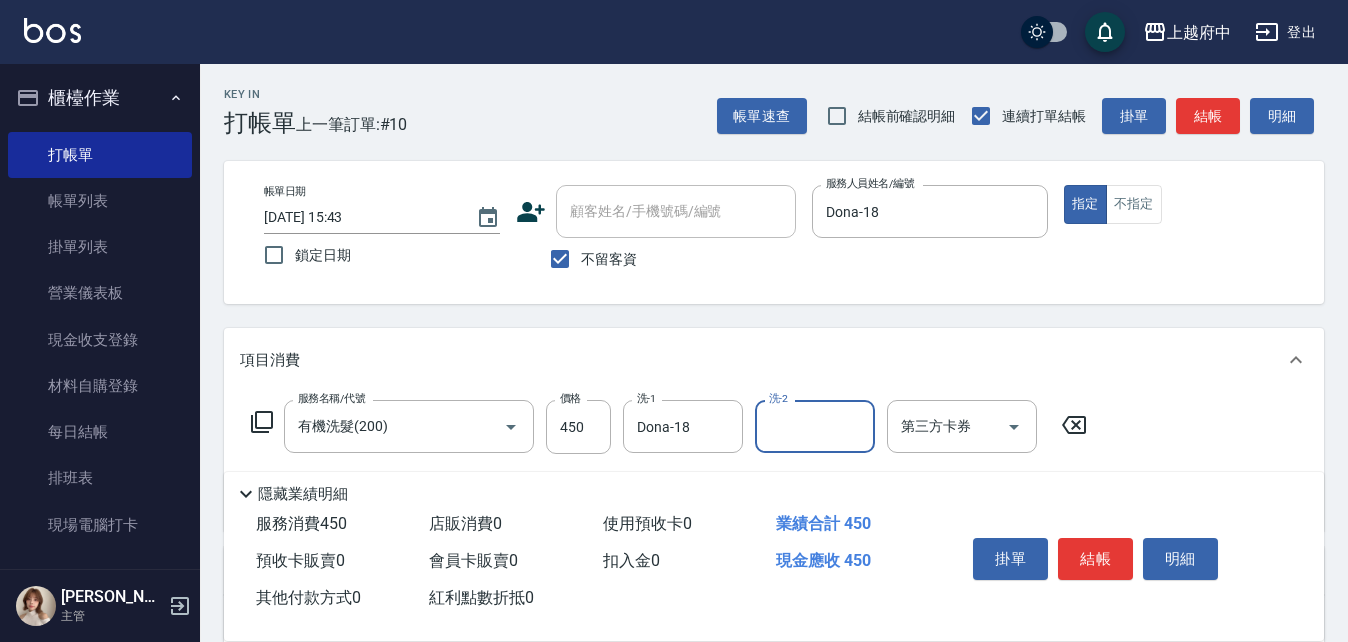 click on "Key In 打帳單 上一筆訂單:#10 帳單速查 結帳前確認明細 連續打單結帳 掛單 結帳 明細 帳單日期 [DATE] 15:43 鎖定日期 顧客姓名/手機號碼/編號 顧客姓名/手機號碼/編號 不留客資 服務人員姓名/編號 Dona-18 服務人員姓名/編號 指定 不指定 項目消費 服務名稱/代號 有機洗髮(200) 服務名稱/代號 價格 450 價格 洗-1 Dona-18 洗-1 洗-2 洗-2 第三方卡券 第三方卡券 店販銷售 服務人員姓名/編號 服務人員姓名/編號 商品代號/名稱 商品代號/名稱 預收卡販賣 卡券名稱/代號 卡券名稱/代號 其他付款方式 其他付款方式 其他付款方式 備註及來源 備註 備註 訂單來源 ​ 訂單來源 隱藏業績明細 服務消費  450 店販消費  0 使用預收卡  0 業績合計   450 預收卡販賣  0 會員卡販賣  0 扣入金  0 現金應收   450 其他付款方式  0 紅利點數折抵  0 掛單 結帳 明細" at bounding box center [774, 497] 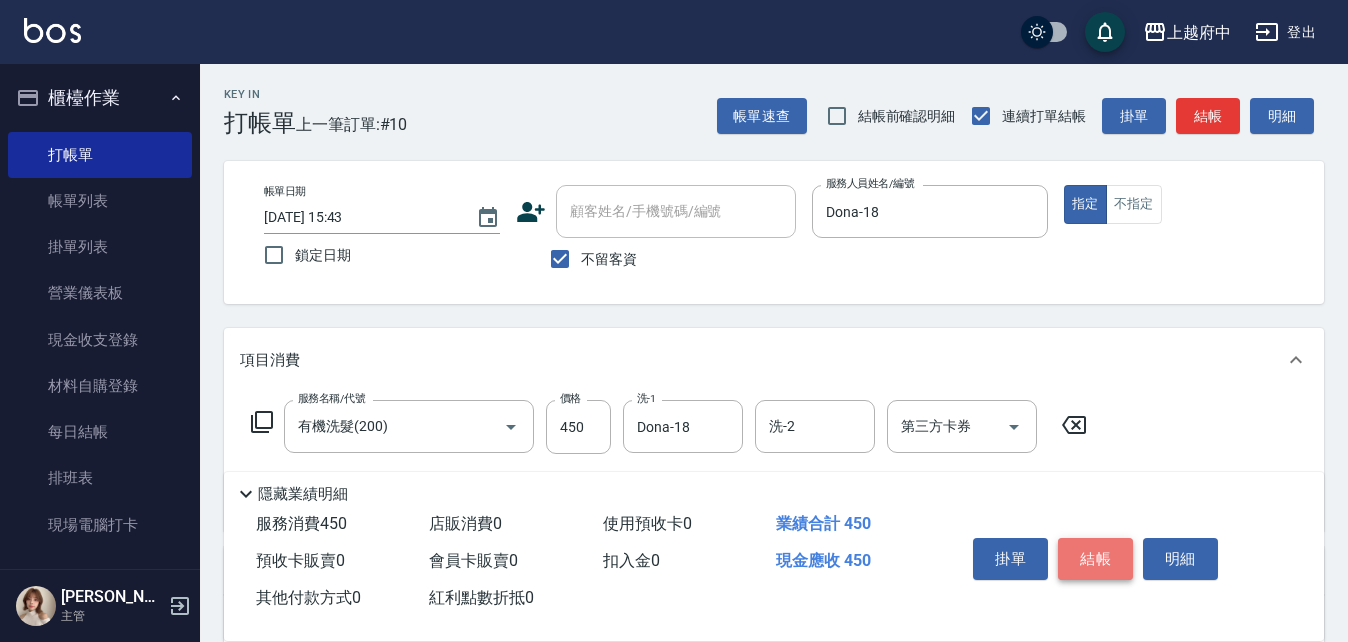 click on "結帳" at bounding box center [1095, 559] 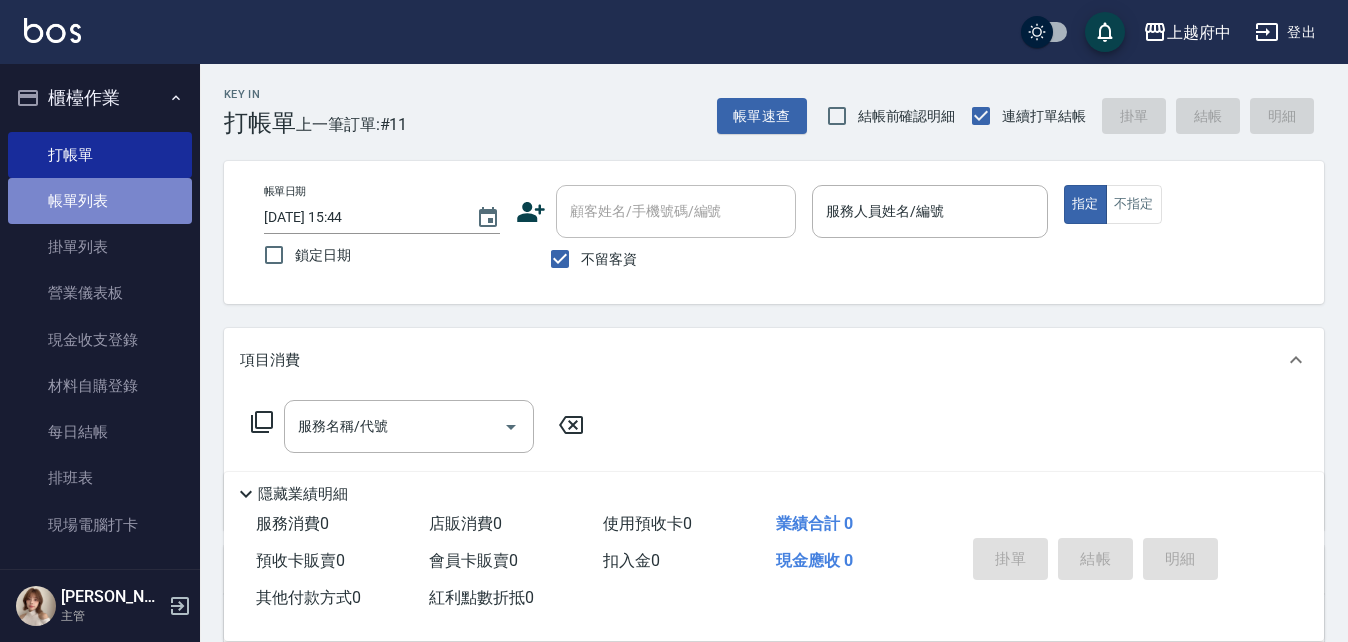 click on "帳單列表" at bounding box center [100, 201] 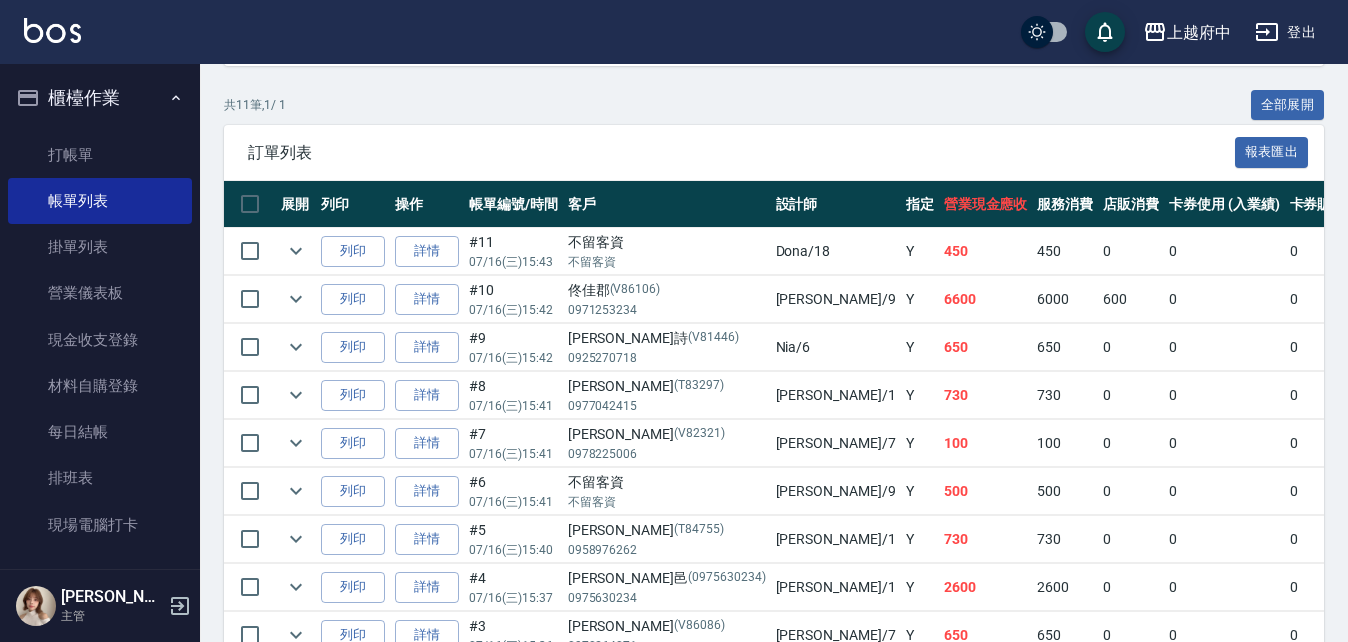 scroll, scrollTop: 644, scrollLeft: 0, axis: vertical 